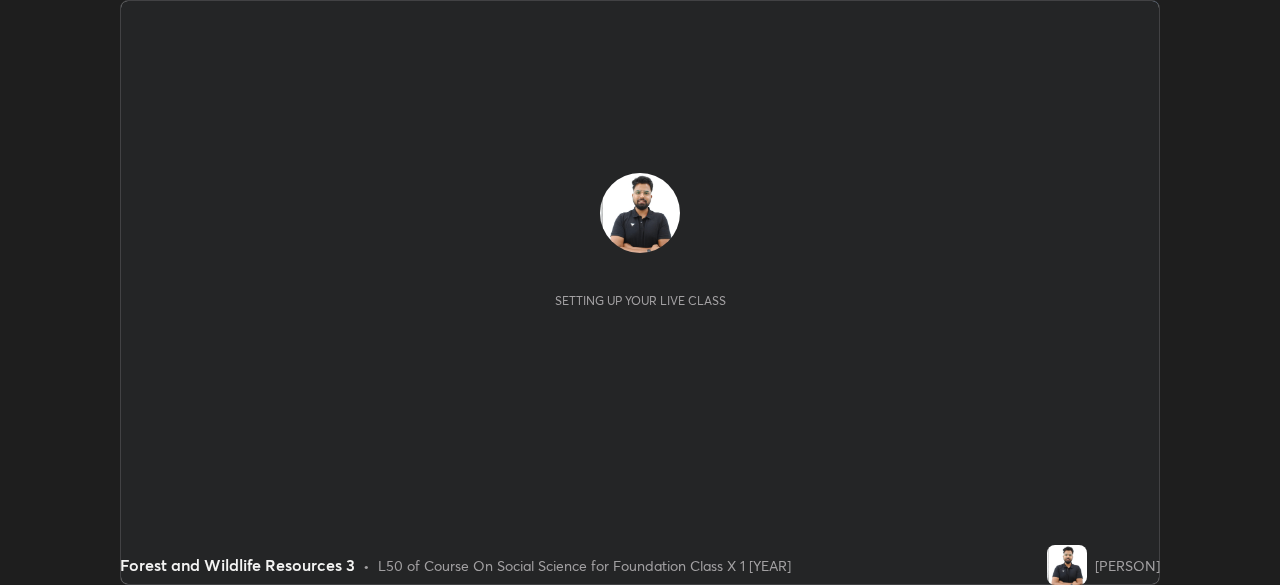 scroll, scrollTop: 0, scrollLeft: 0, axis: both 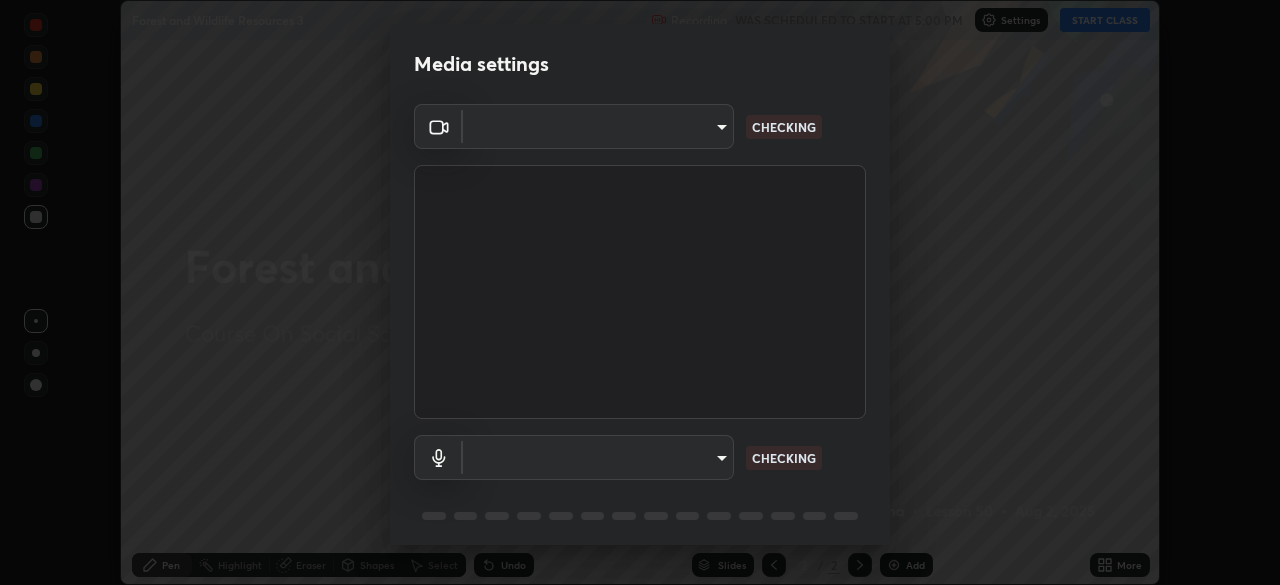 type on "7db3104c3122a209b332b64619111aa91615a24fb0de166504fa5909fce8eb30" 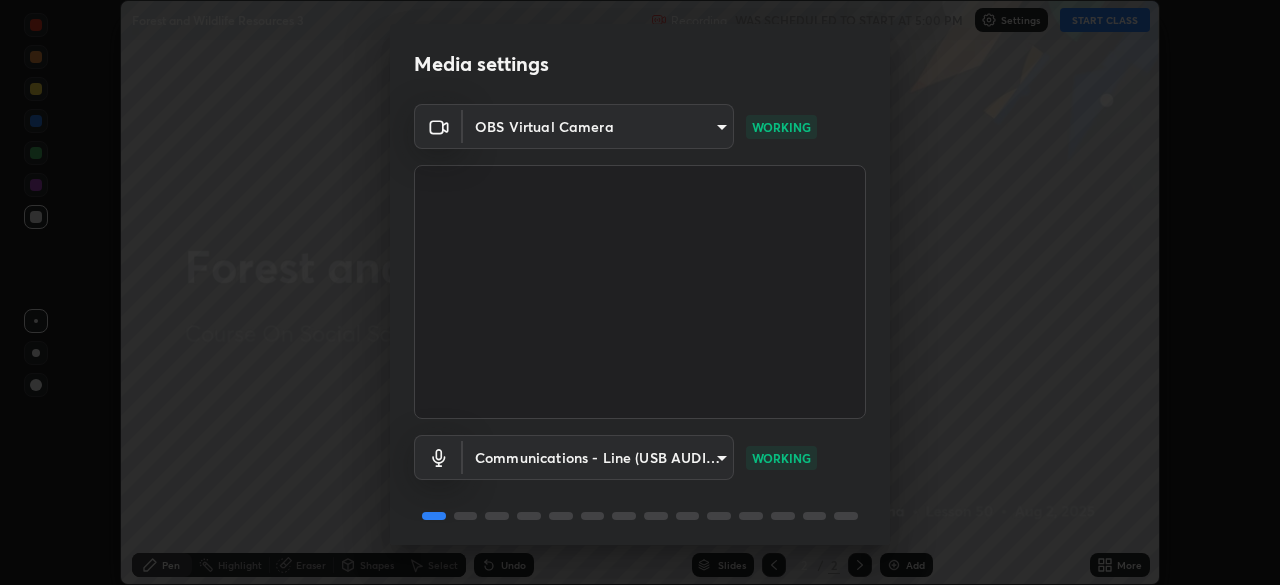 scroll, scrollTop: 71, scrollLeft: 0, axis: vertical 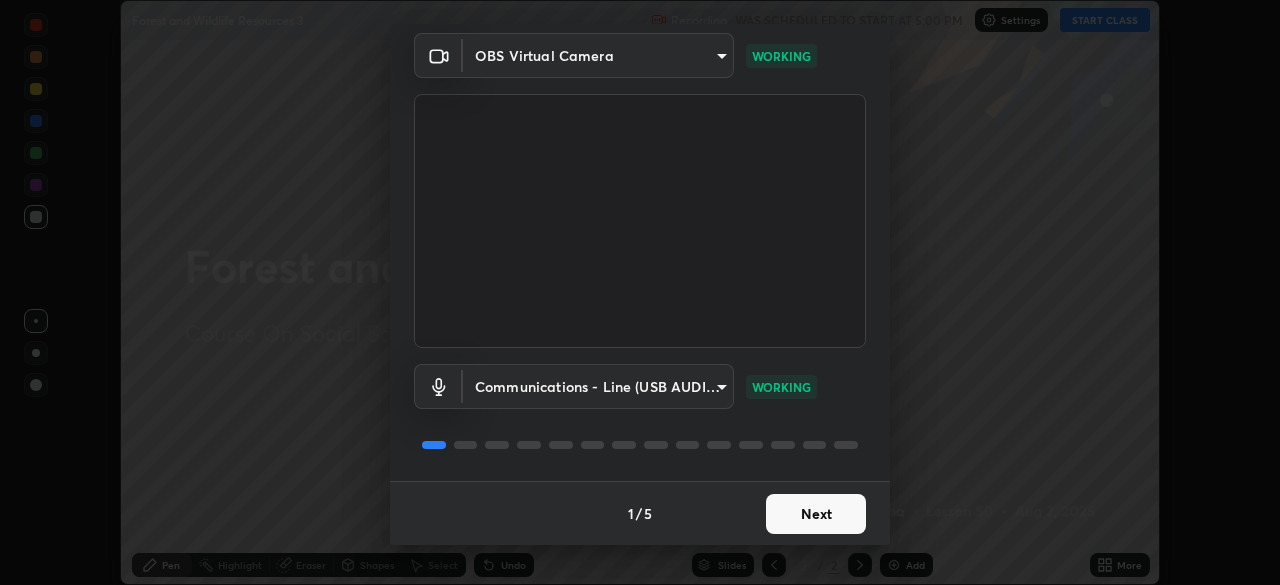 click on "Next" at bounding box center [816, 514] 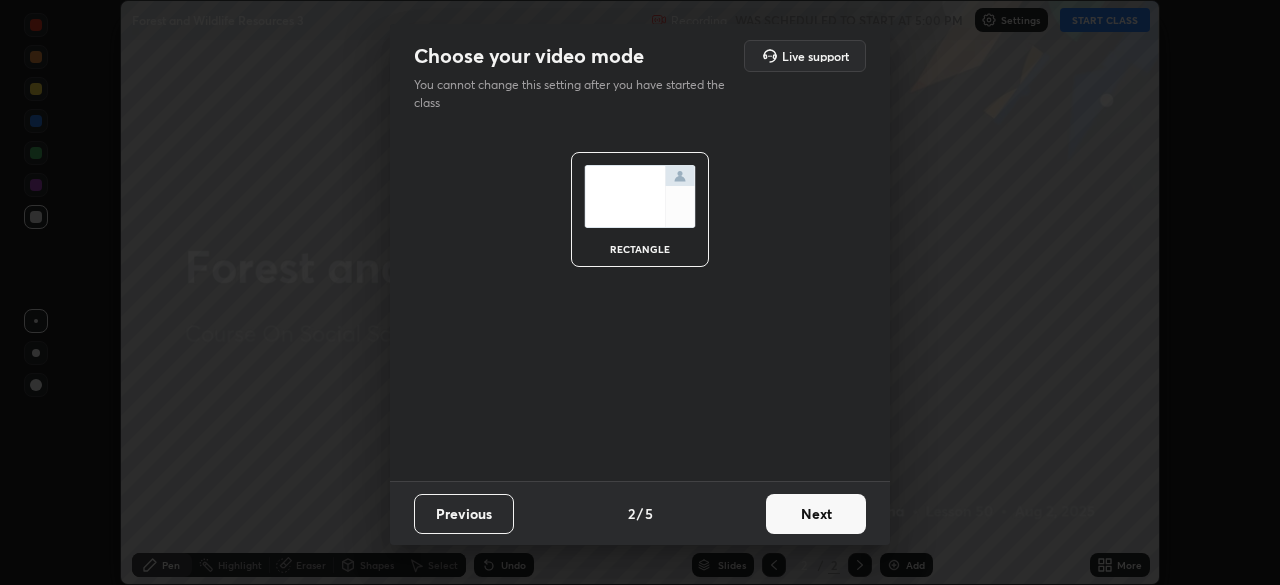 scroll, scrollTop: 0, scrollLeft: 0, axis: both 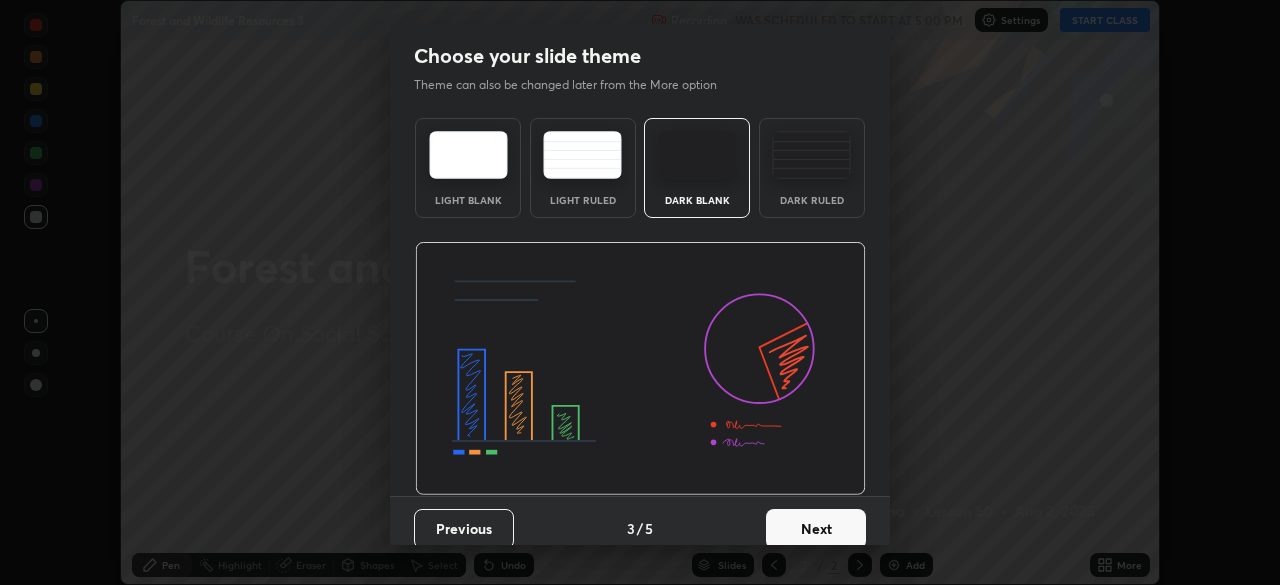 click on "Next" at bounding box center [816, 529] 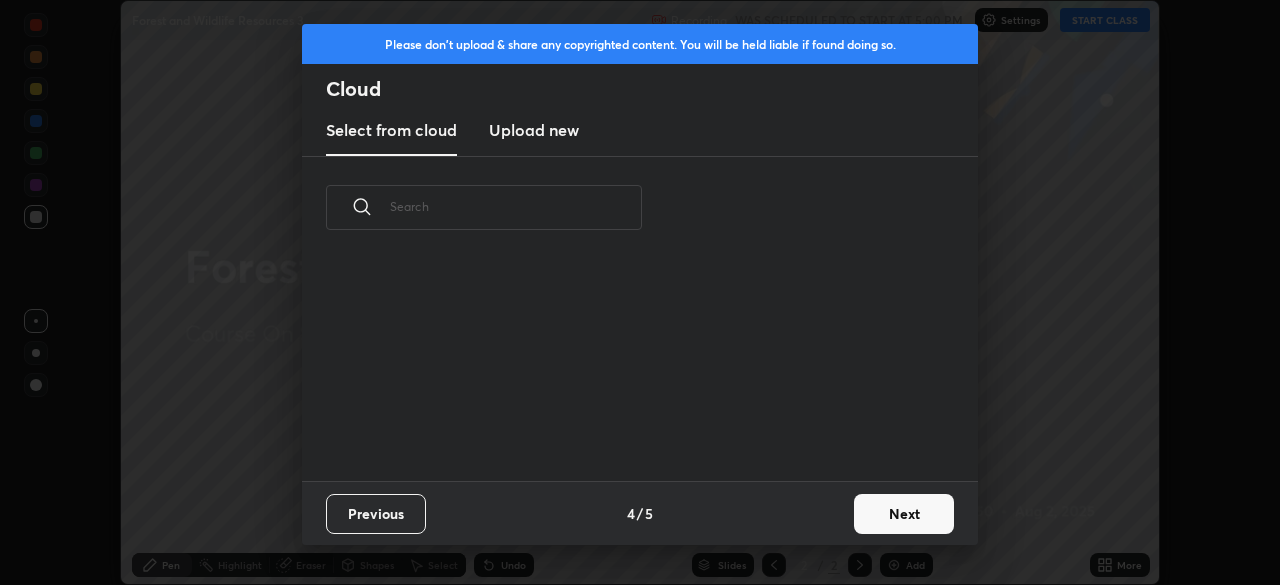 click on "Next" at bounding box center (904, 514) 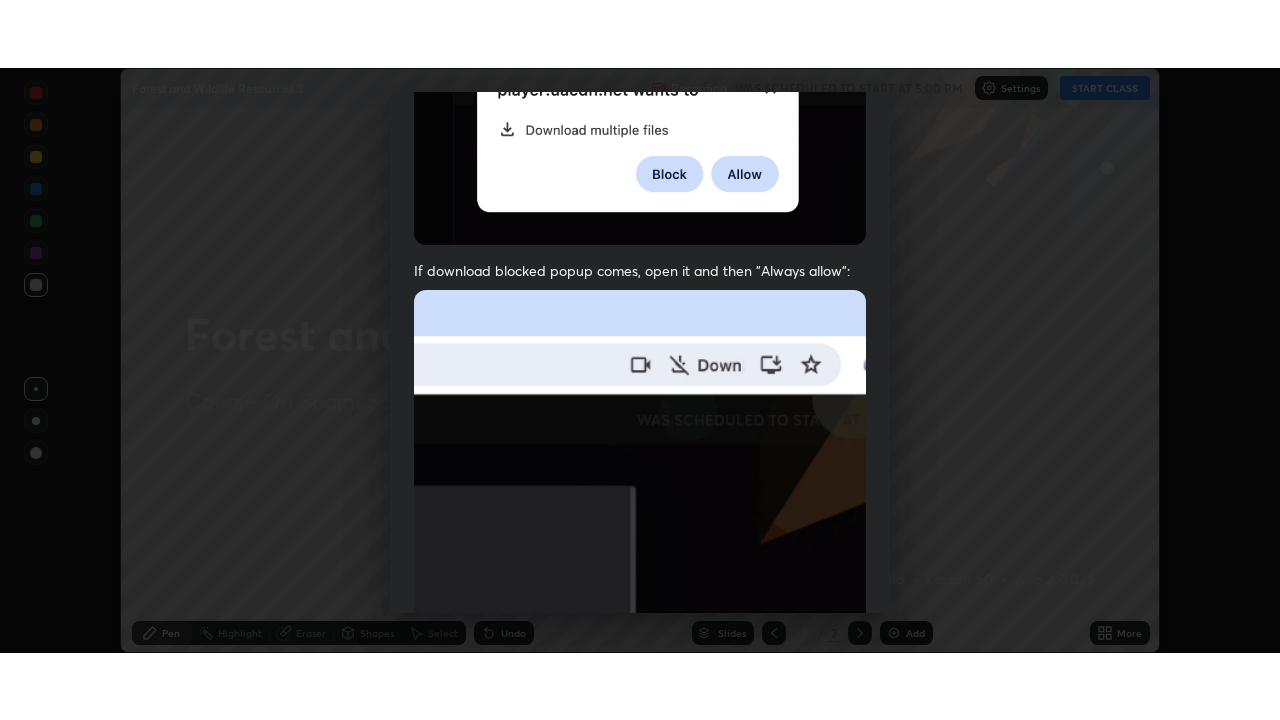 scroll, scrollTop: 479, scrollLeft: 0, axis: vertical 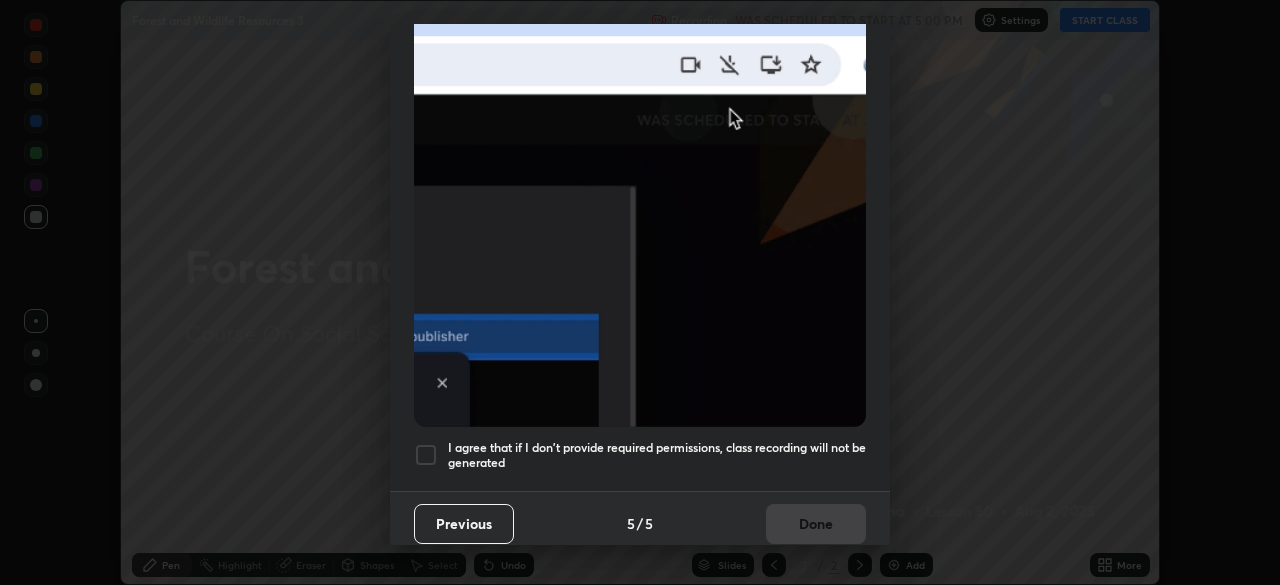 click at bounding box center [426, 455] 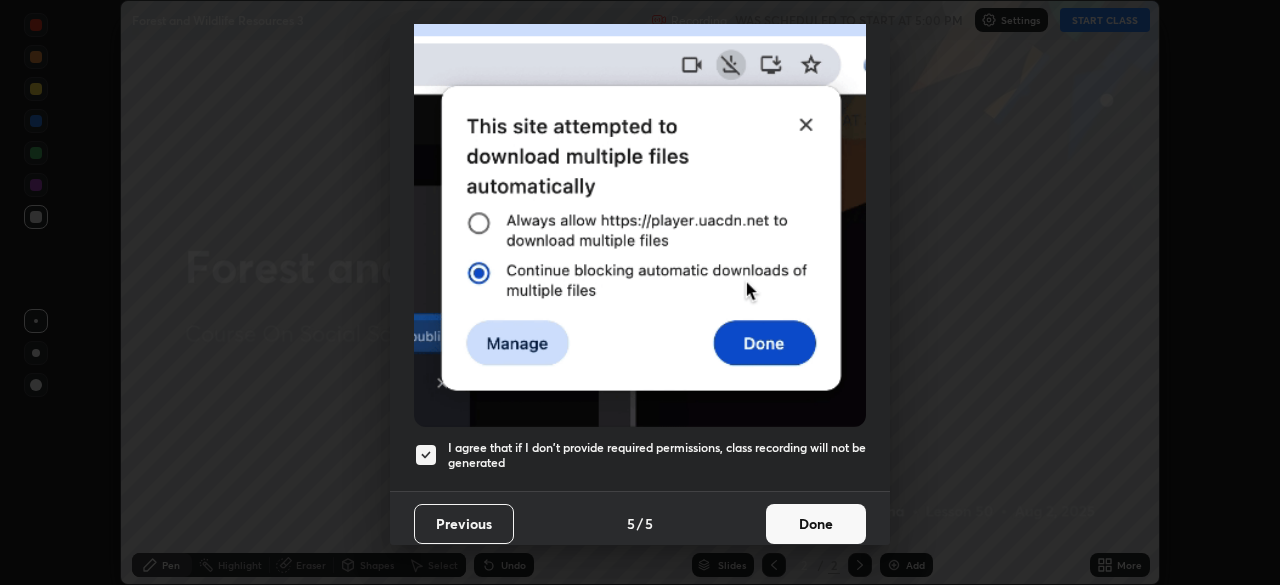 click on "Done" at bounding box center (816, 524) 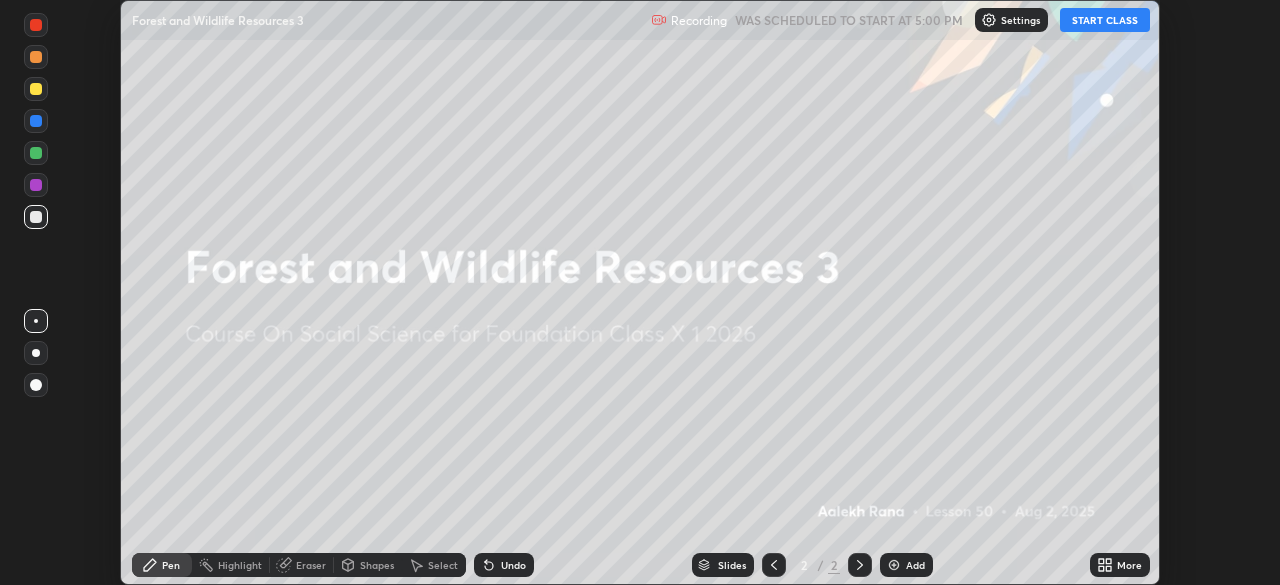 click on "START CLASS" at bounding box center (1105, 20) 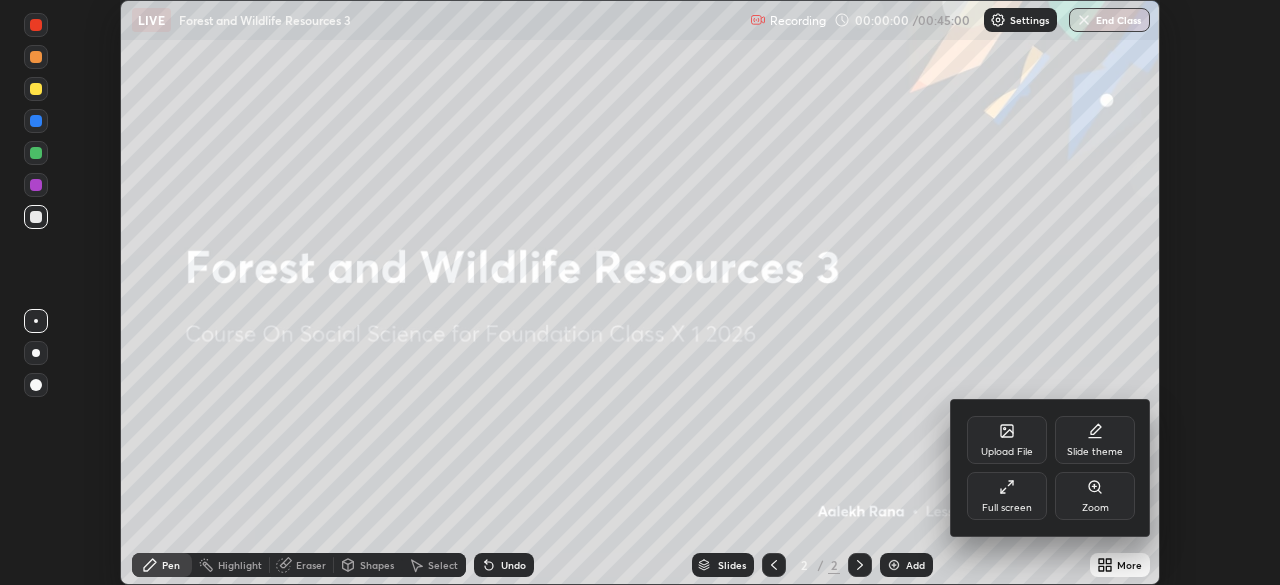 click on "Full screen" at bounding box center (1007, 496) 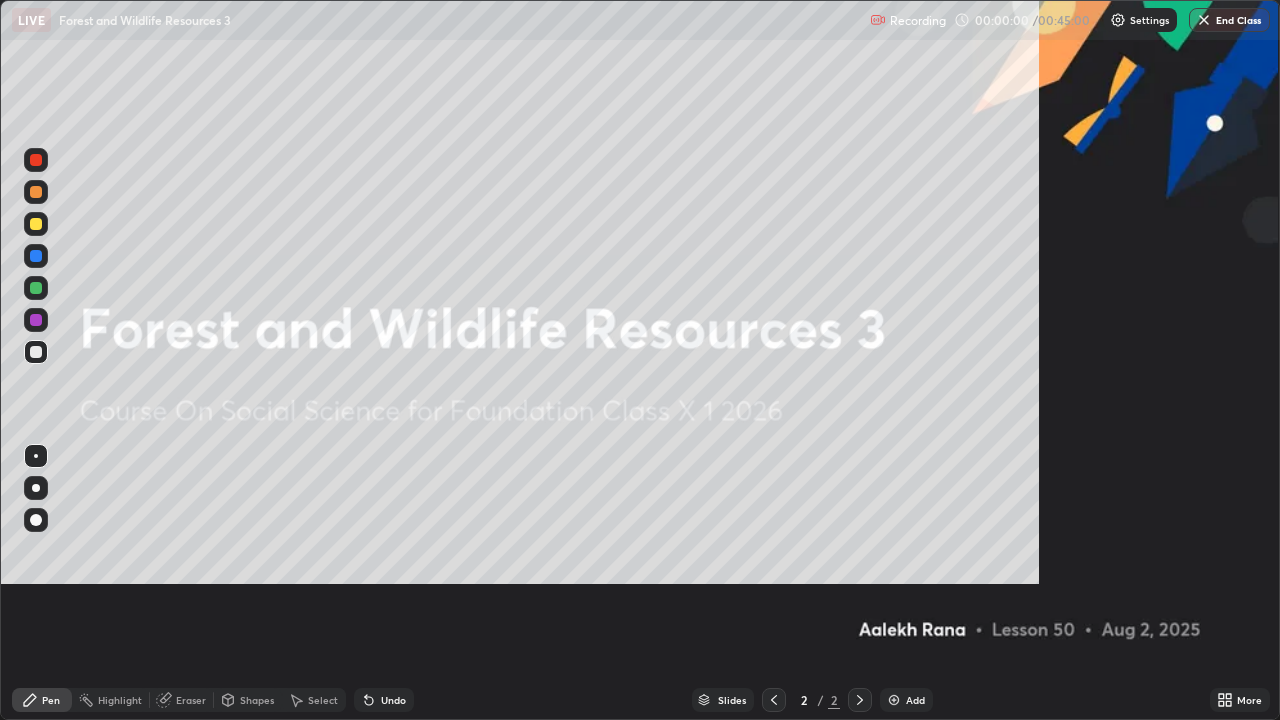 scroll, scrollTop: 99280, scrollLeft: 98720, axis: both 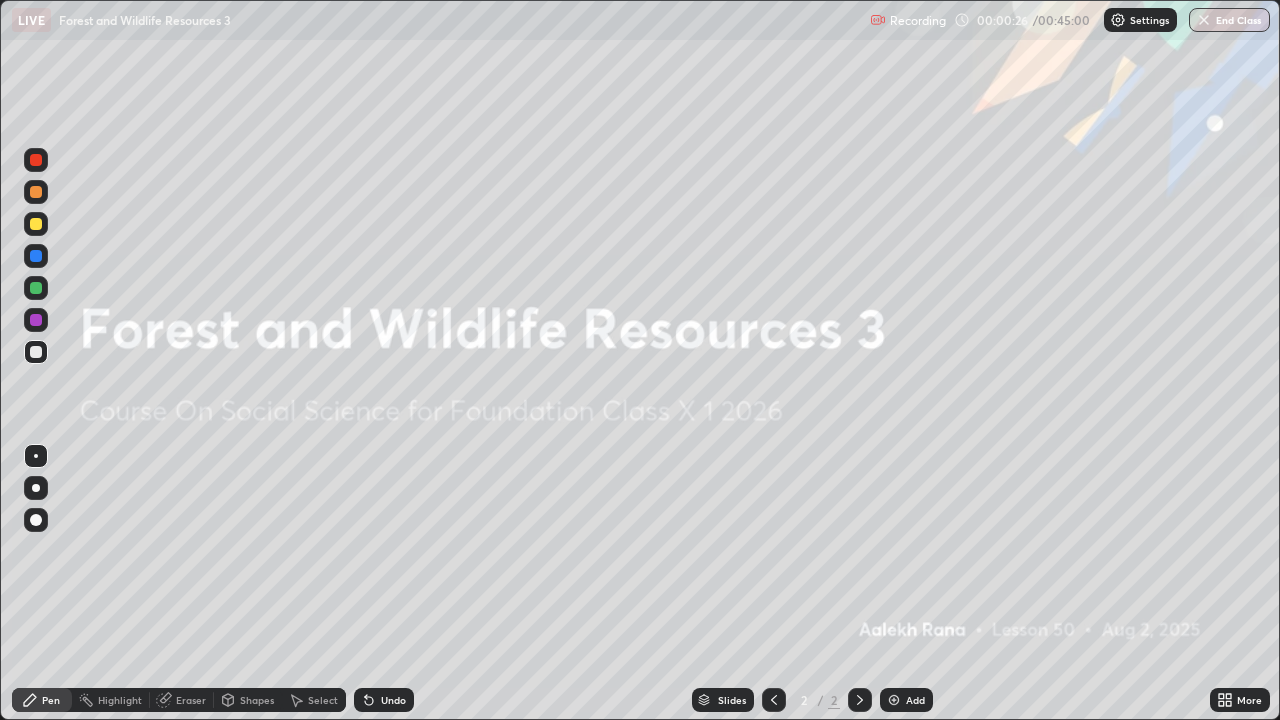 click 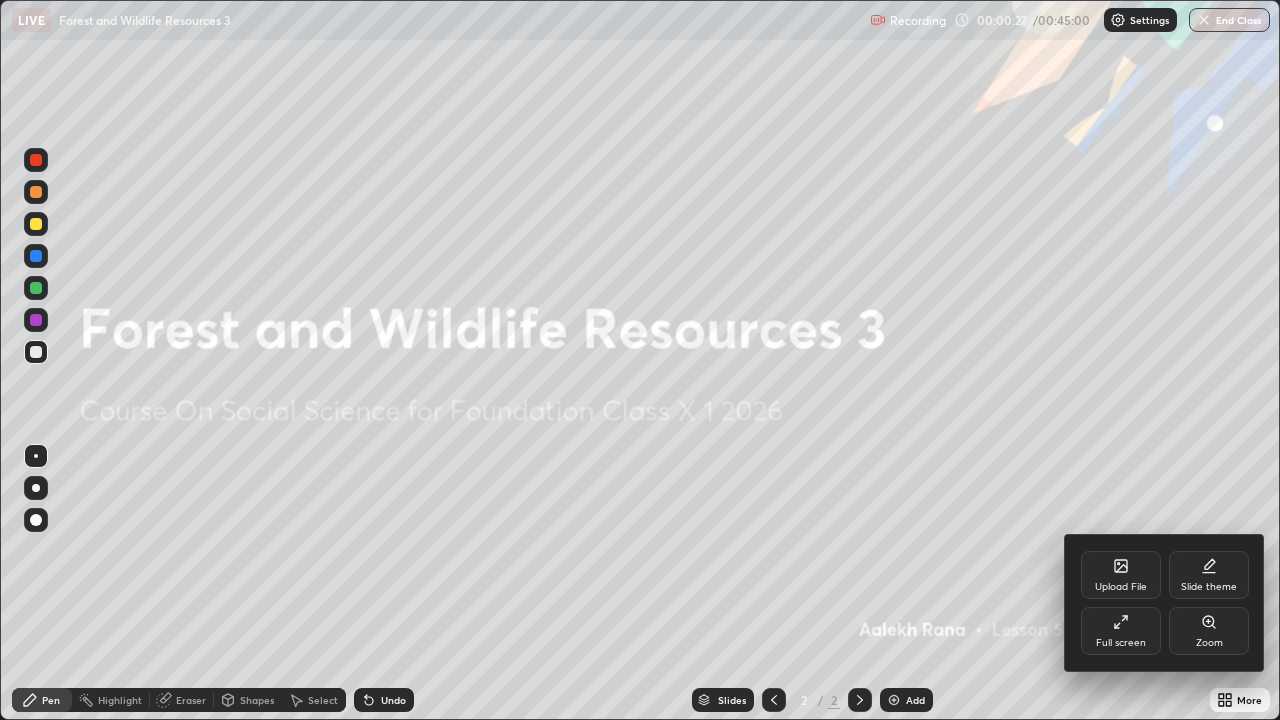 click 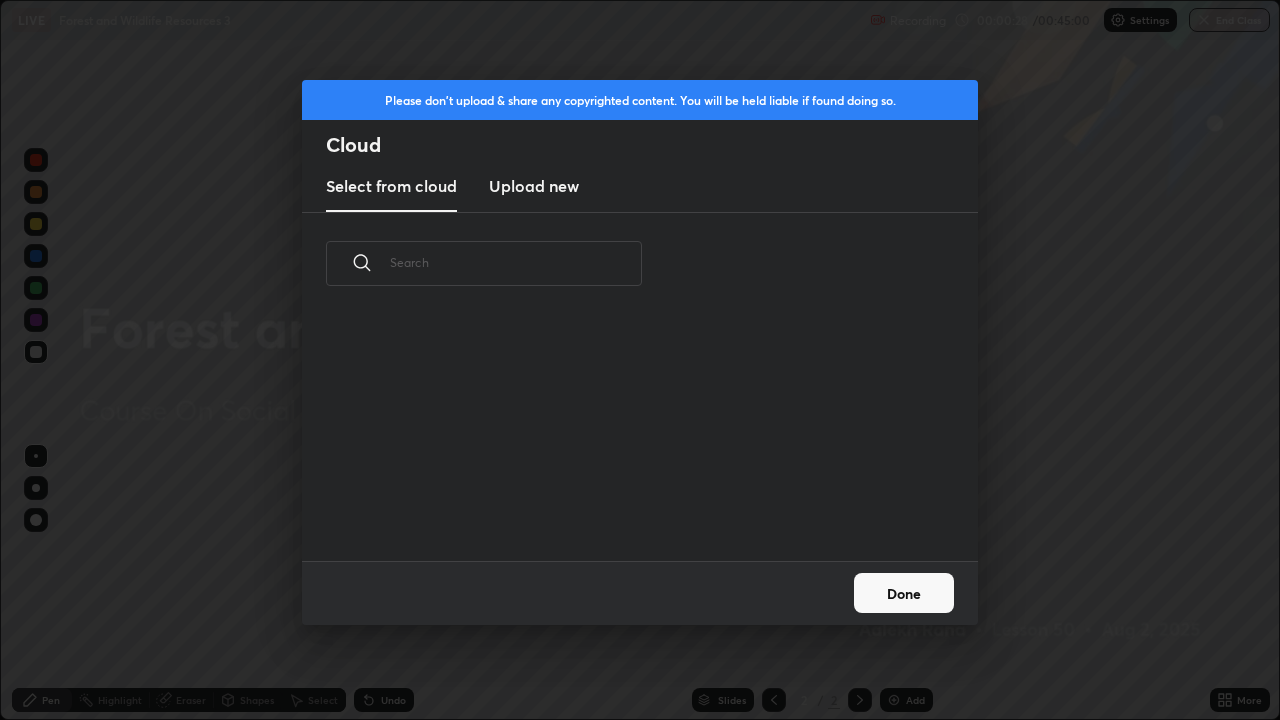 scroll, scrollTop: 7, scrollLeft: 11, axis: both 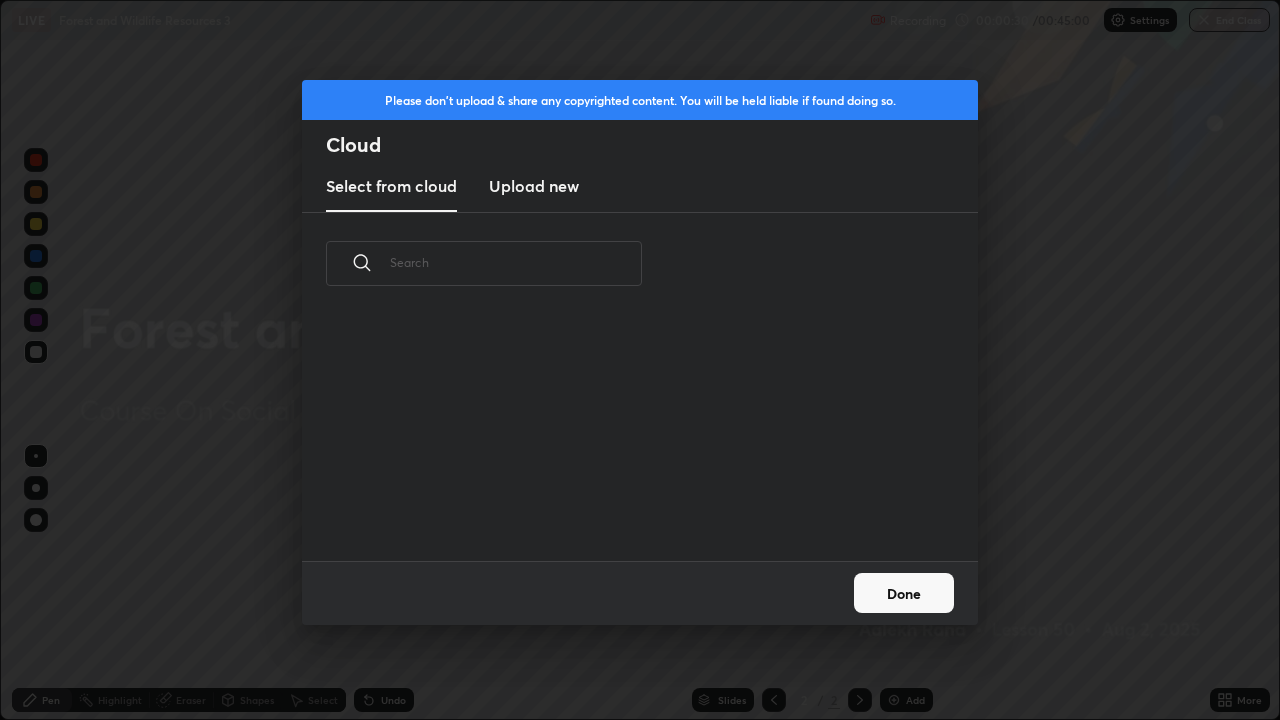 click on "Upload new" at bounding box center (534, 186) 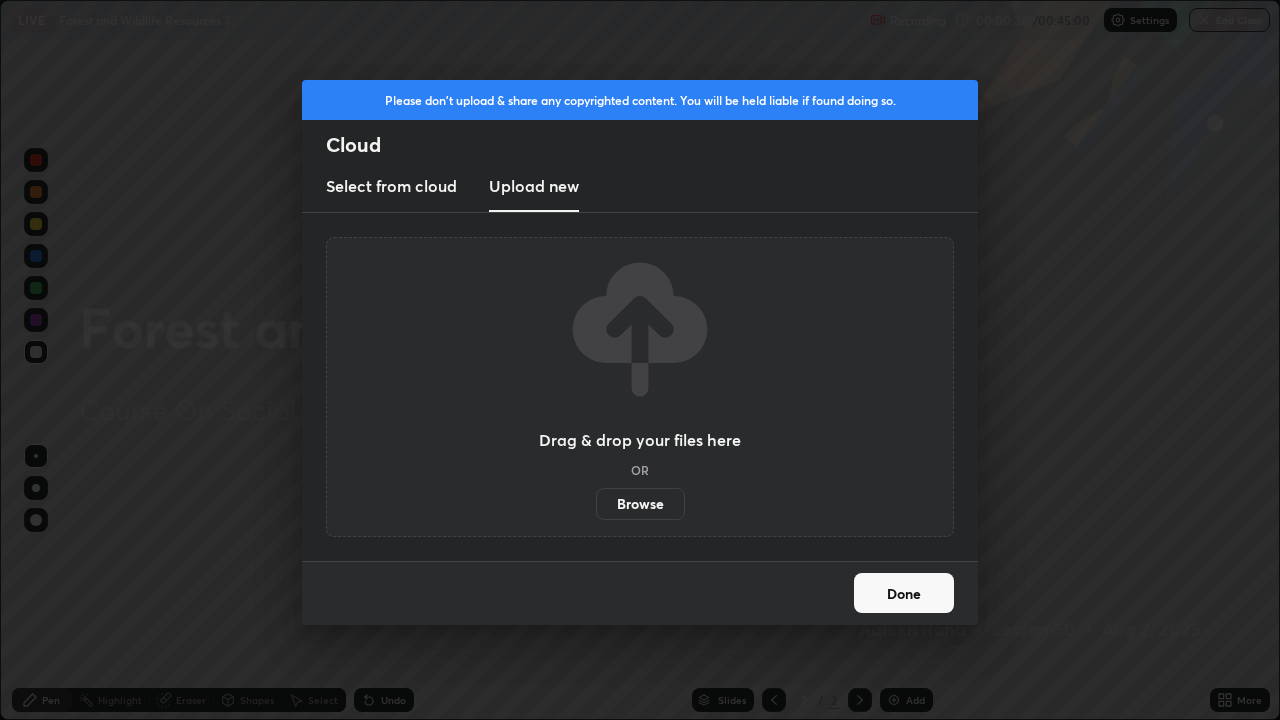 click on "Browse" at bounding box center (640, 504) 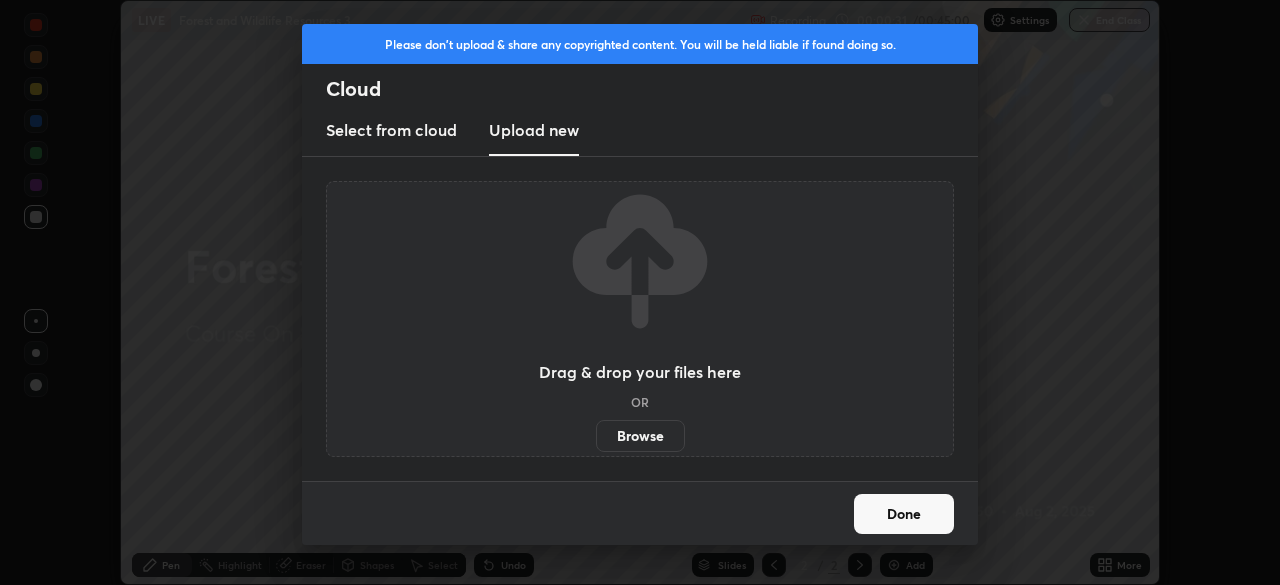 scroll, scrollTop: 585, scrollLeft: 1280, axis: both 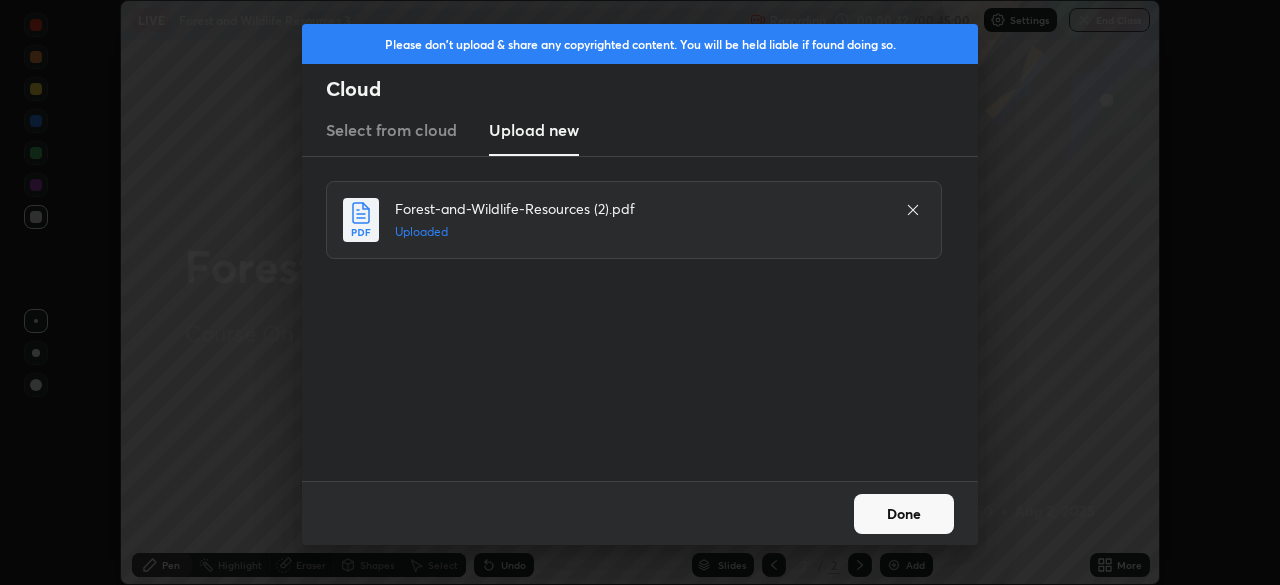 click on "Done" at bounding box center (904, 514) 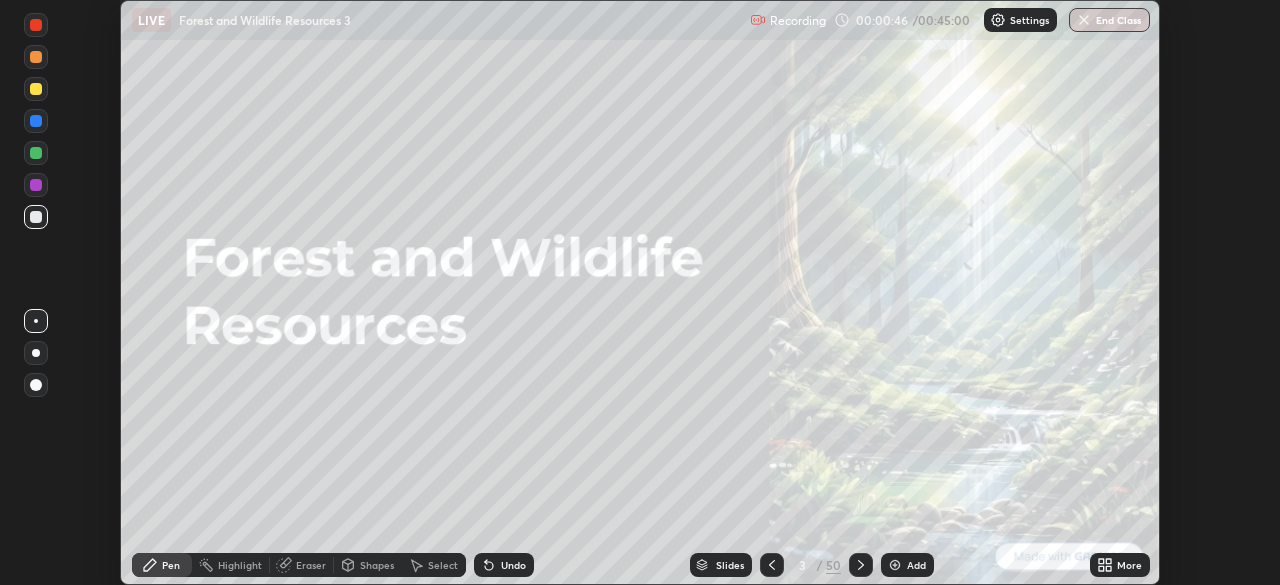 click on "More" at bounding box center (1120, 565) 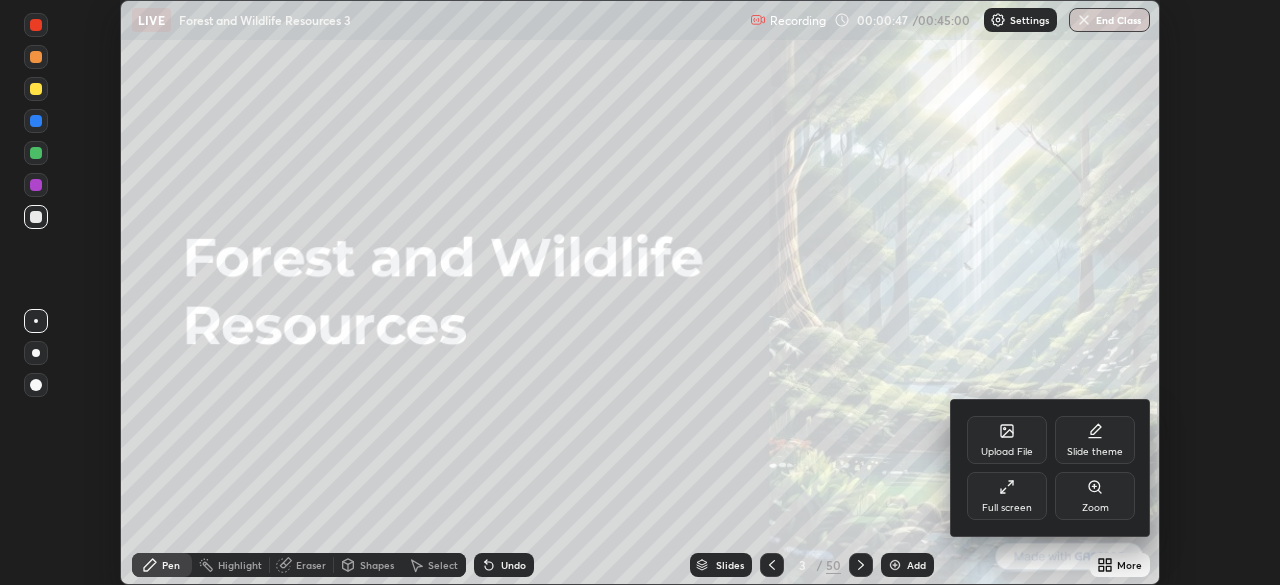 click on "Full screen" at bounding box center (1007, 496) 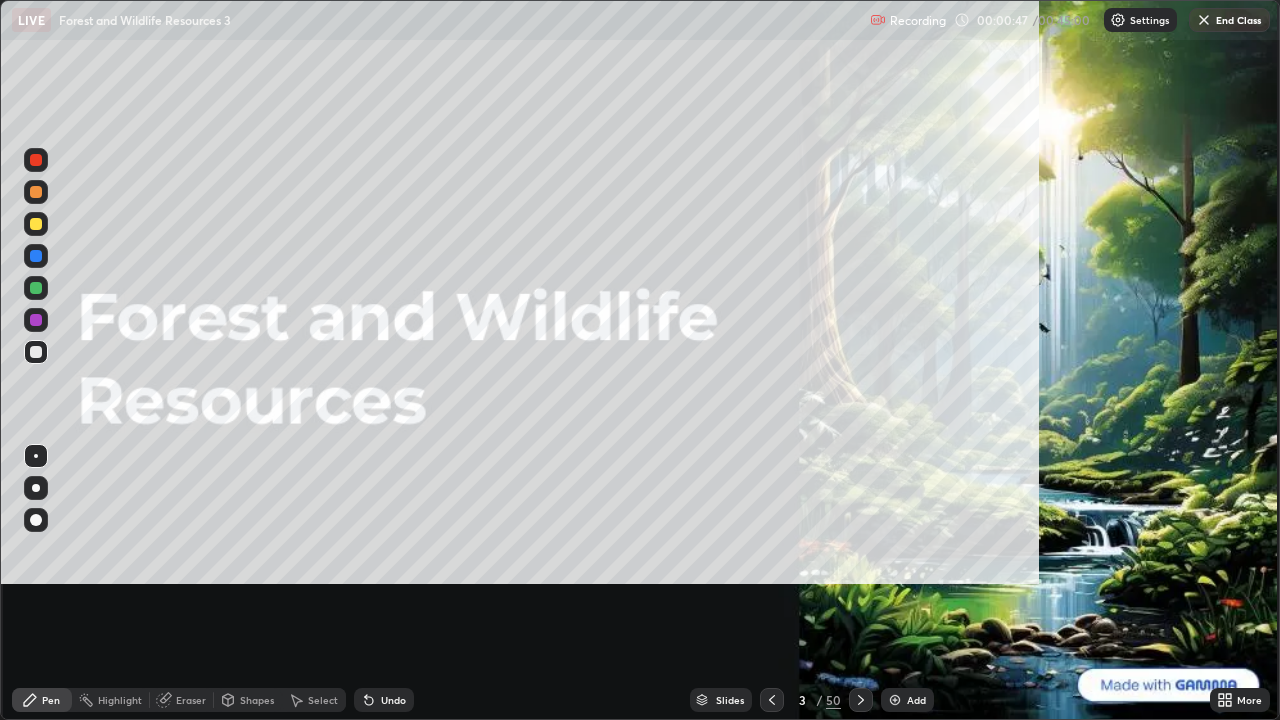 scroll, scrollTop: 99280, scrollLeft: 98720, axis: both 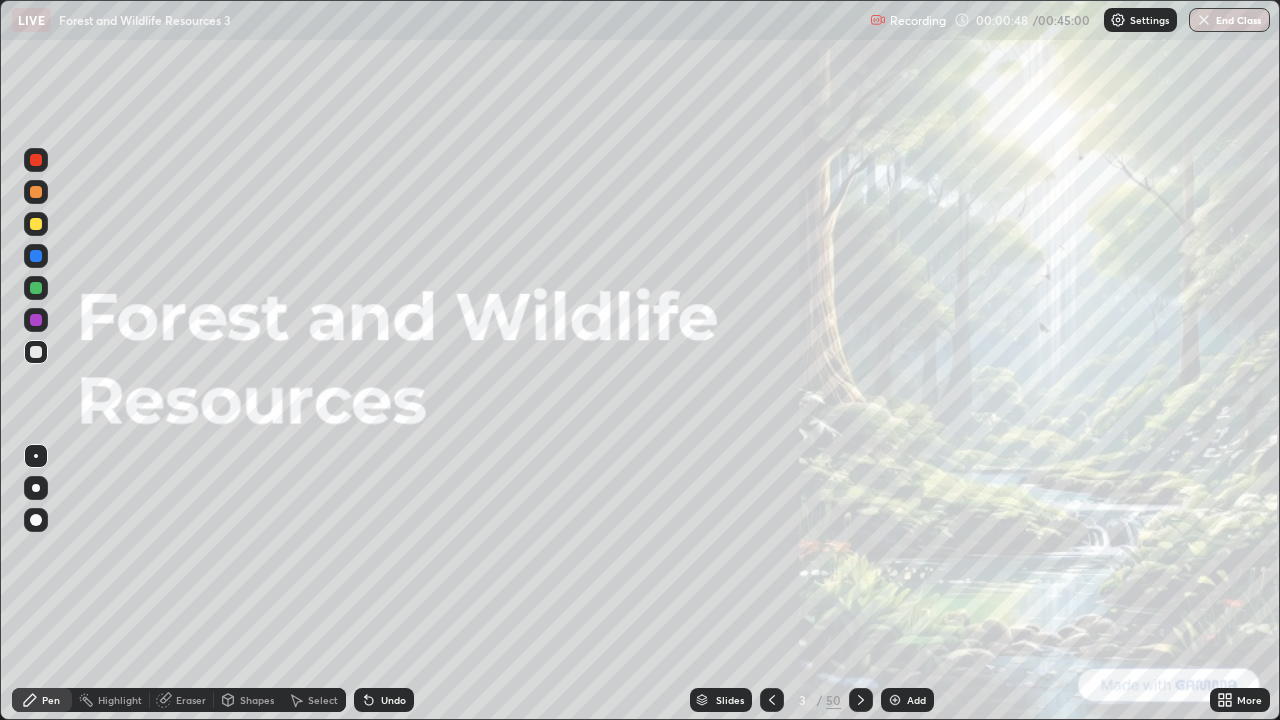 click at bounding box center (861, 700) 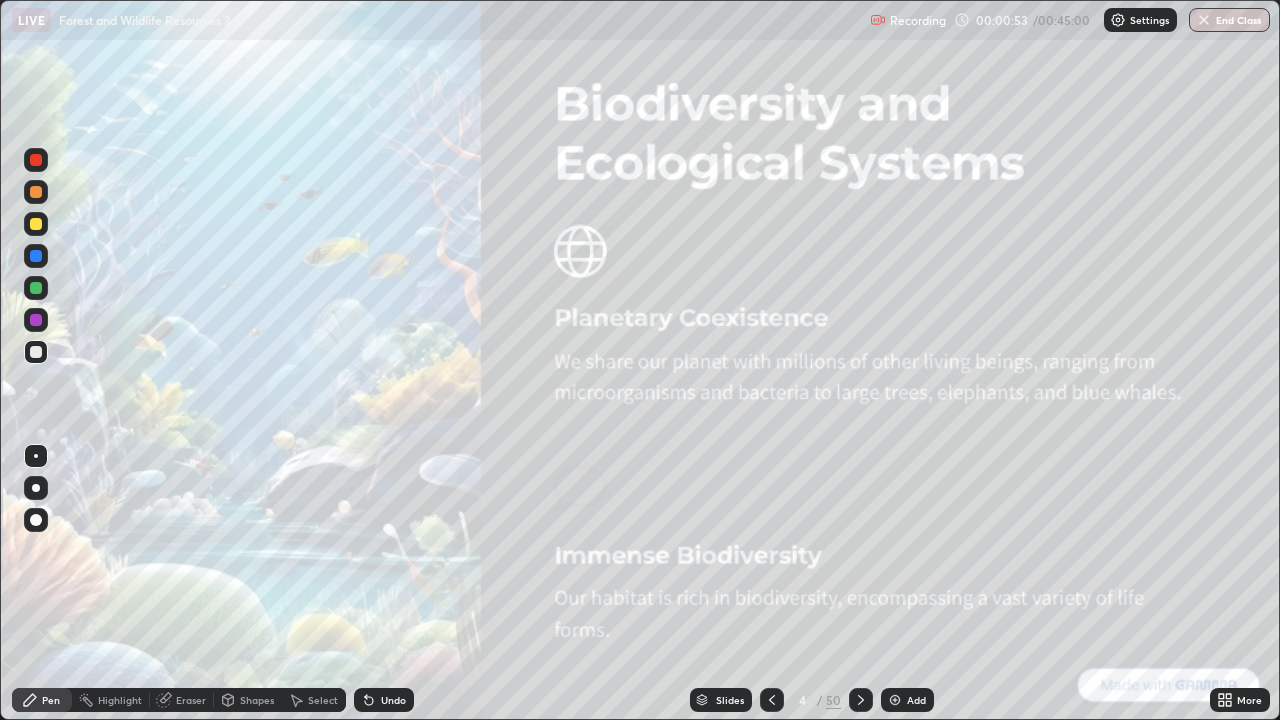 click 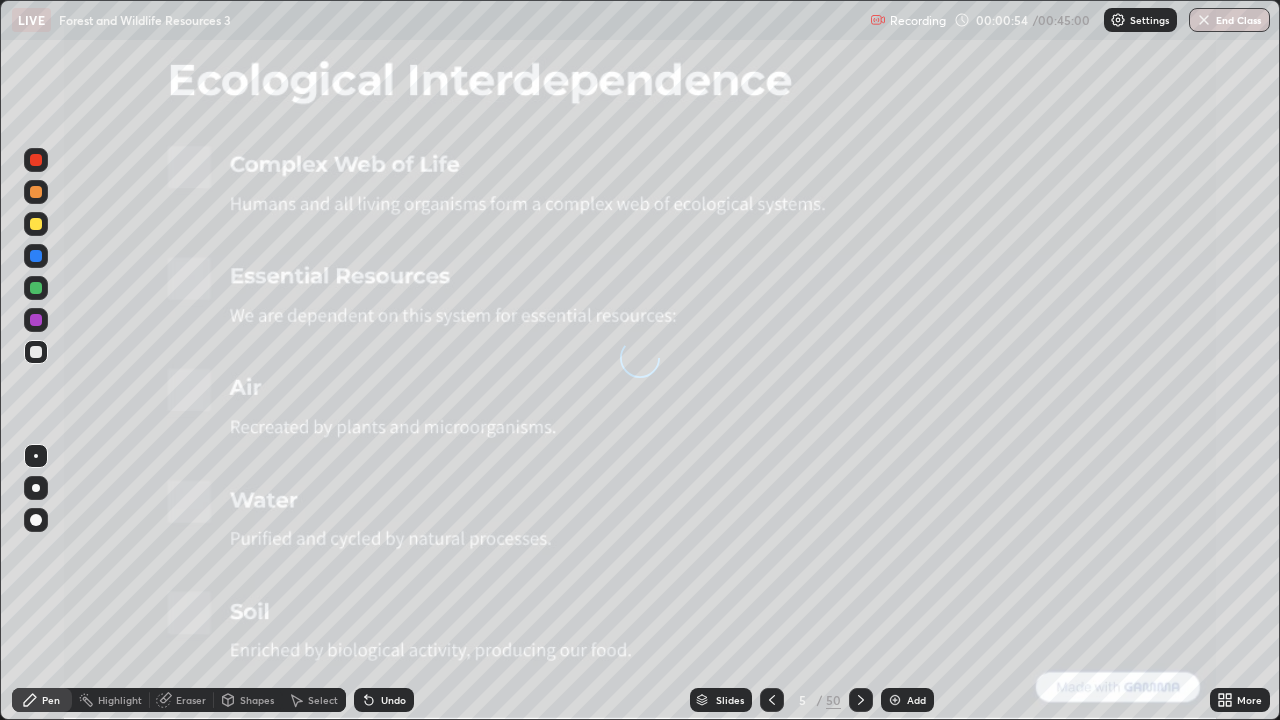 click at bounding box center [861, 700] 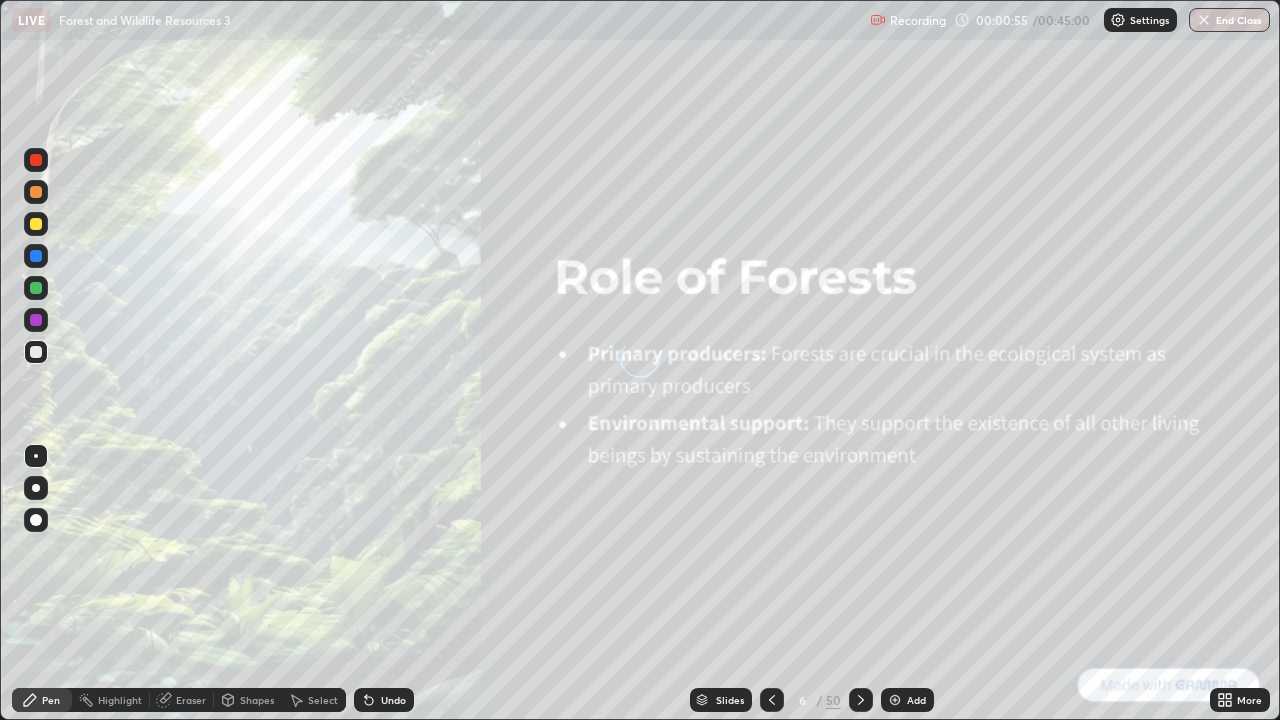 click 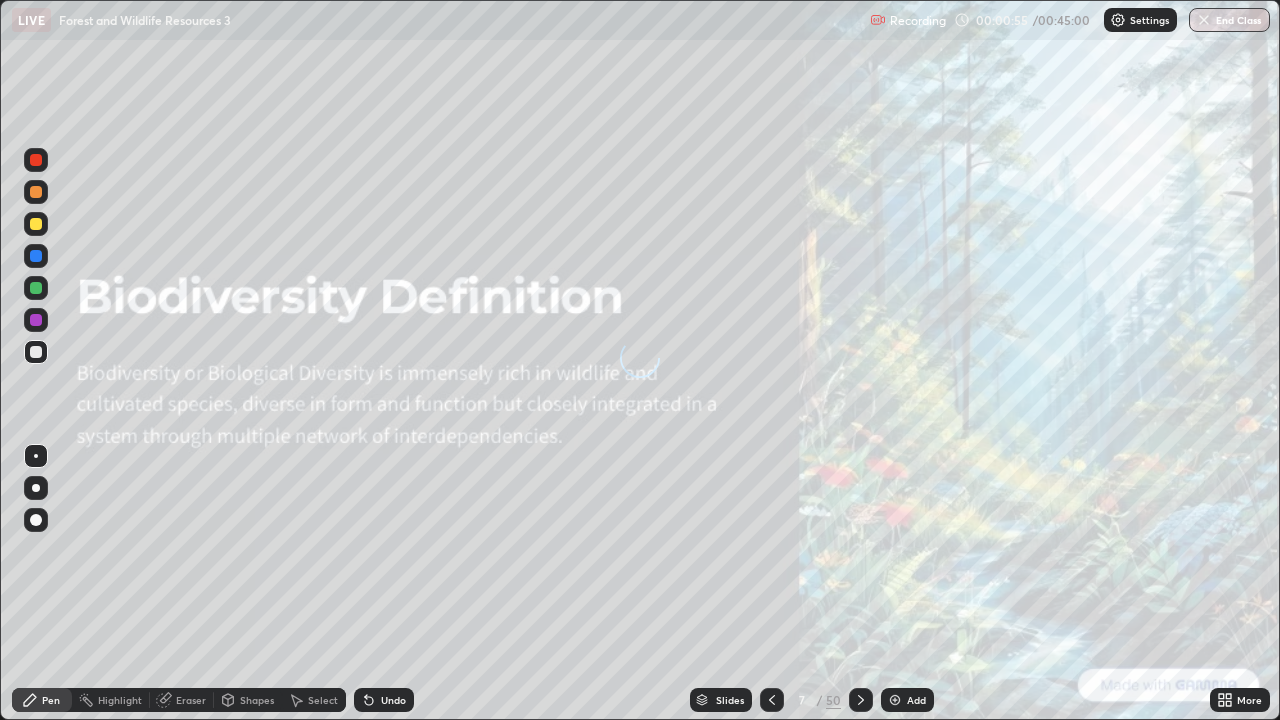 click 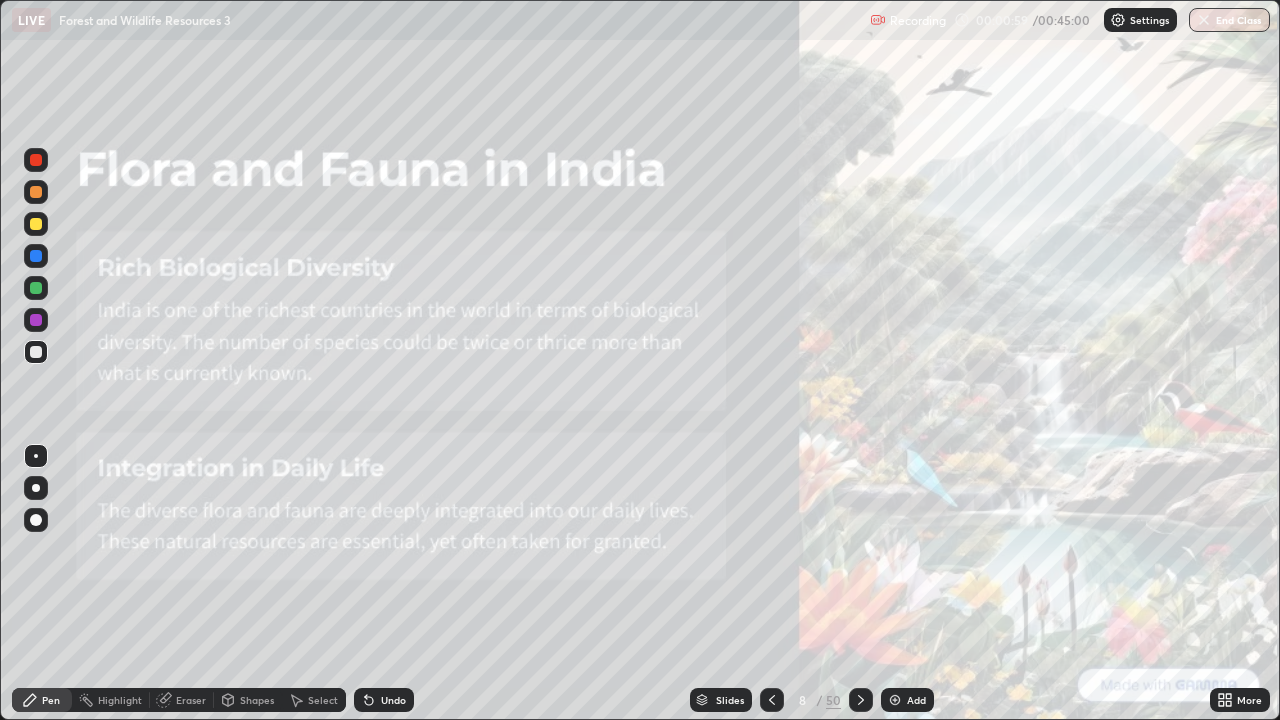 click 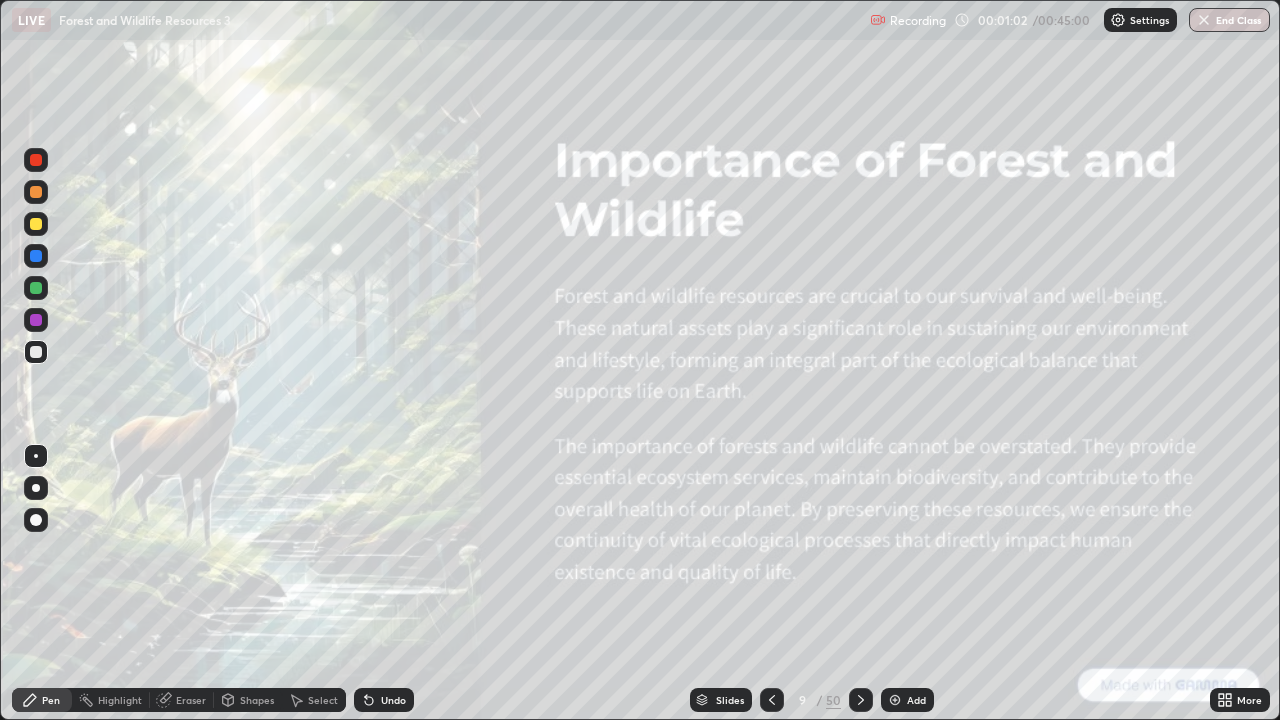 click 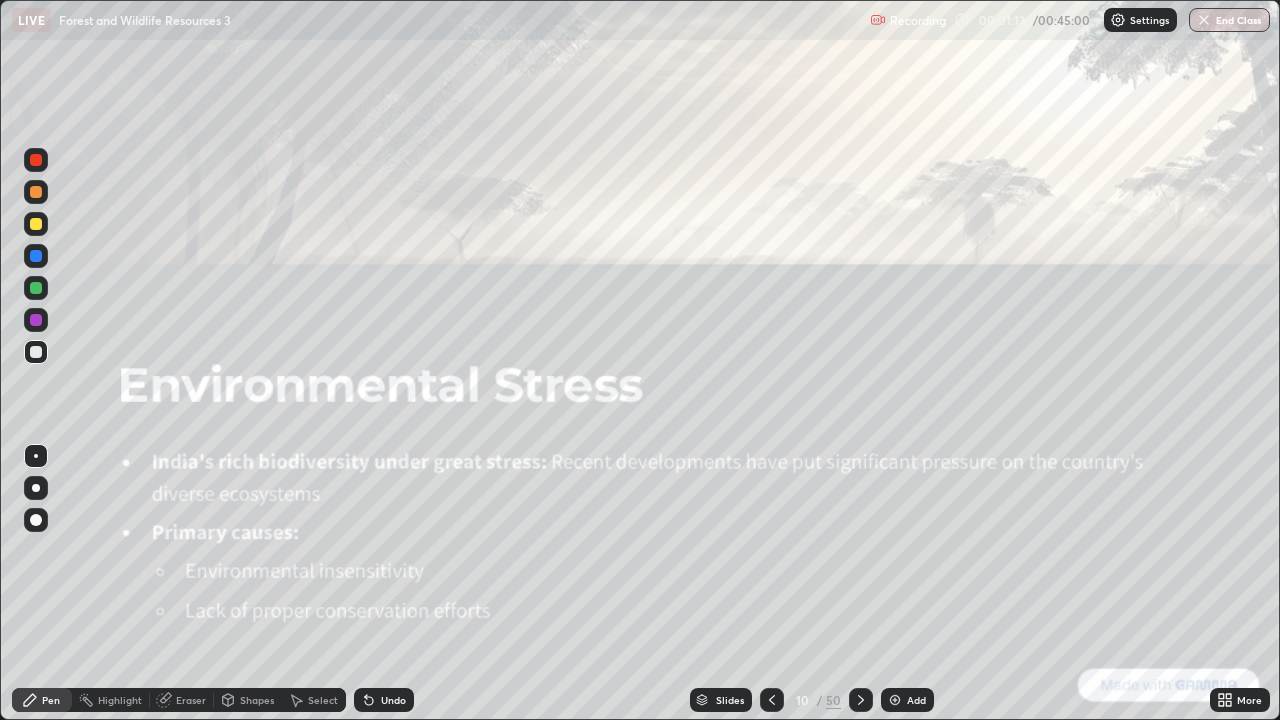 click 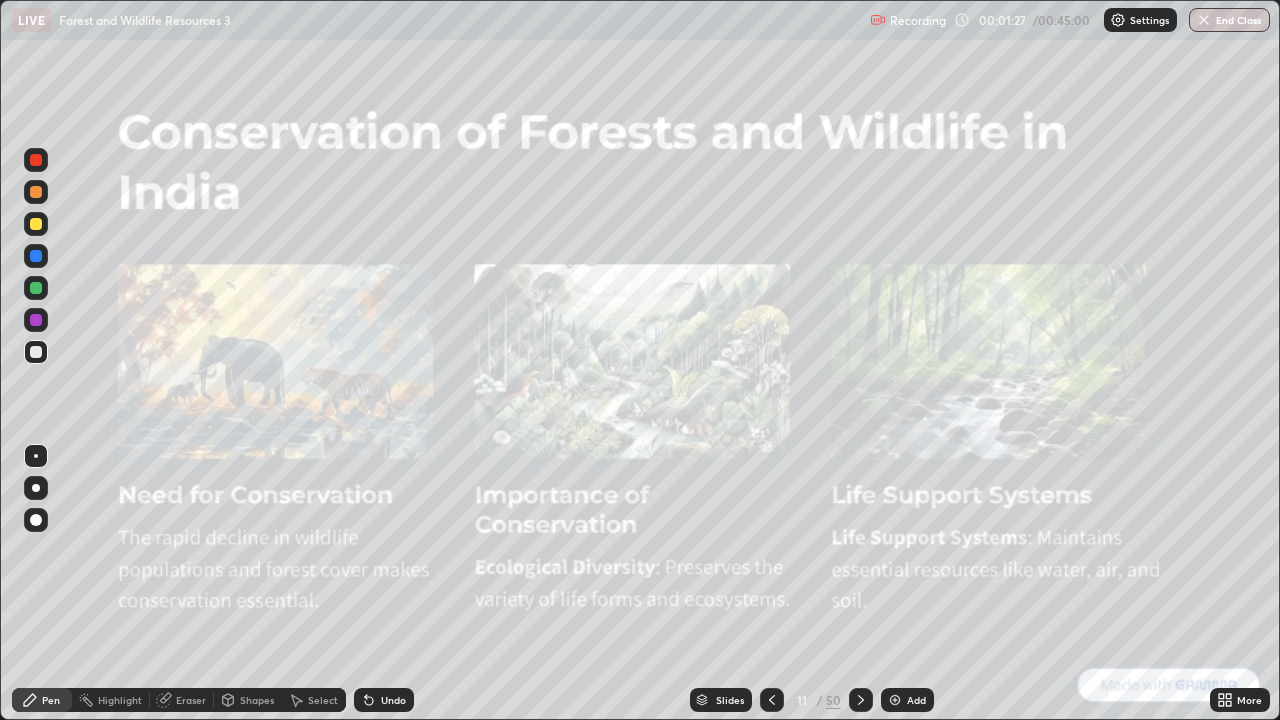 click 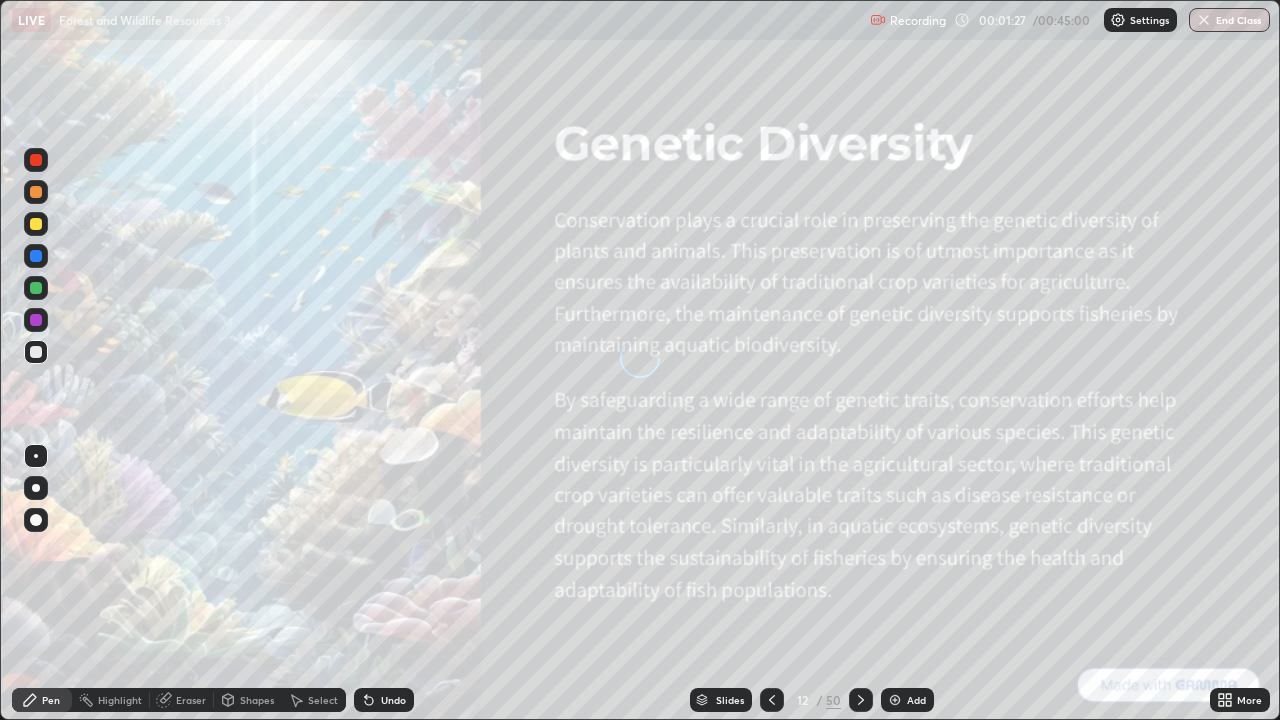click at bounding box center [861, 700] 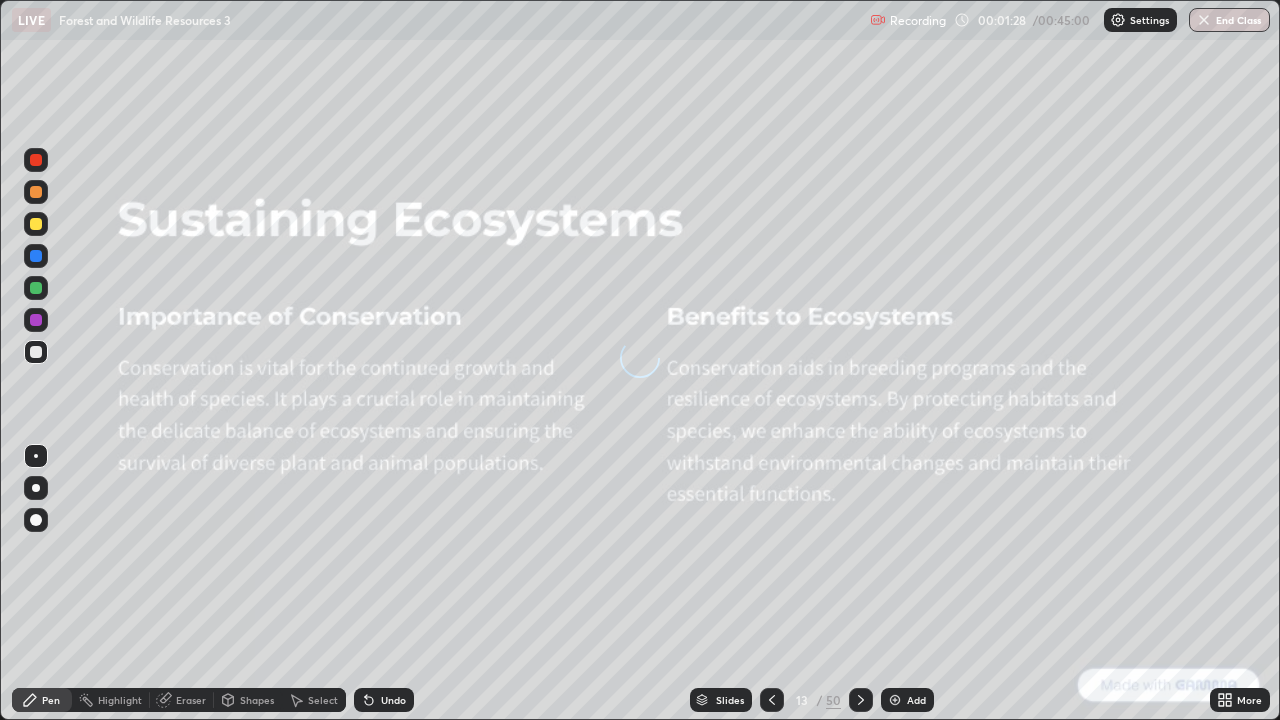 click at bounding box center [861, 700] 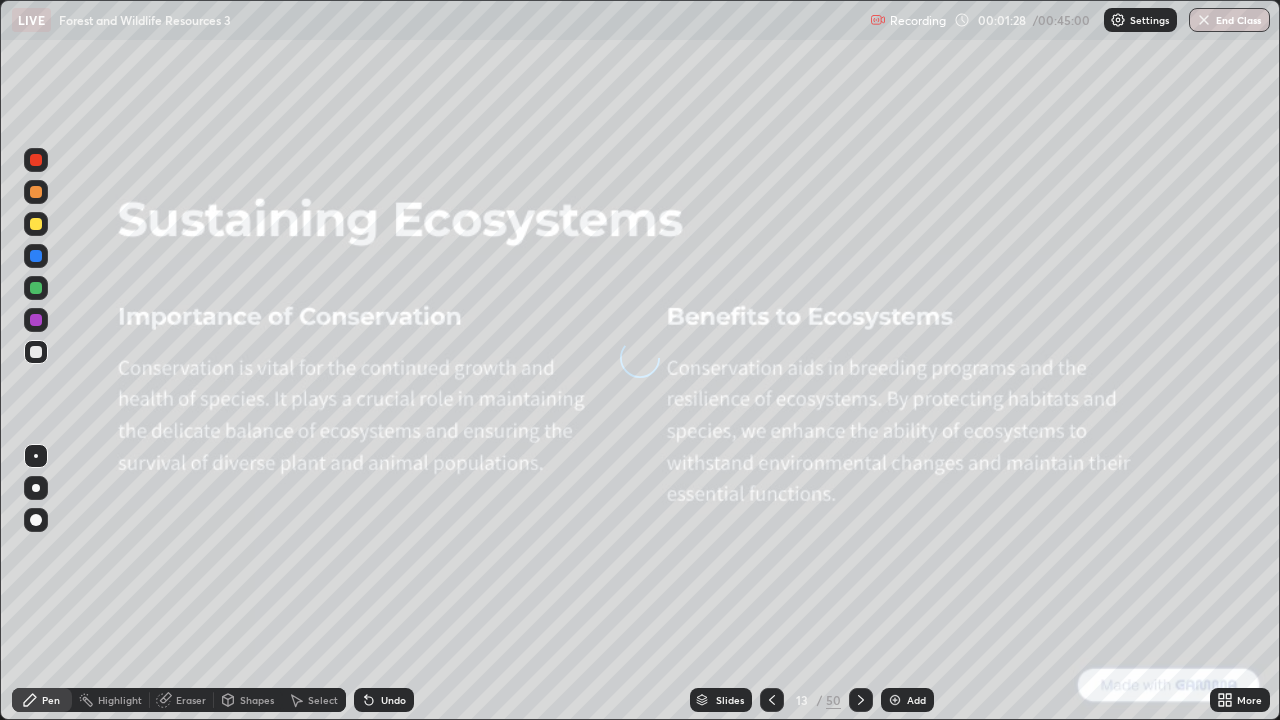 click at bounding box center (861, 700) 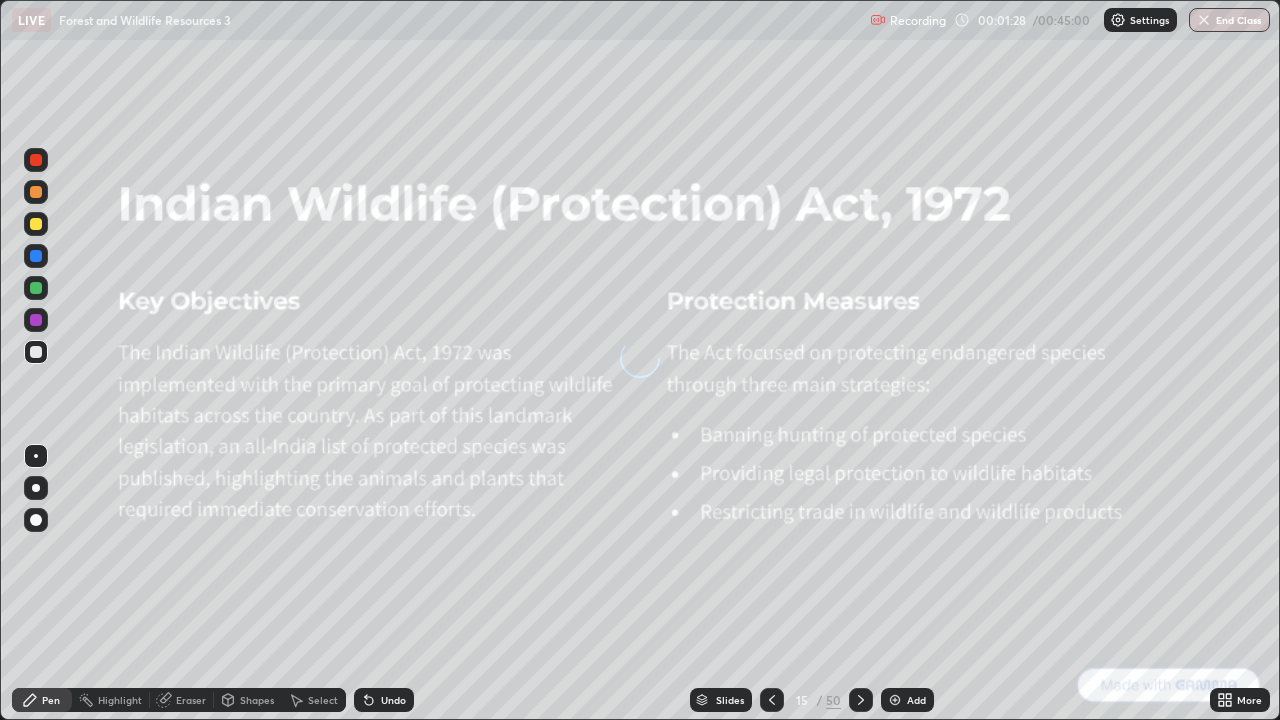 click at bounding box center (861, 700) 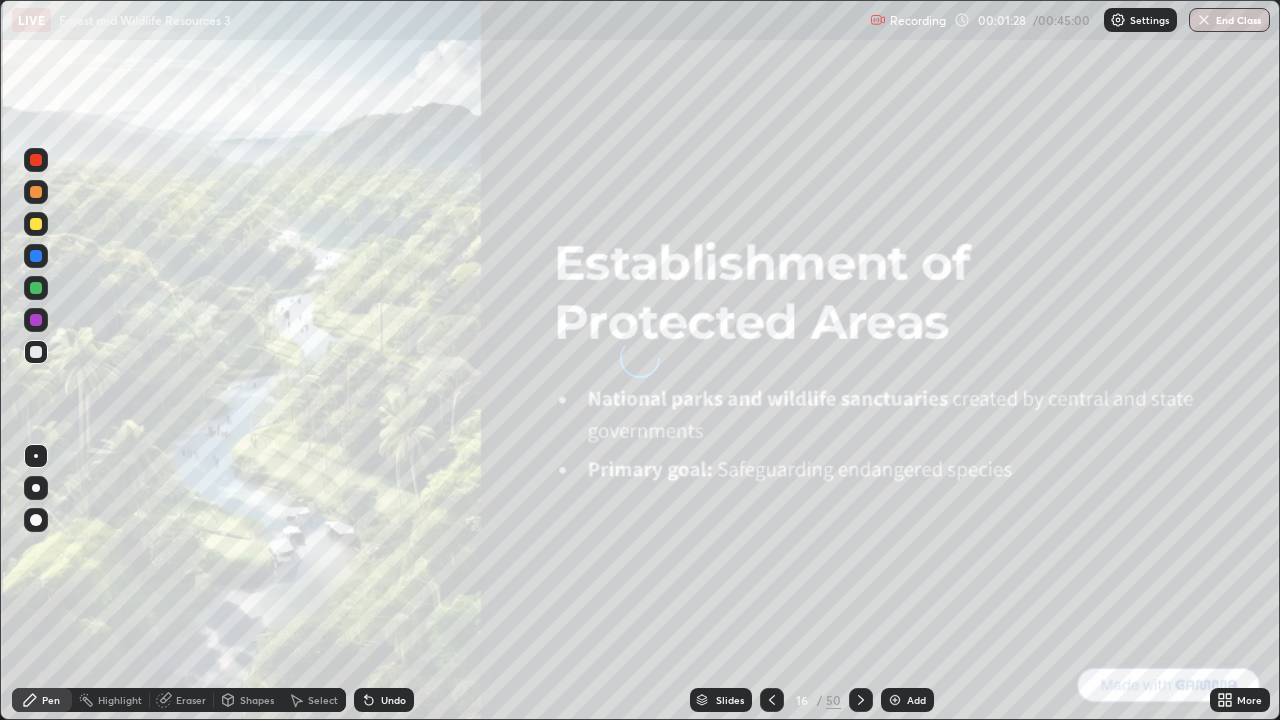 click at bounding box center [861, 700] 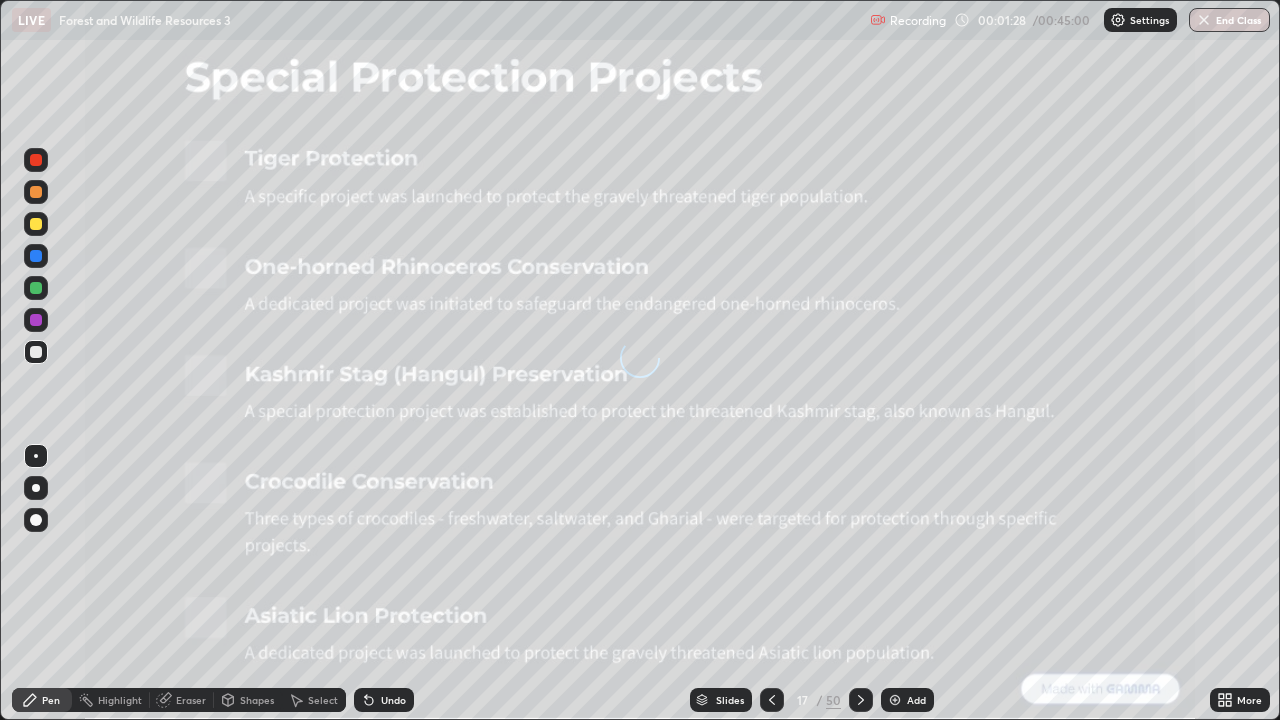 click 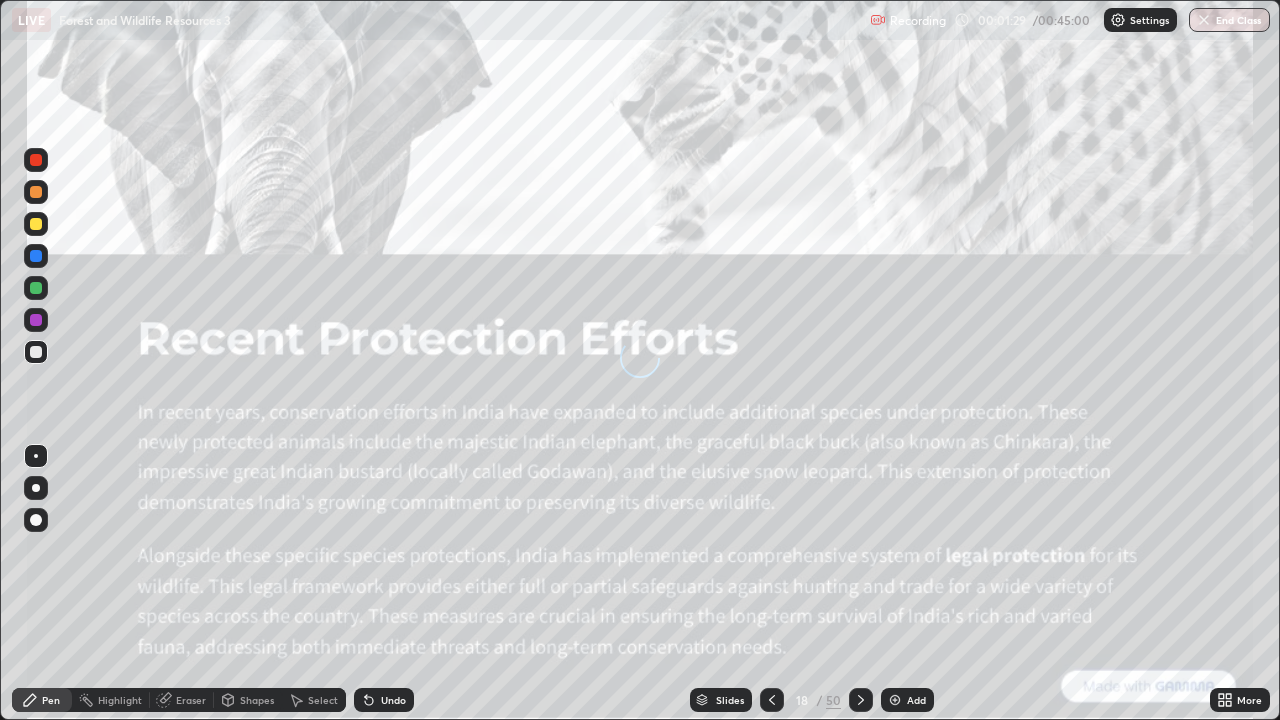 click 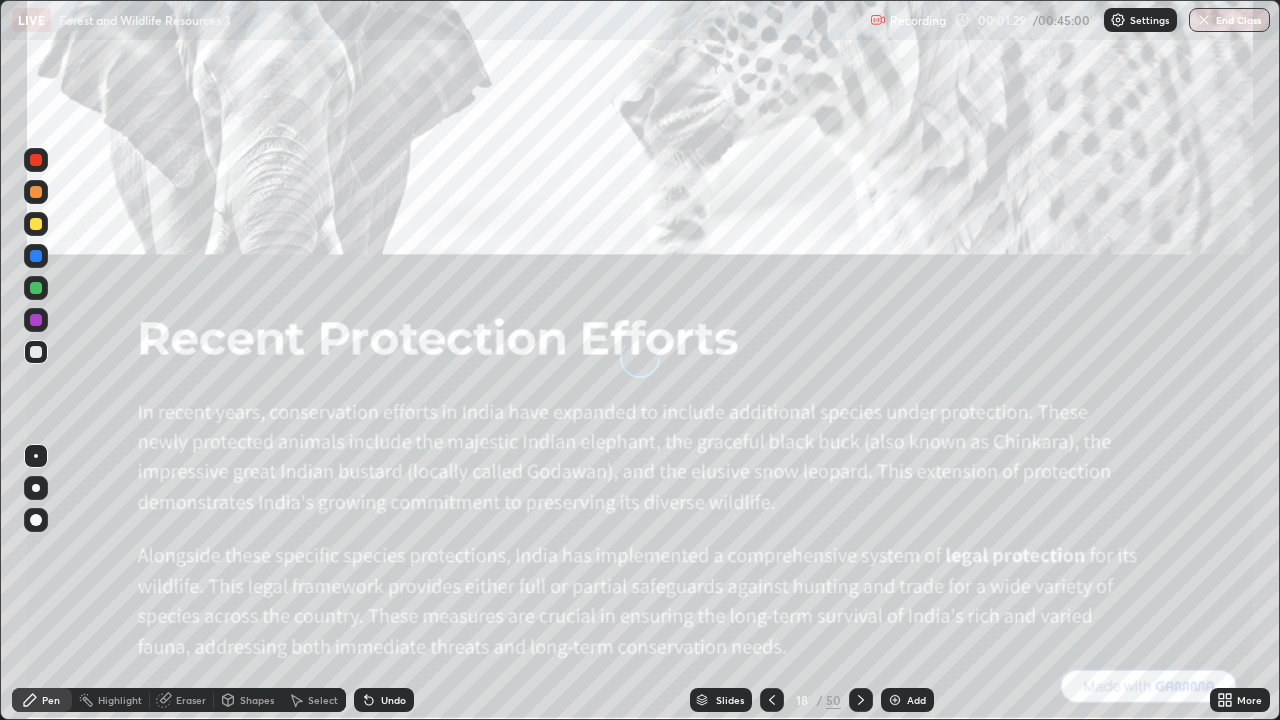 click 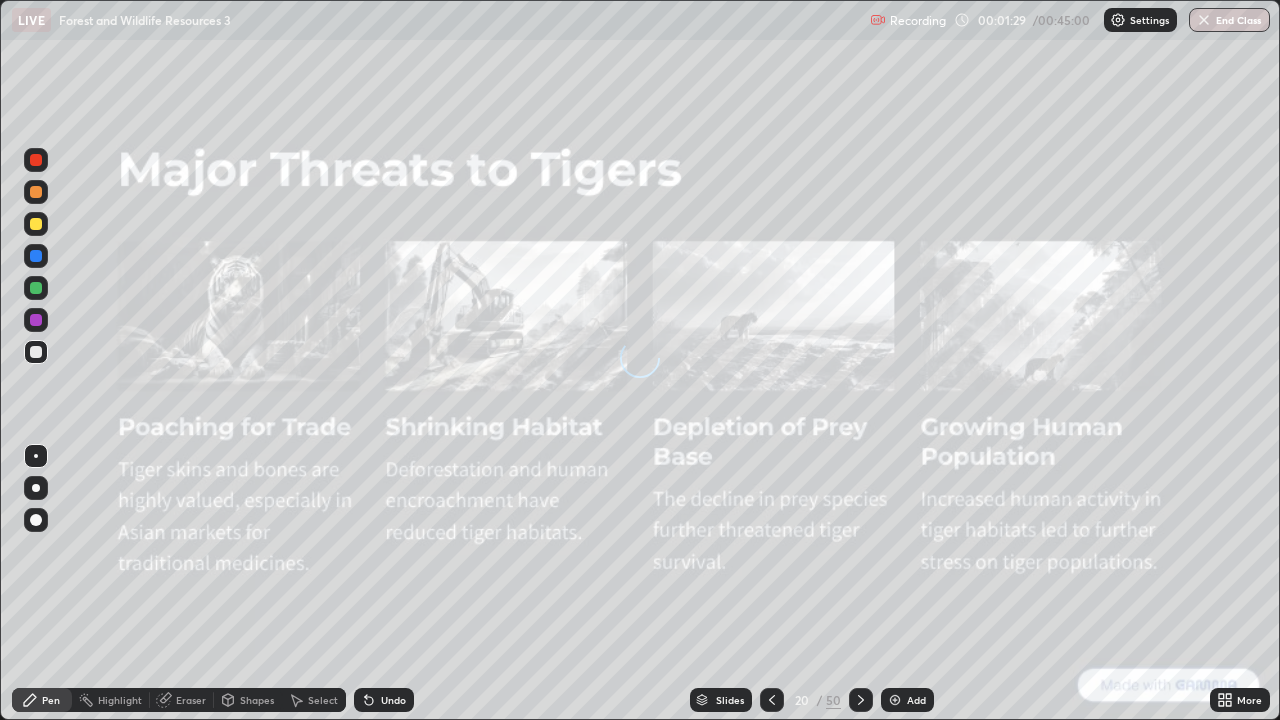 click 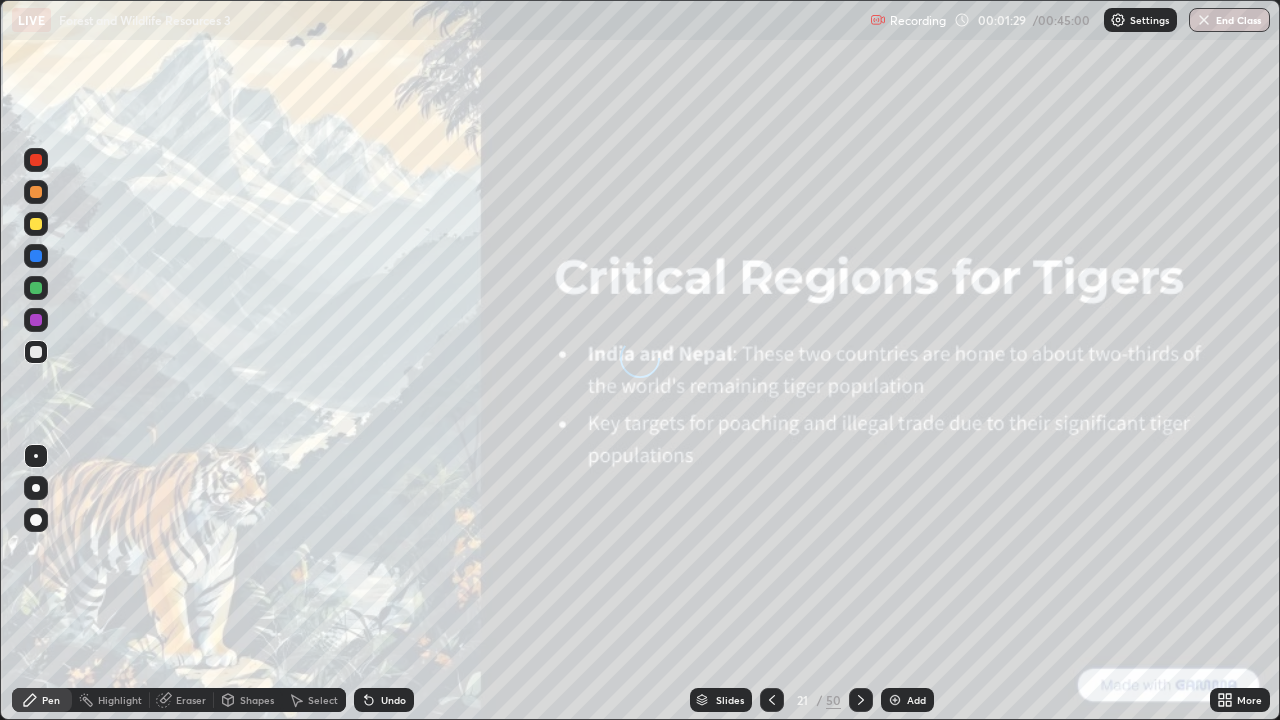 click 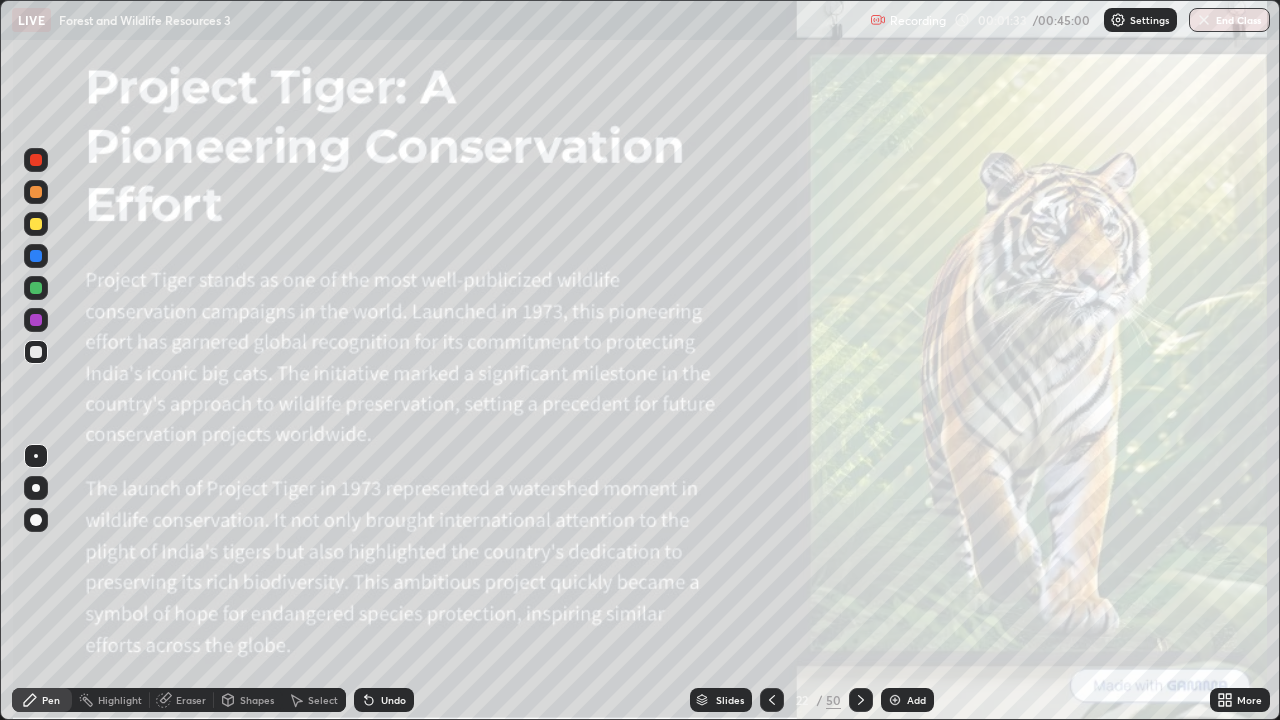 click 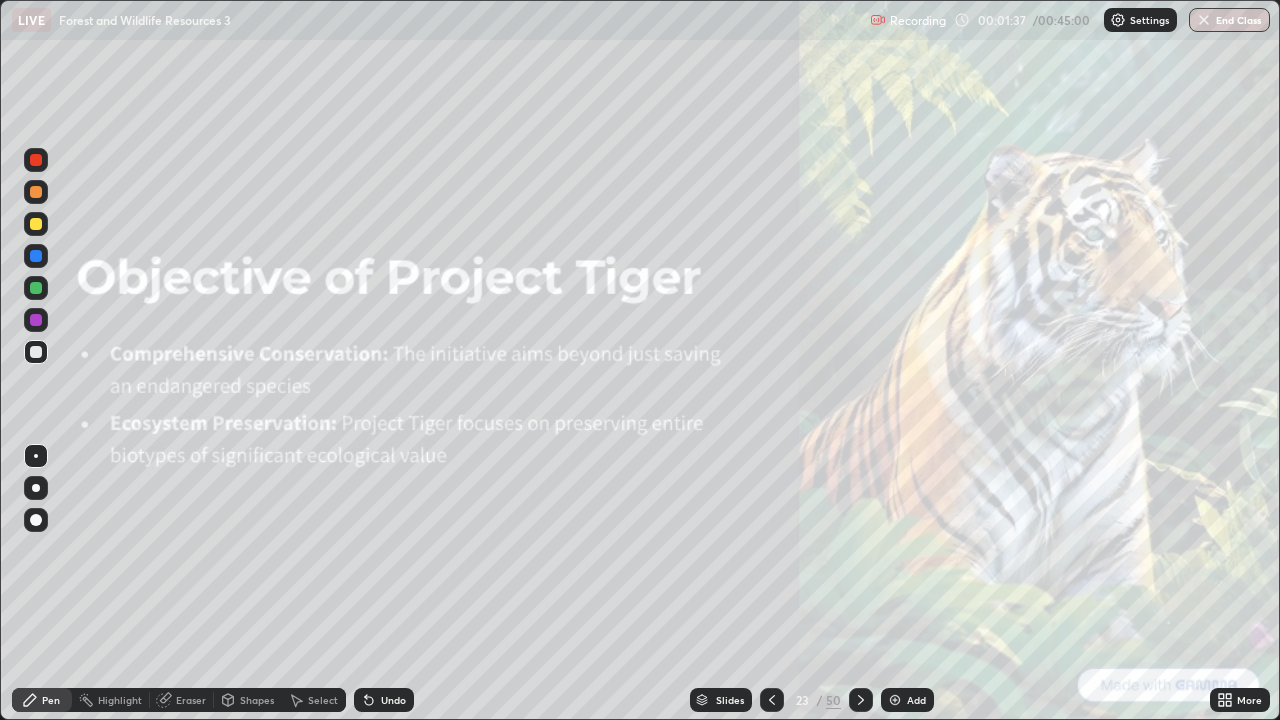 click 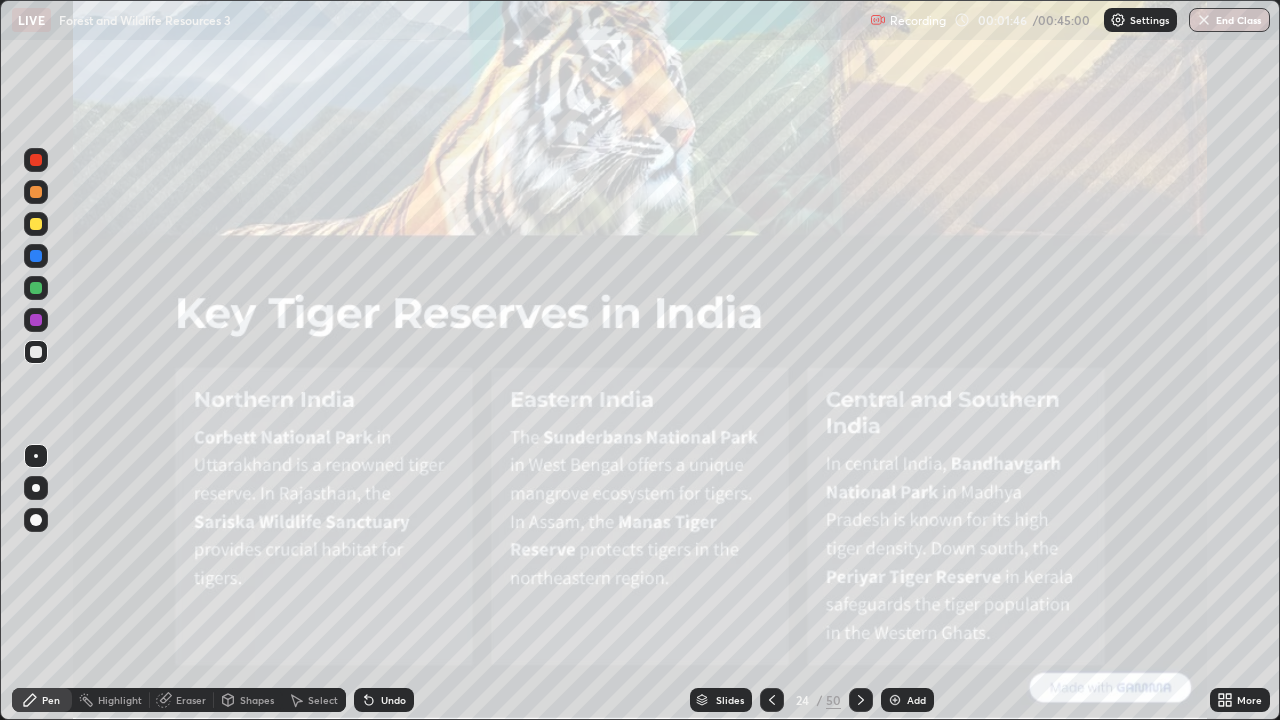 click 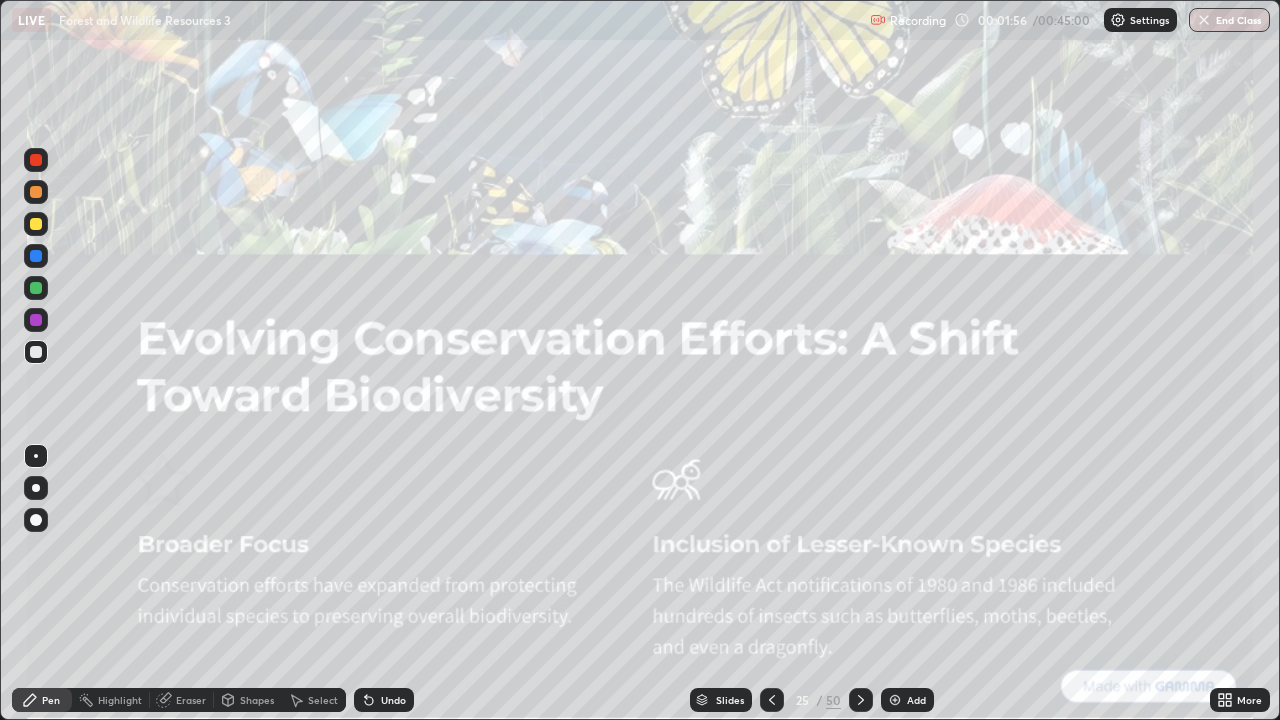 click at bounding box center (772, 700) 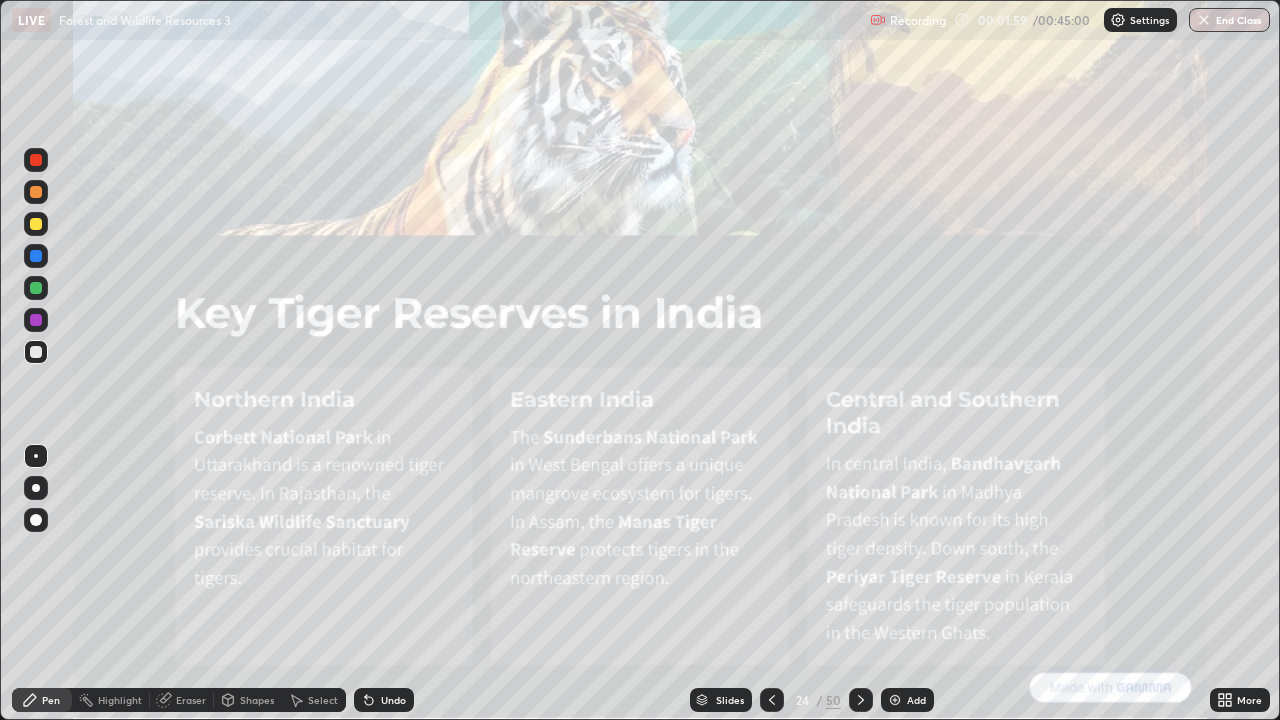 click 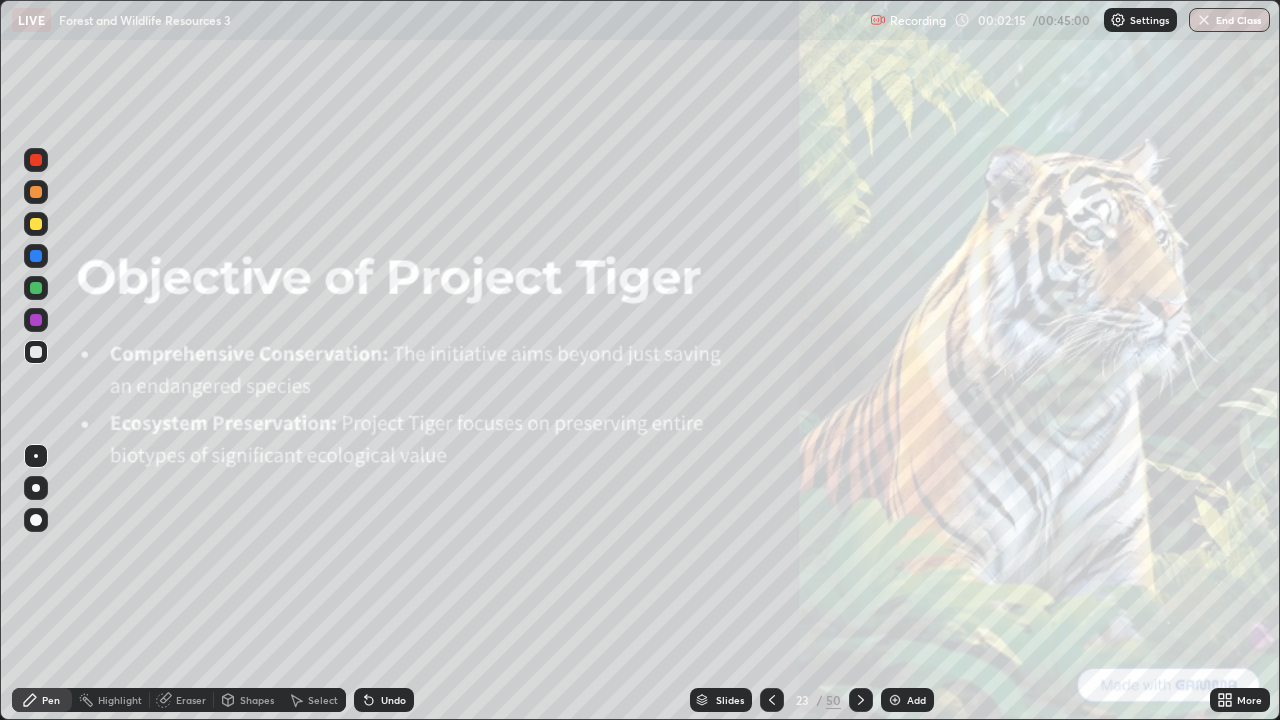click 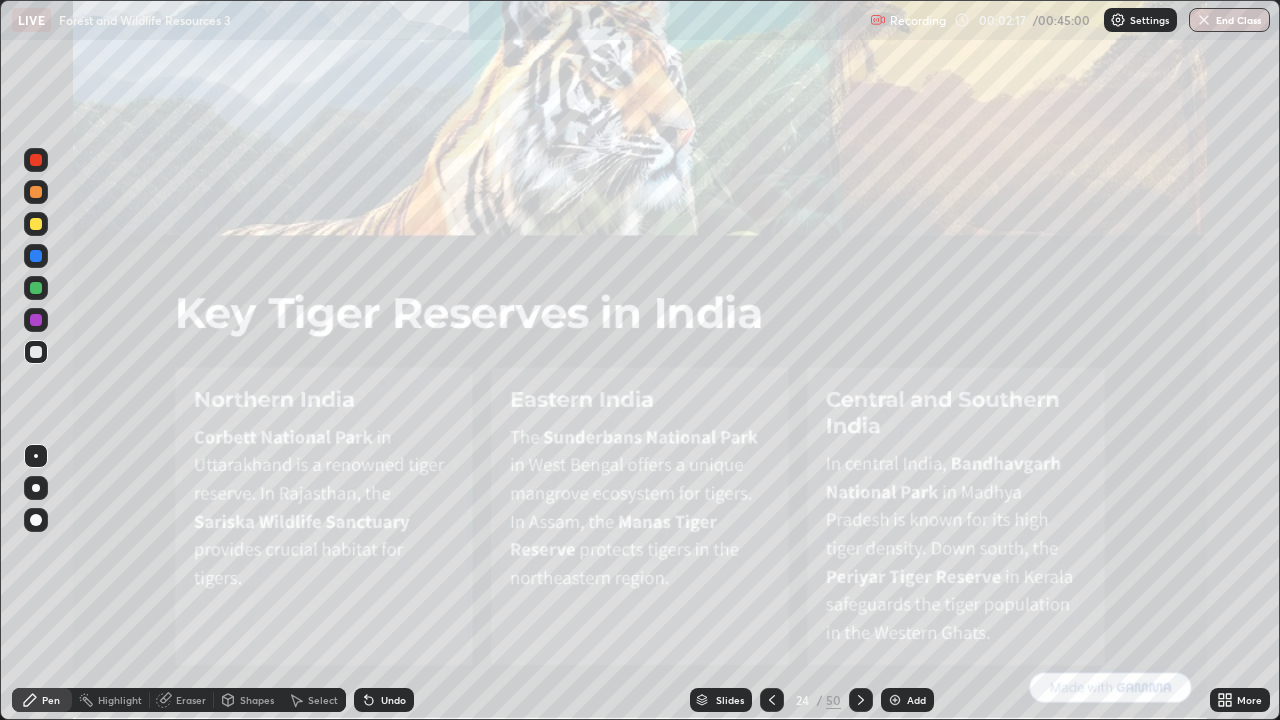 click 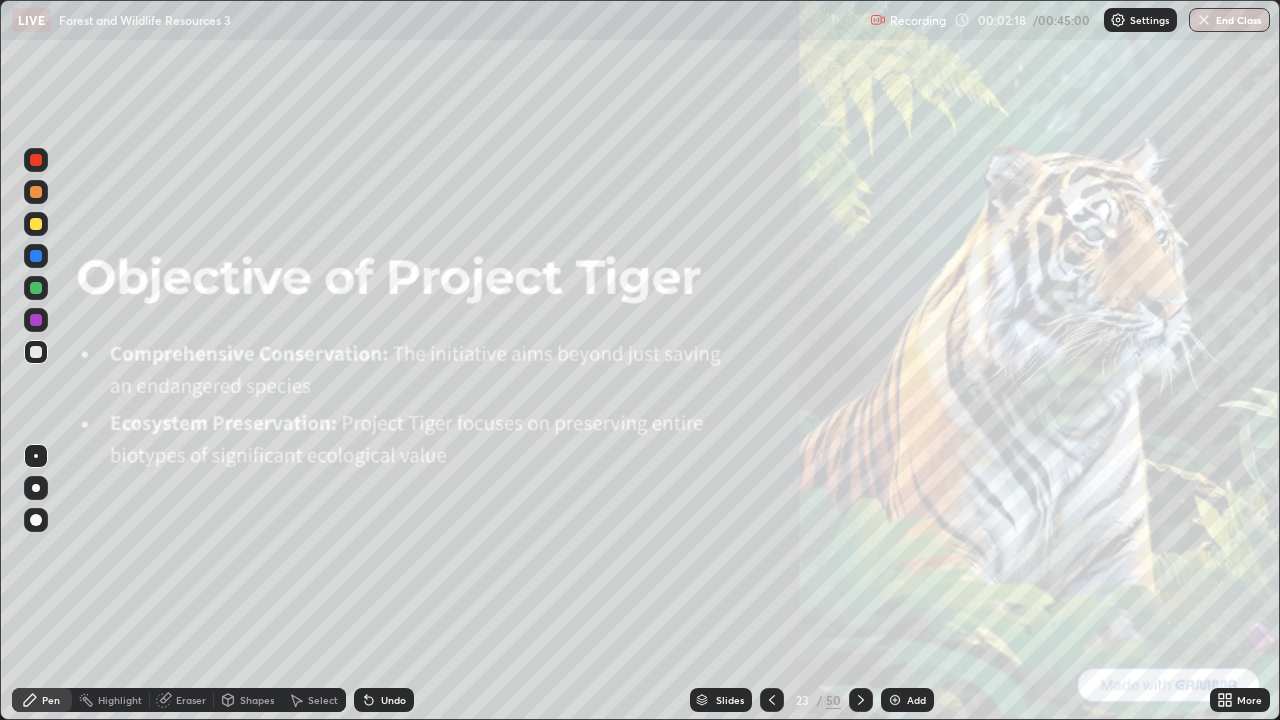 click 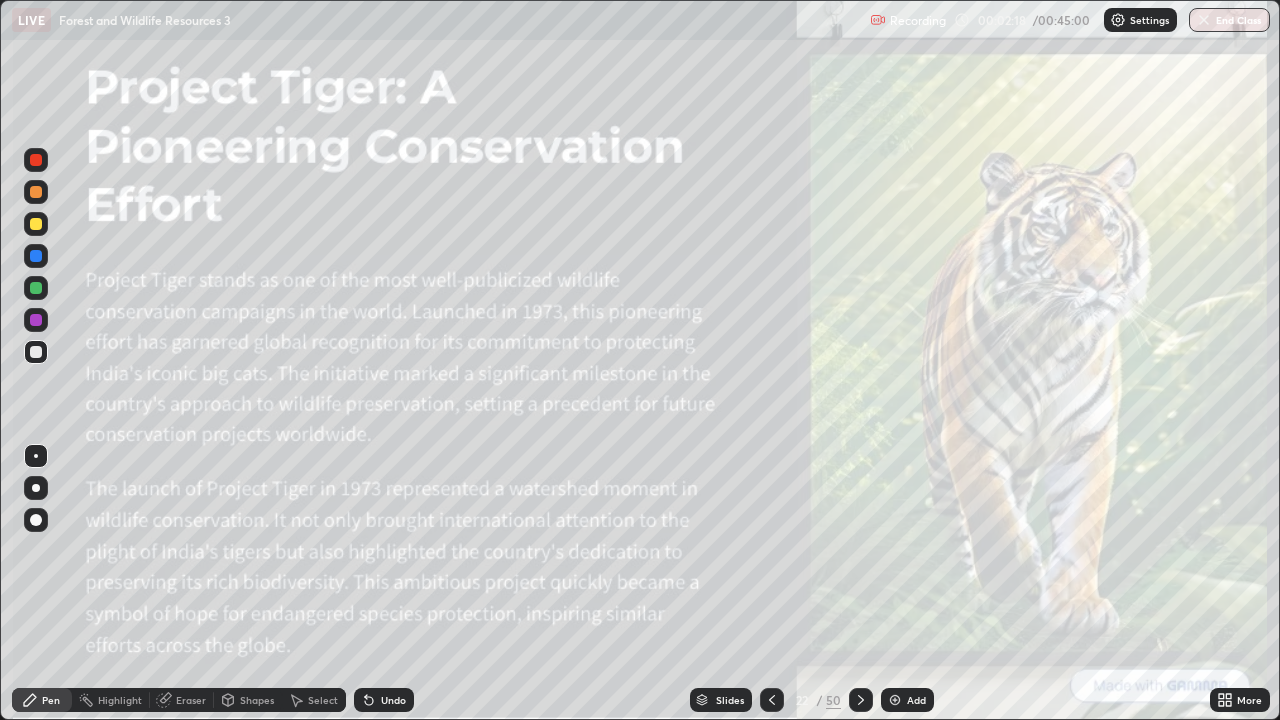 click at bounding box center [772, 700] 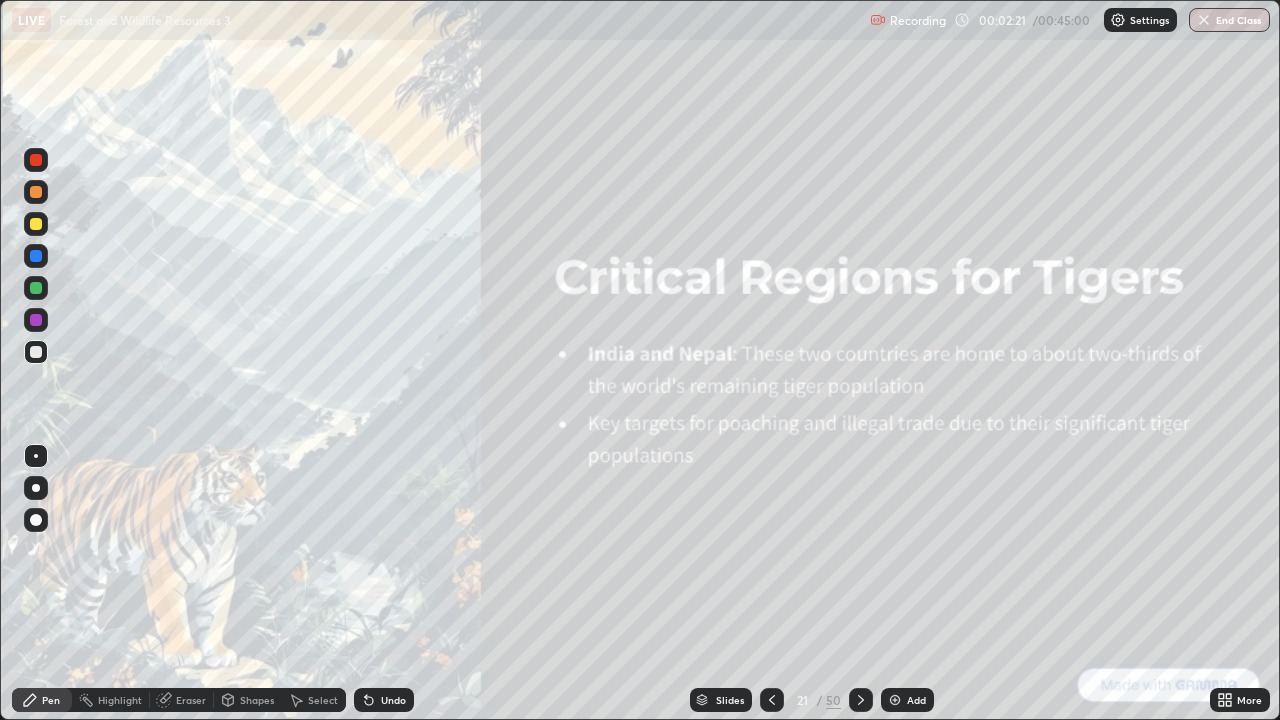 click 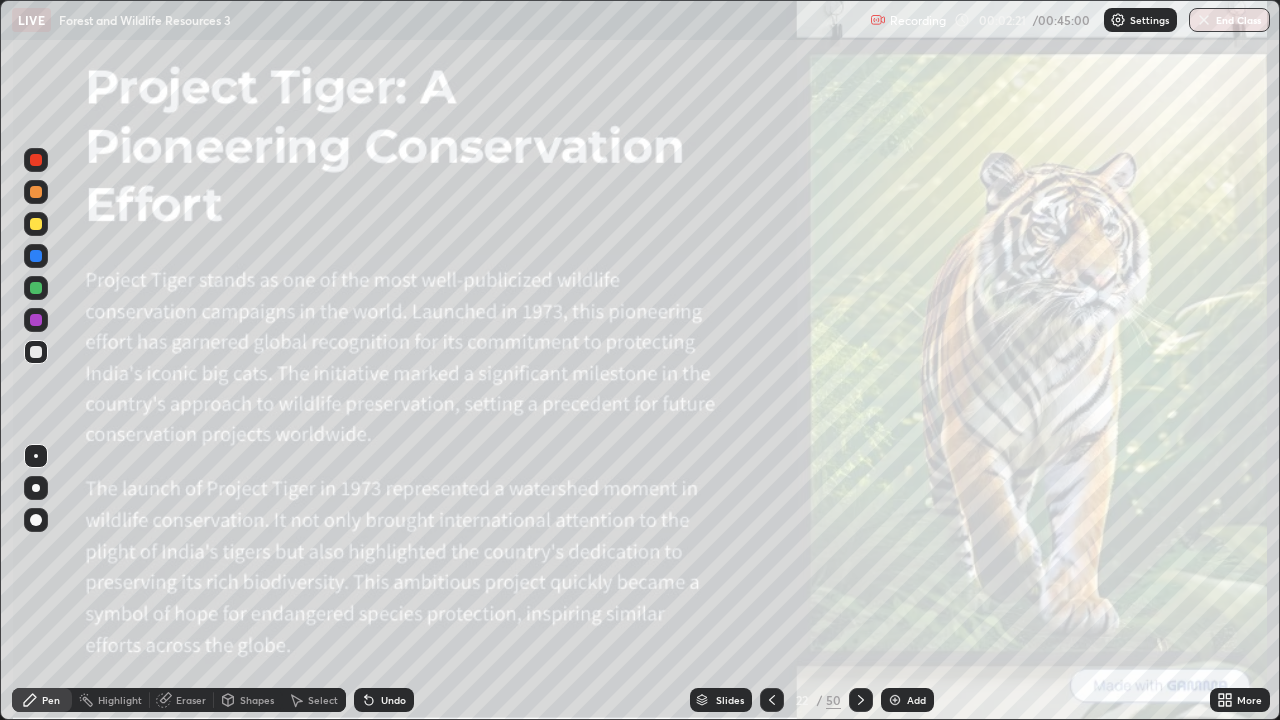 click 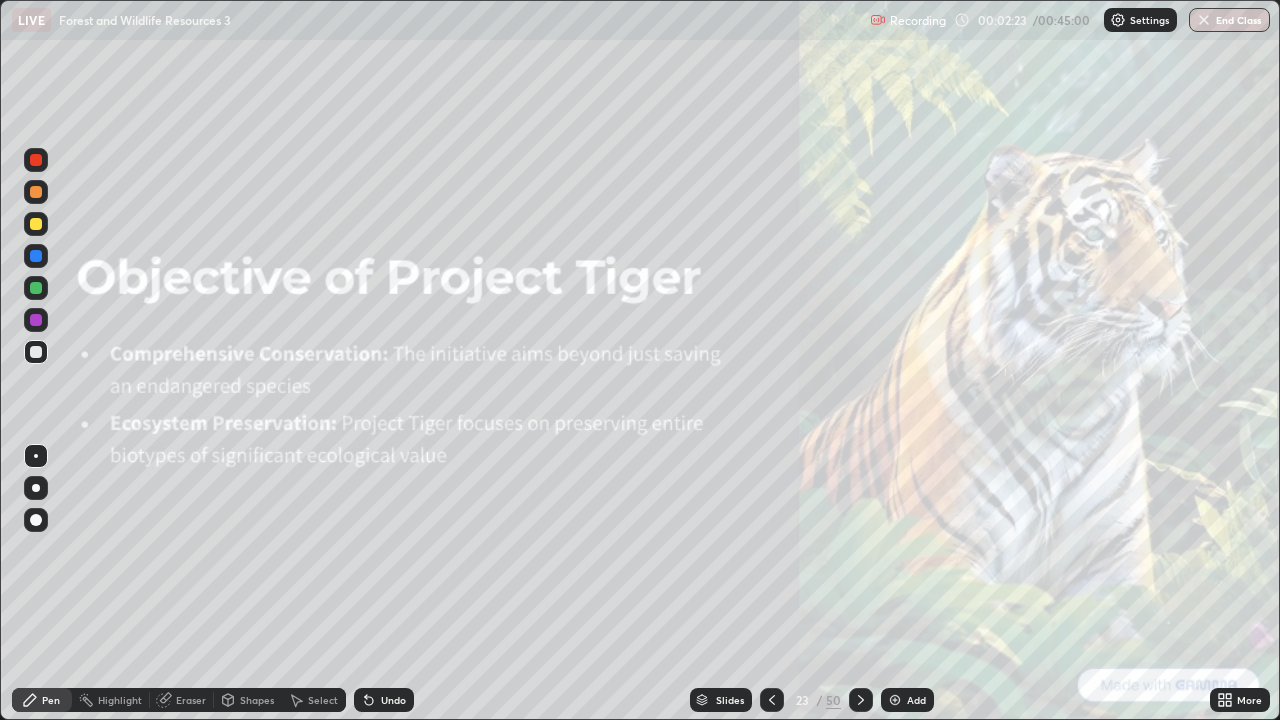 click 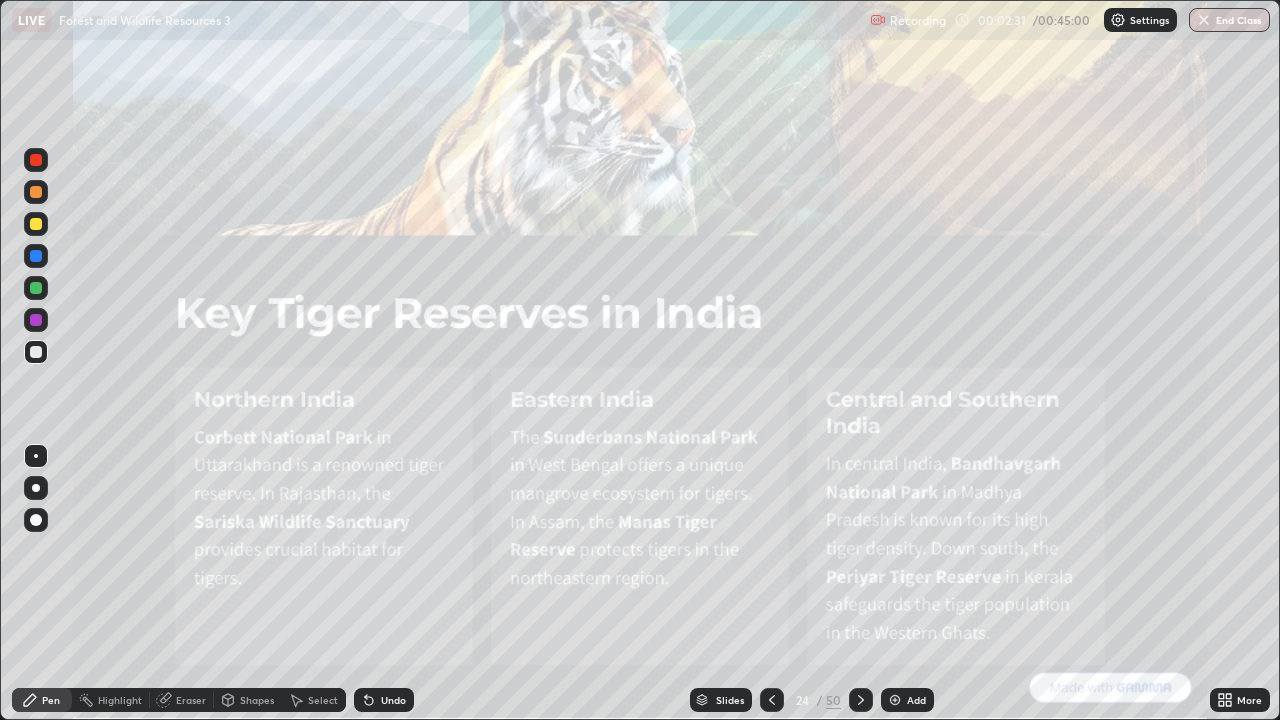 click at bounding box center (36, 520) 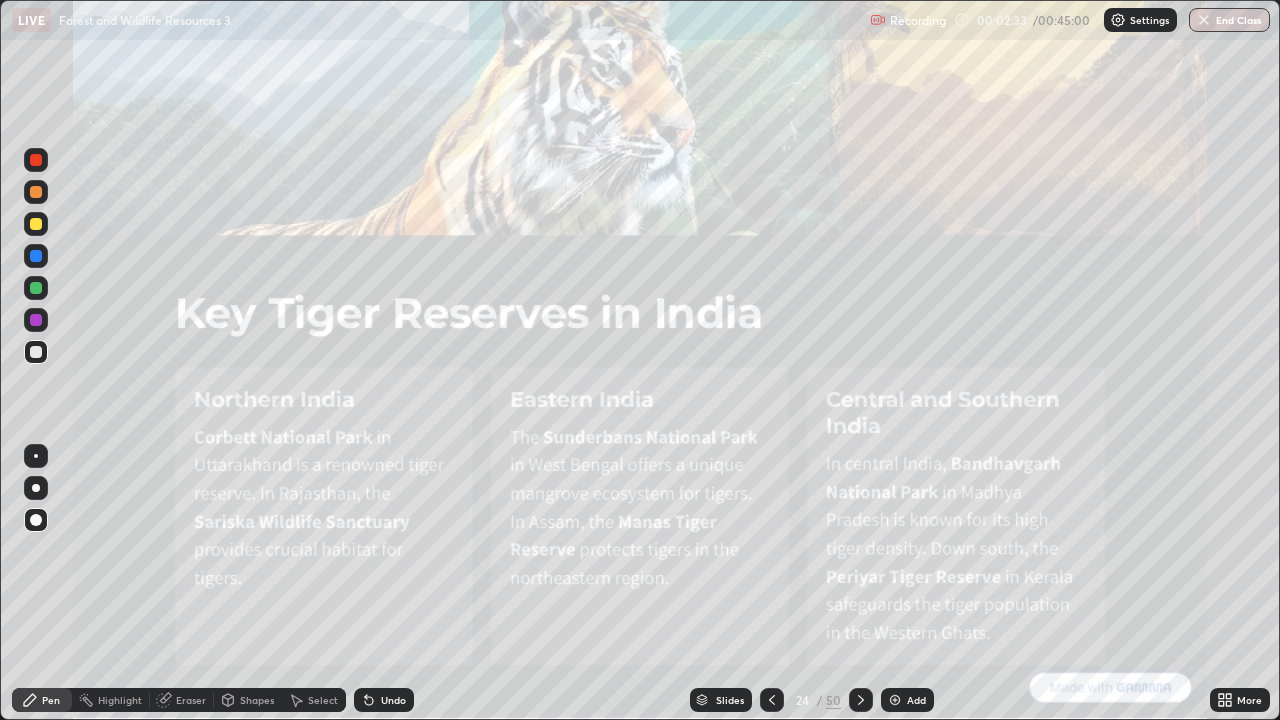 click at bounding box center [36, 192] 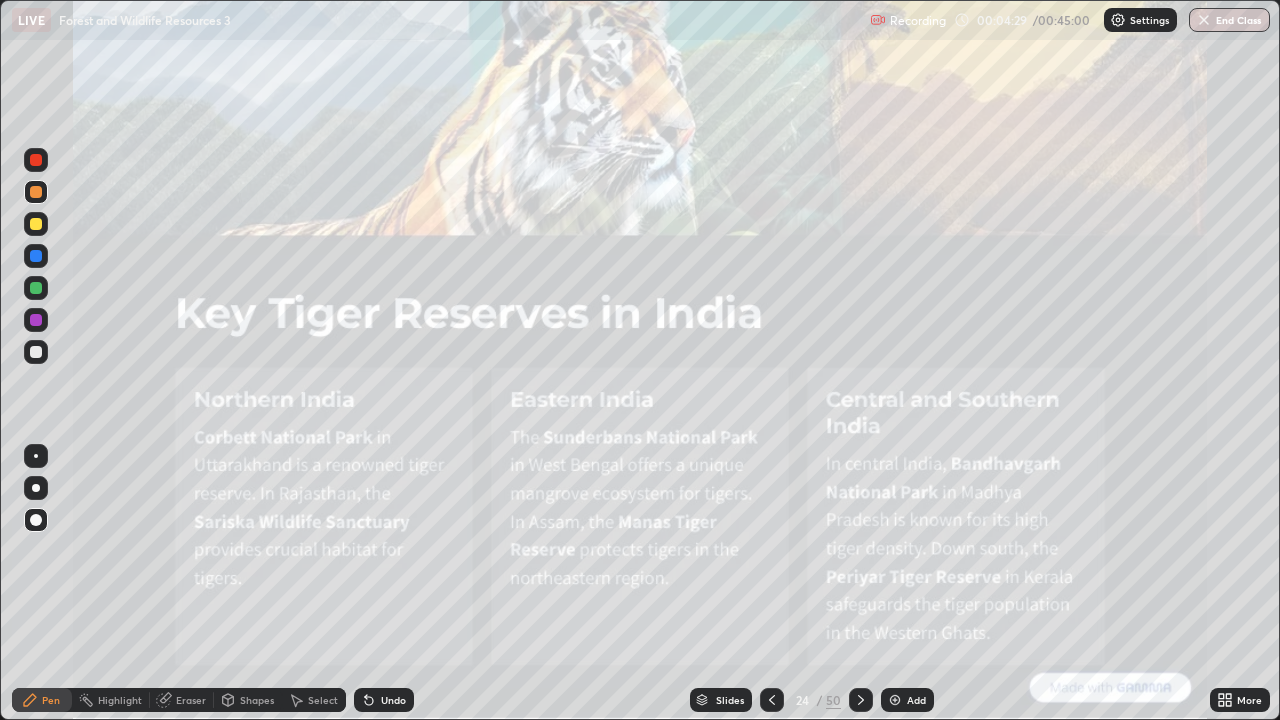 click 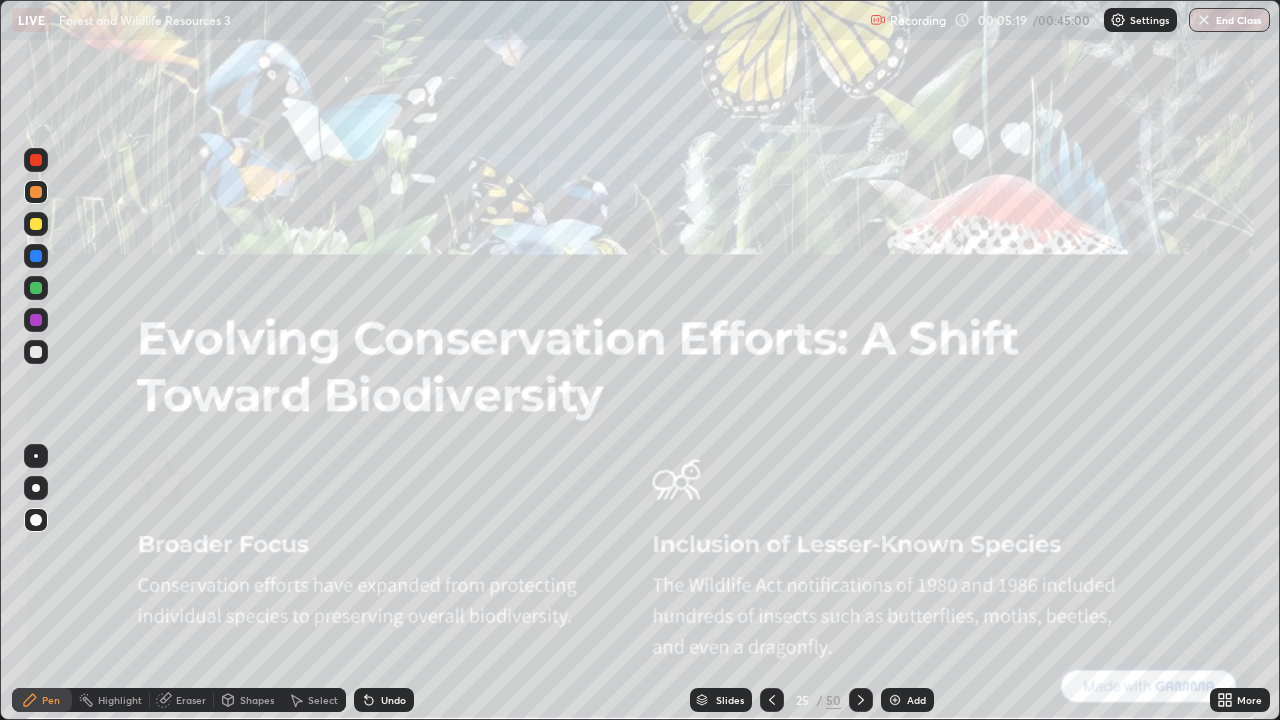 click 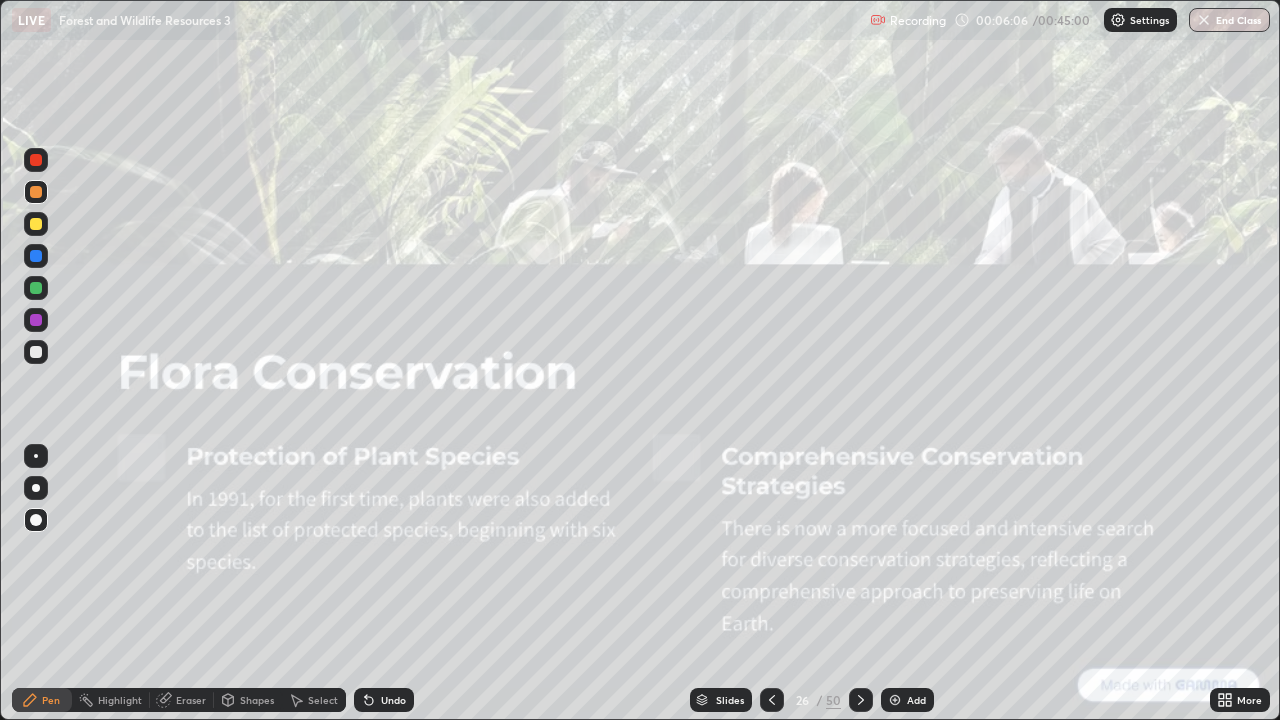 click 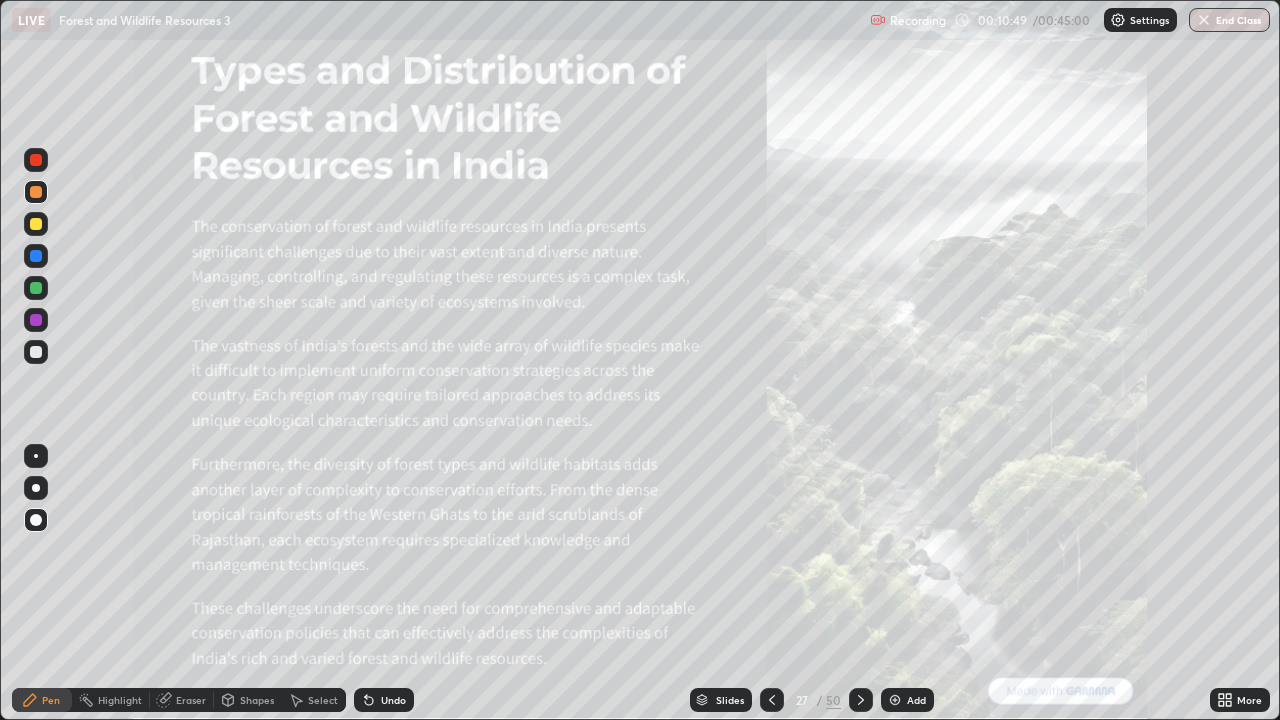 click 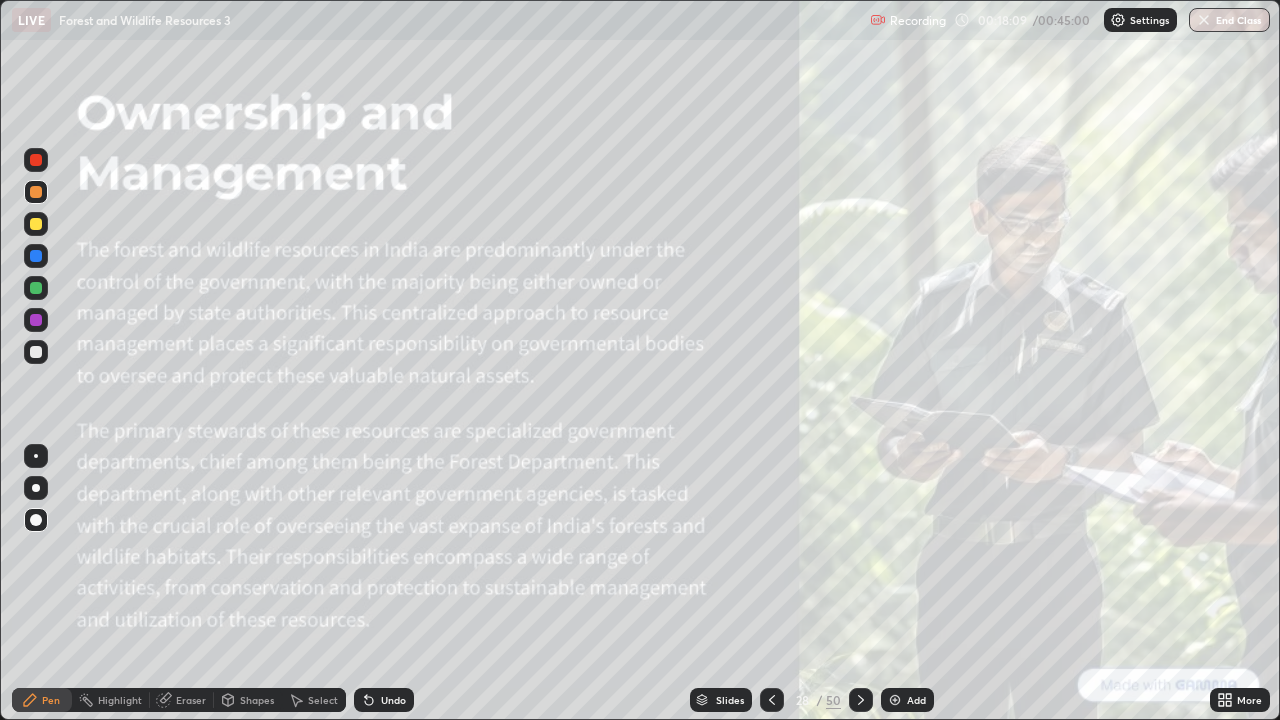 click 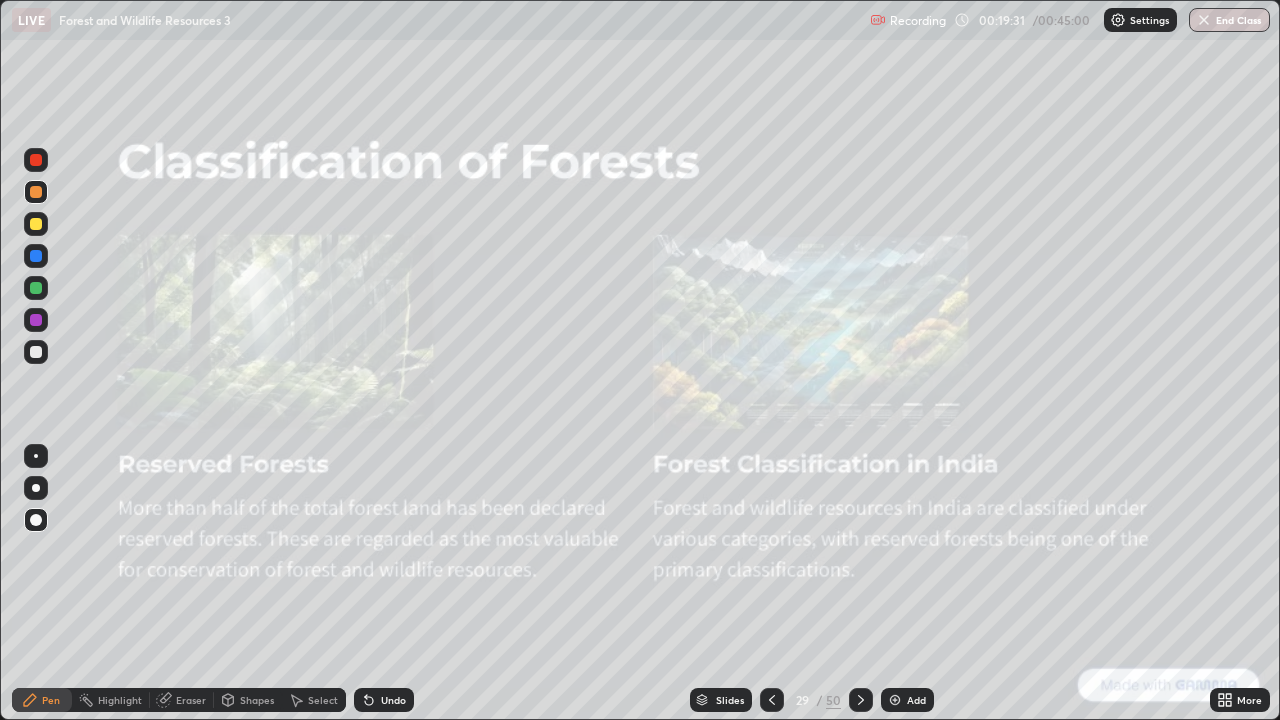 click 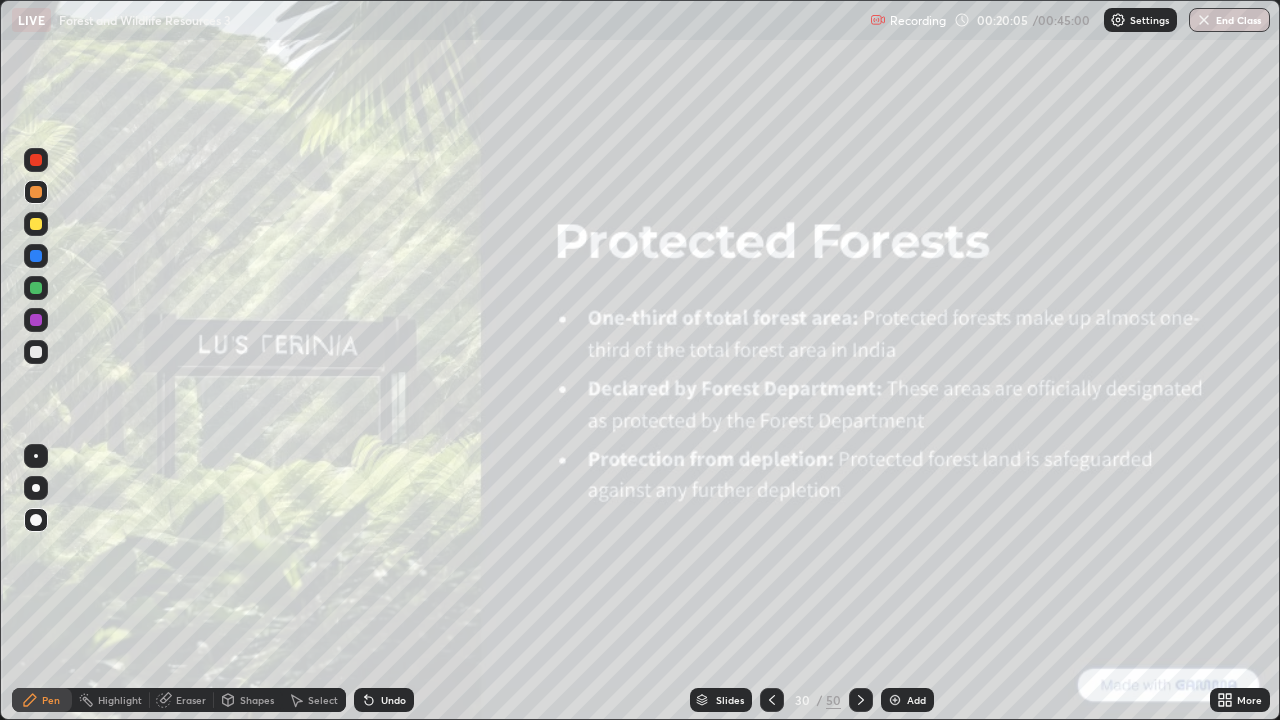click at bounding box center [861, 700] 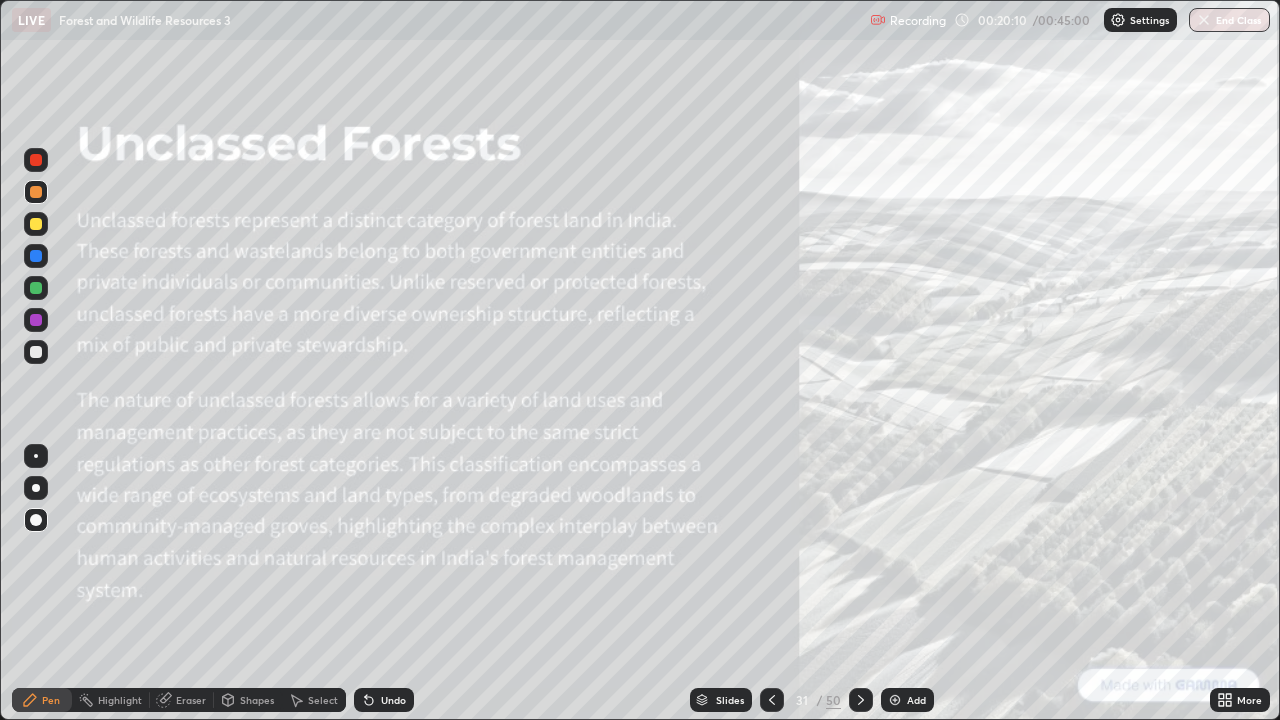 click 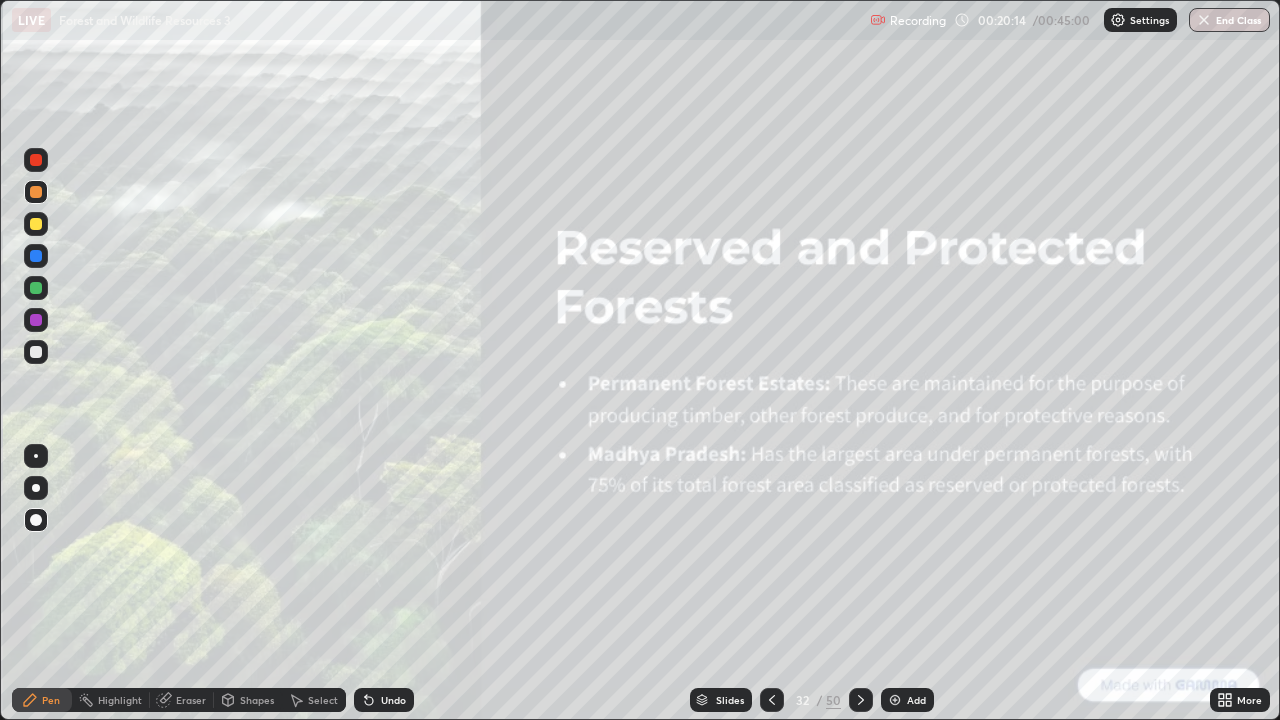 click at bounding box center [861, 700] 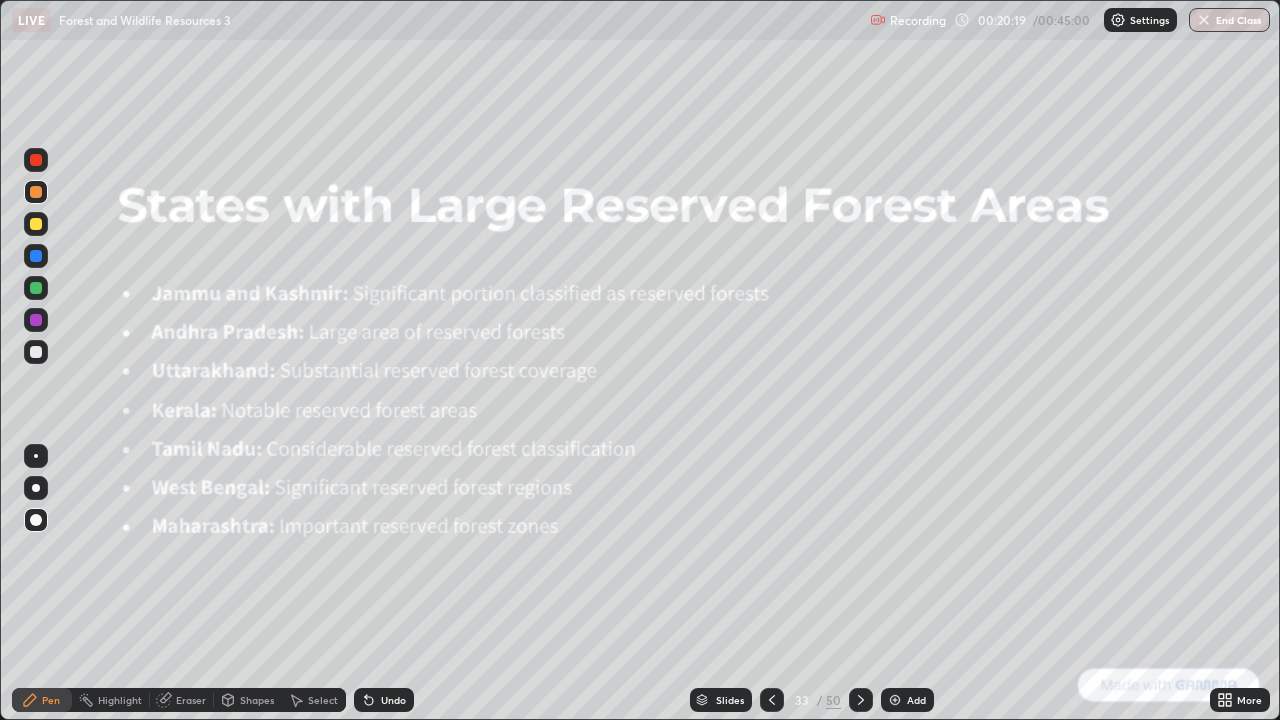 click 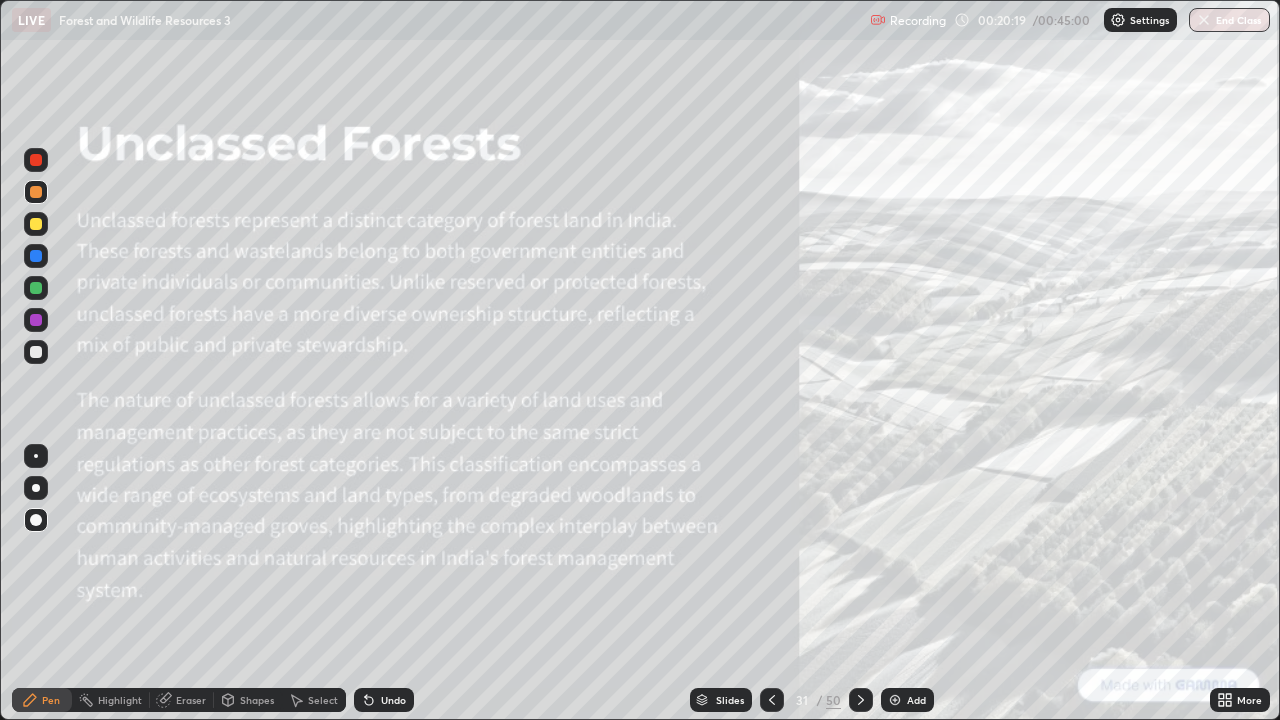 click 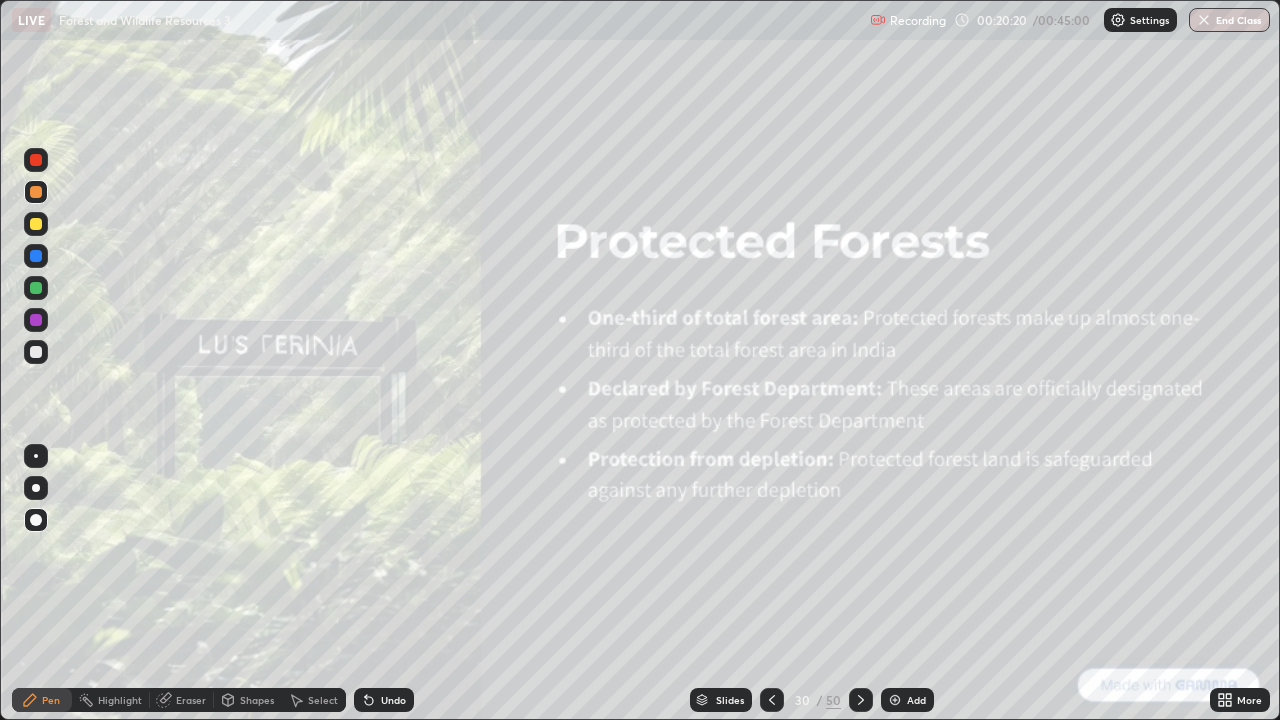 click 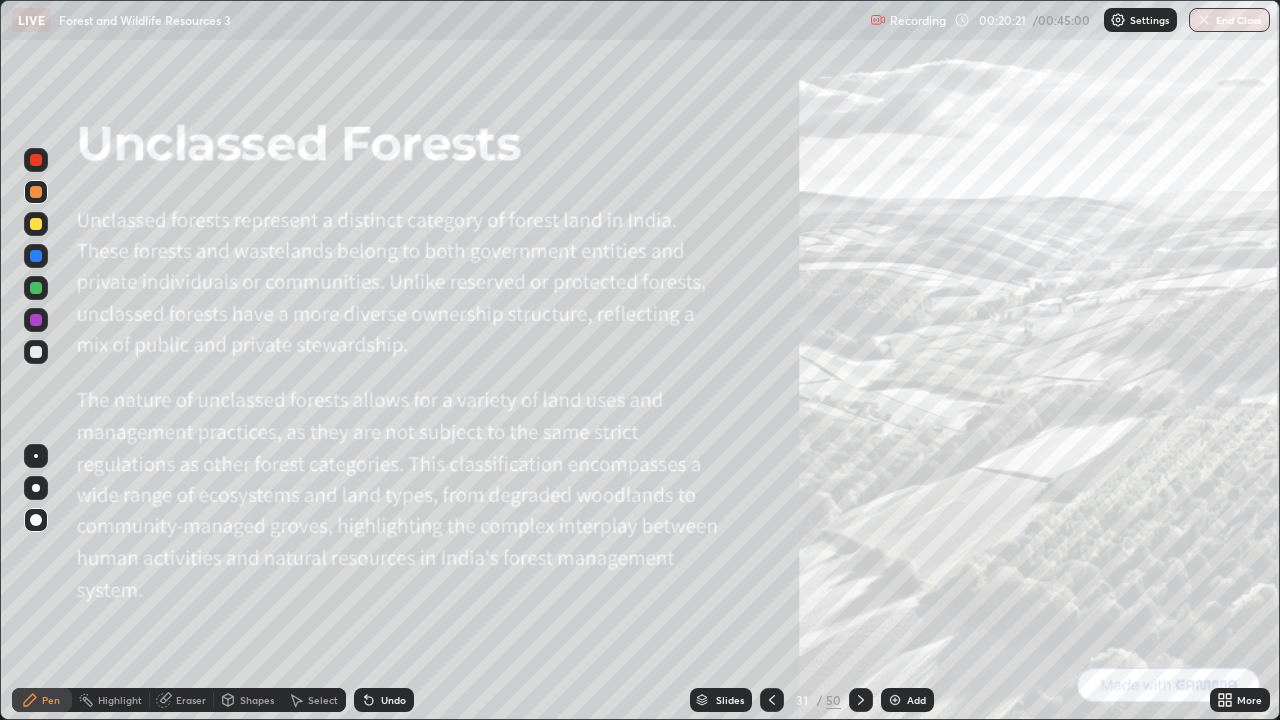 click at bounding box center [895, 700] 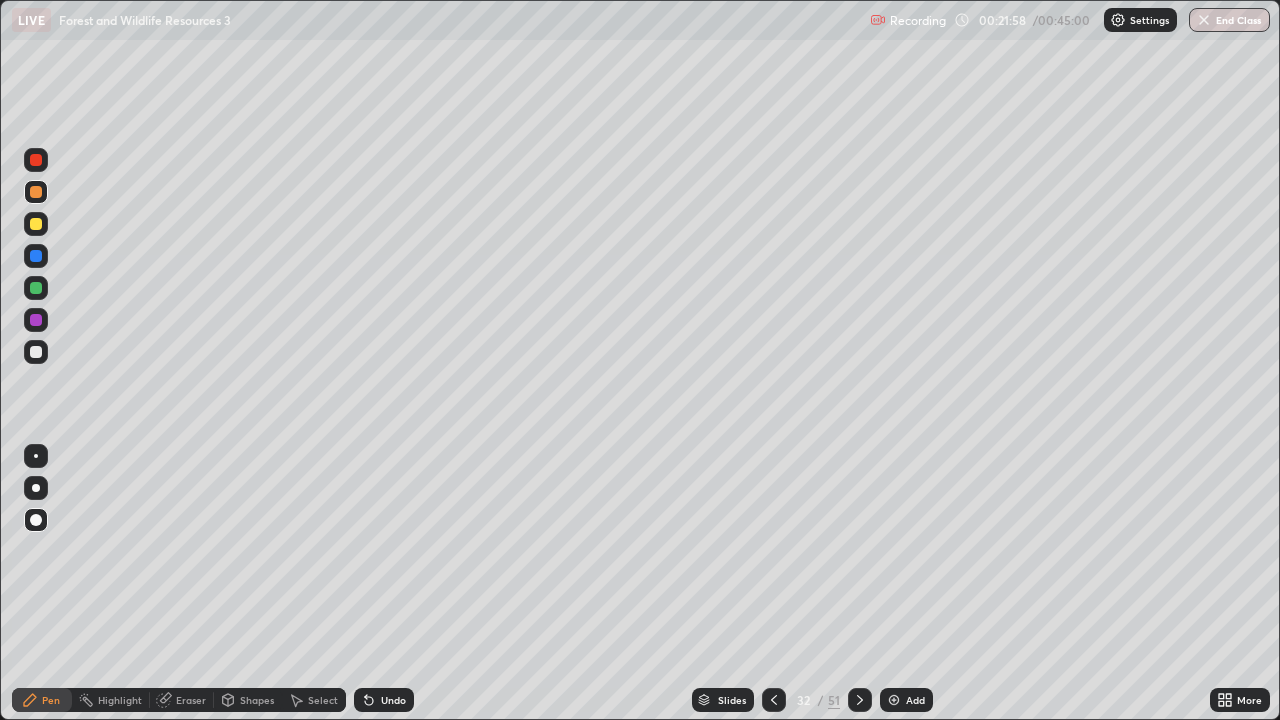 click 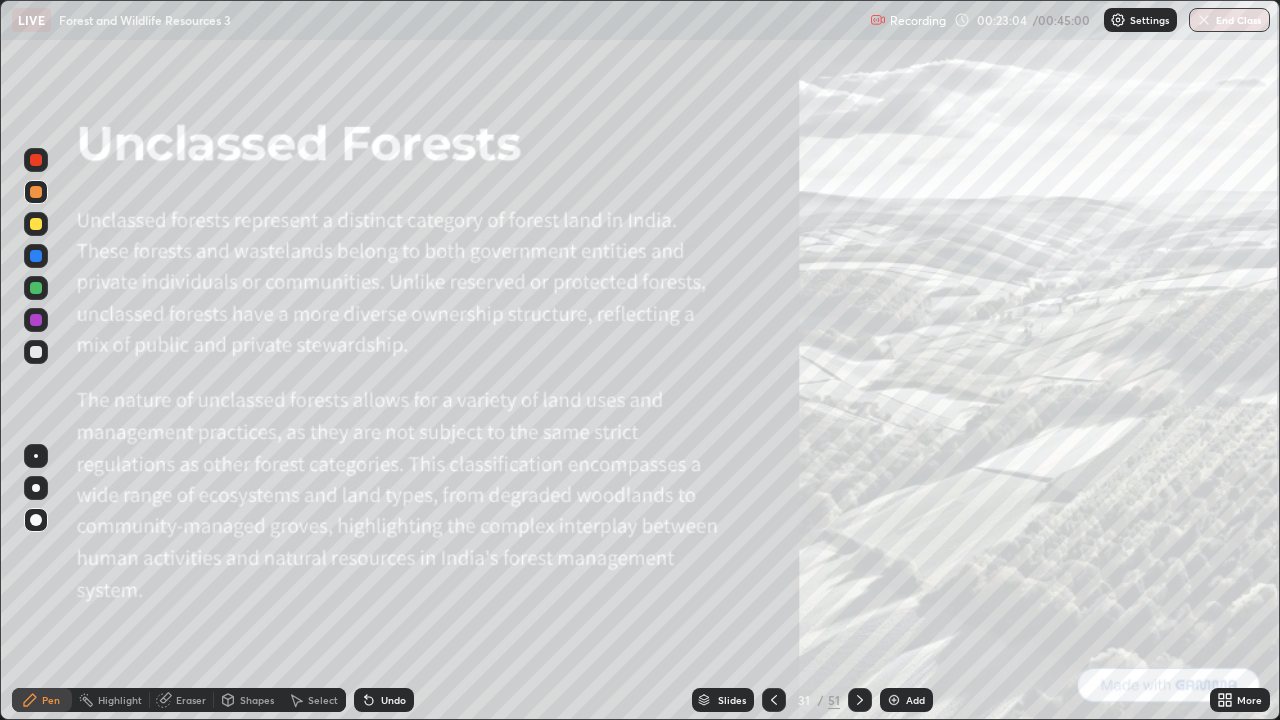 click at bounding box center [860, 700] 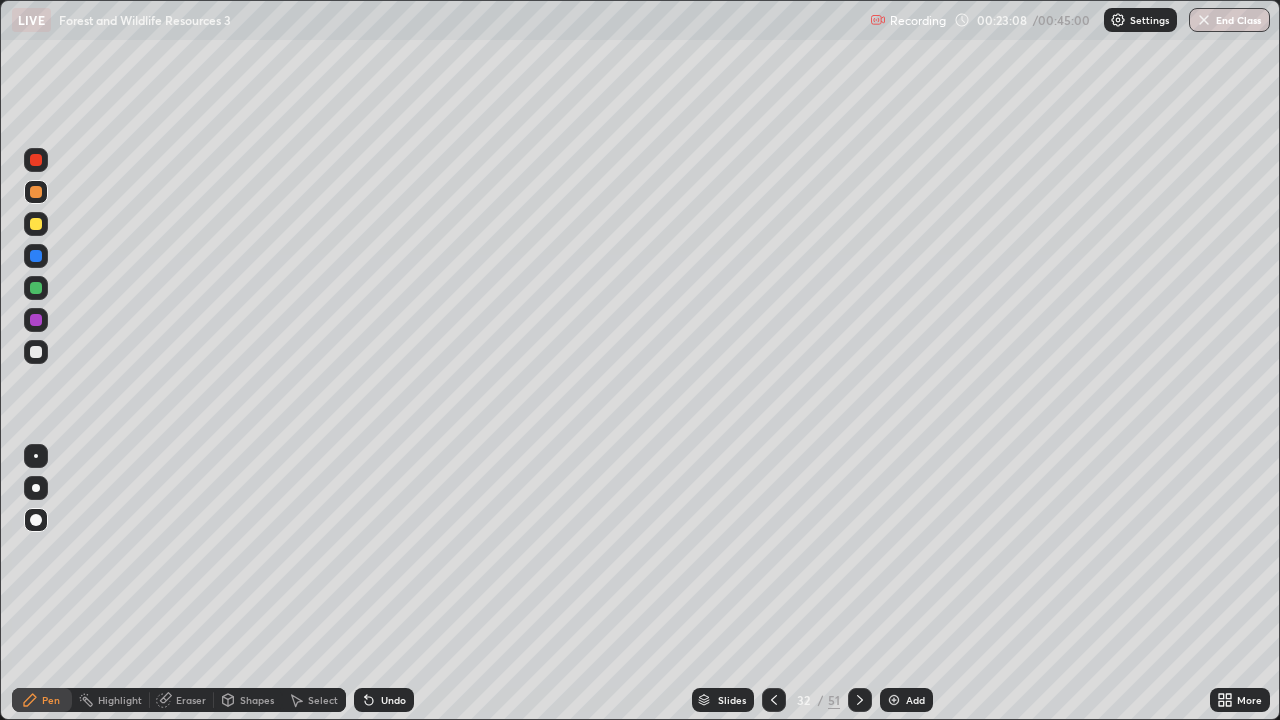 click 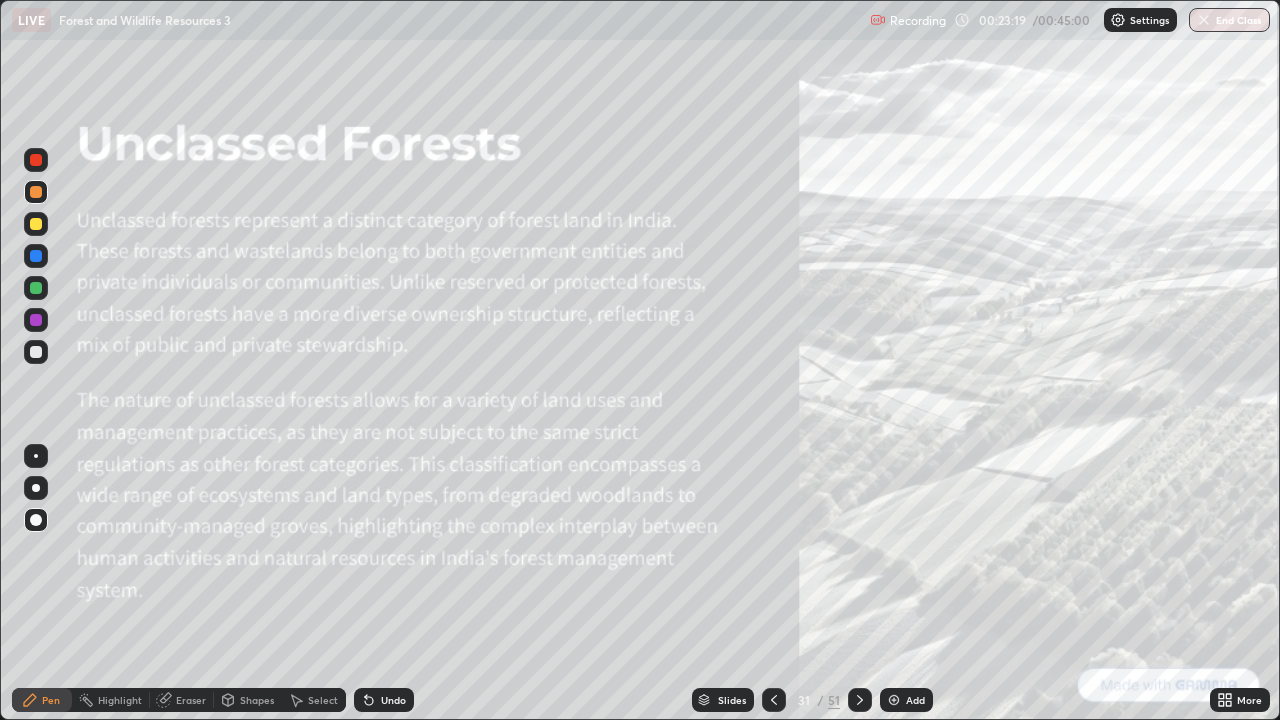 click 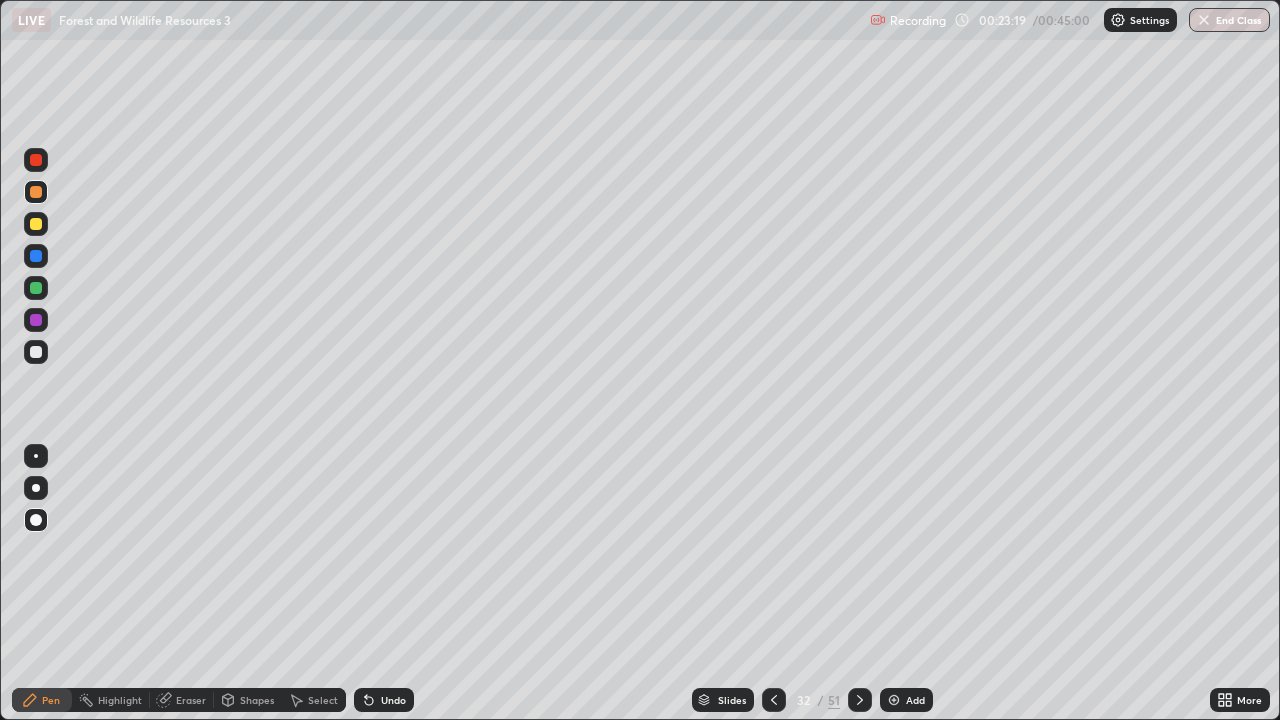 click 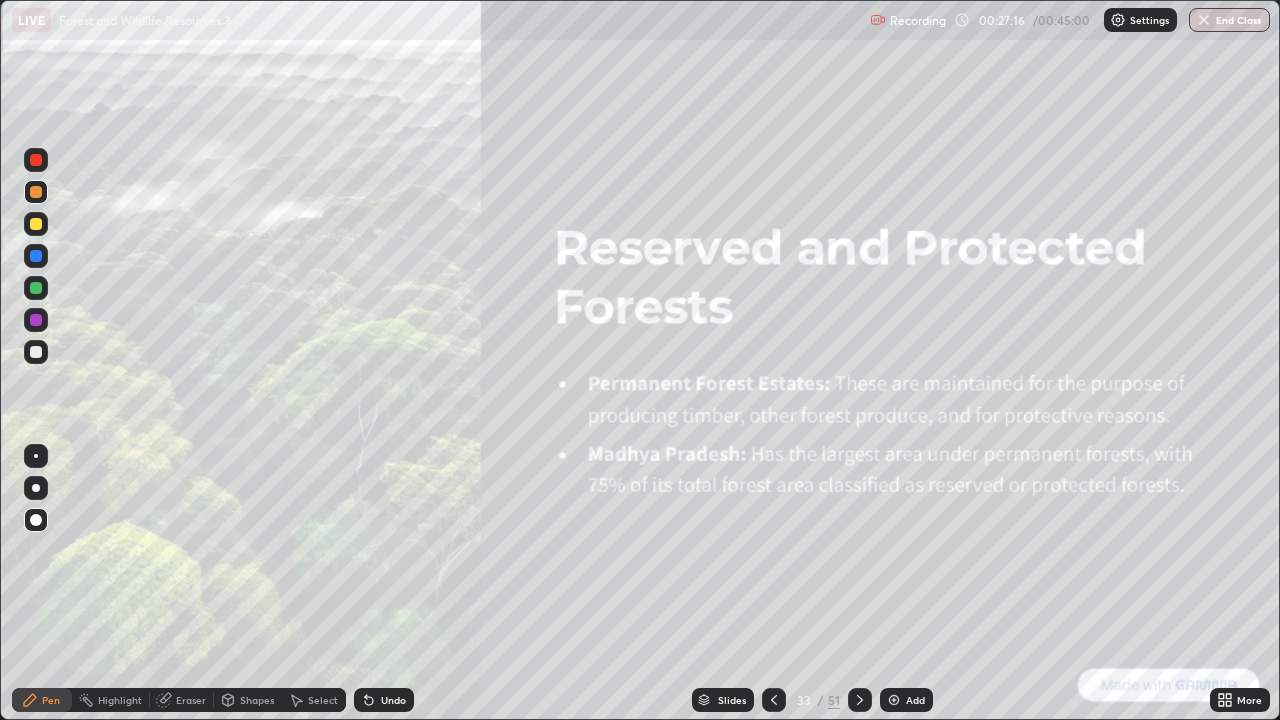 click on "Add" at bounding box center [906, 700] 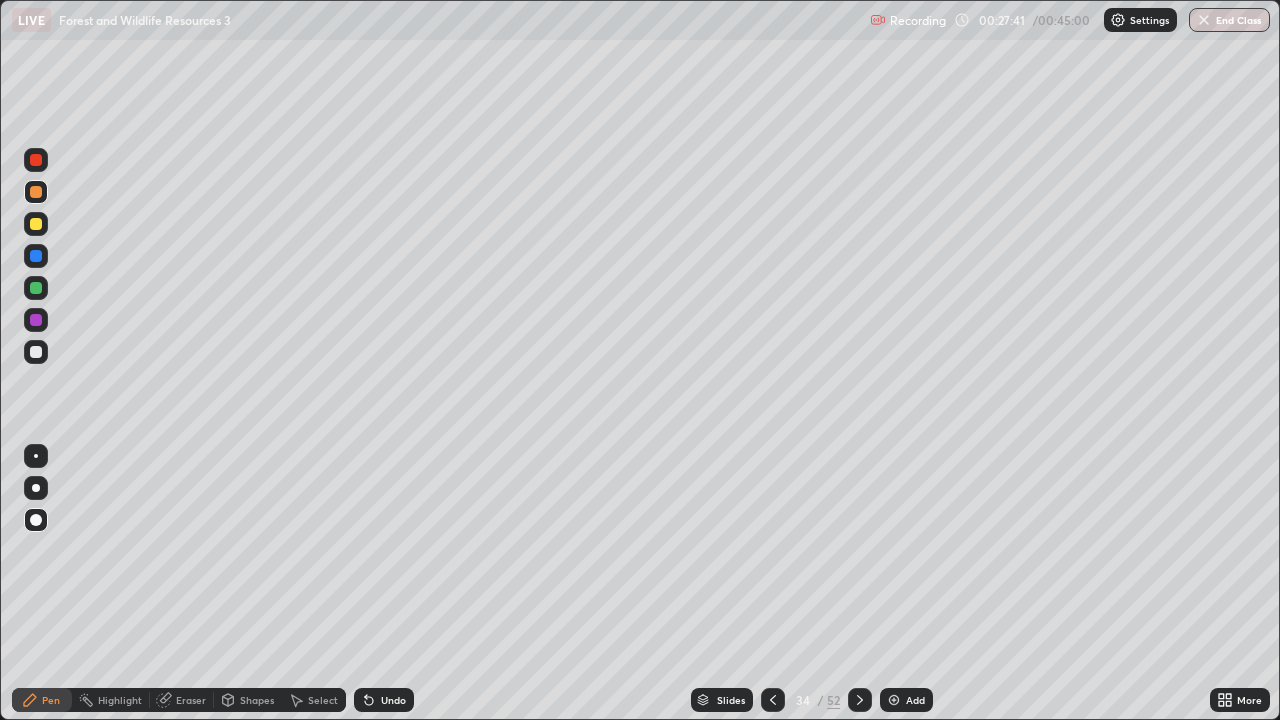 click 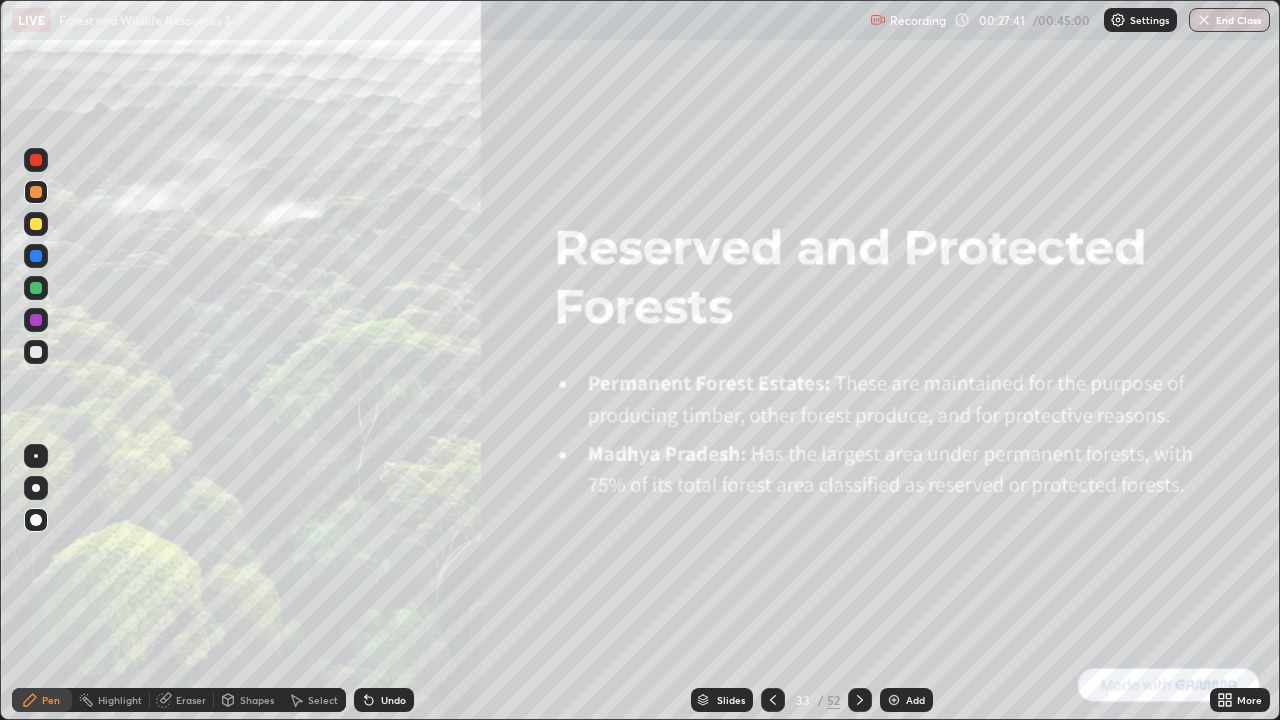 click 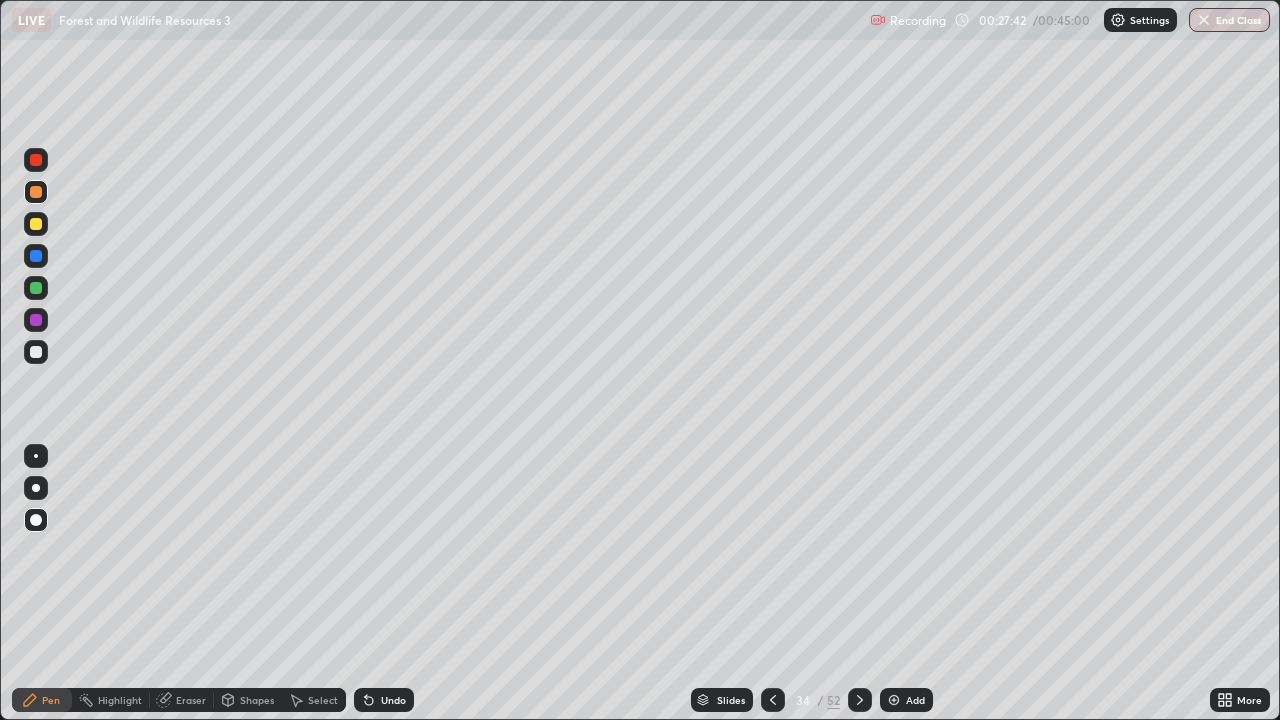 click 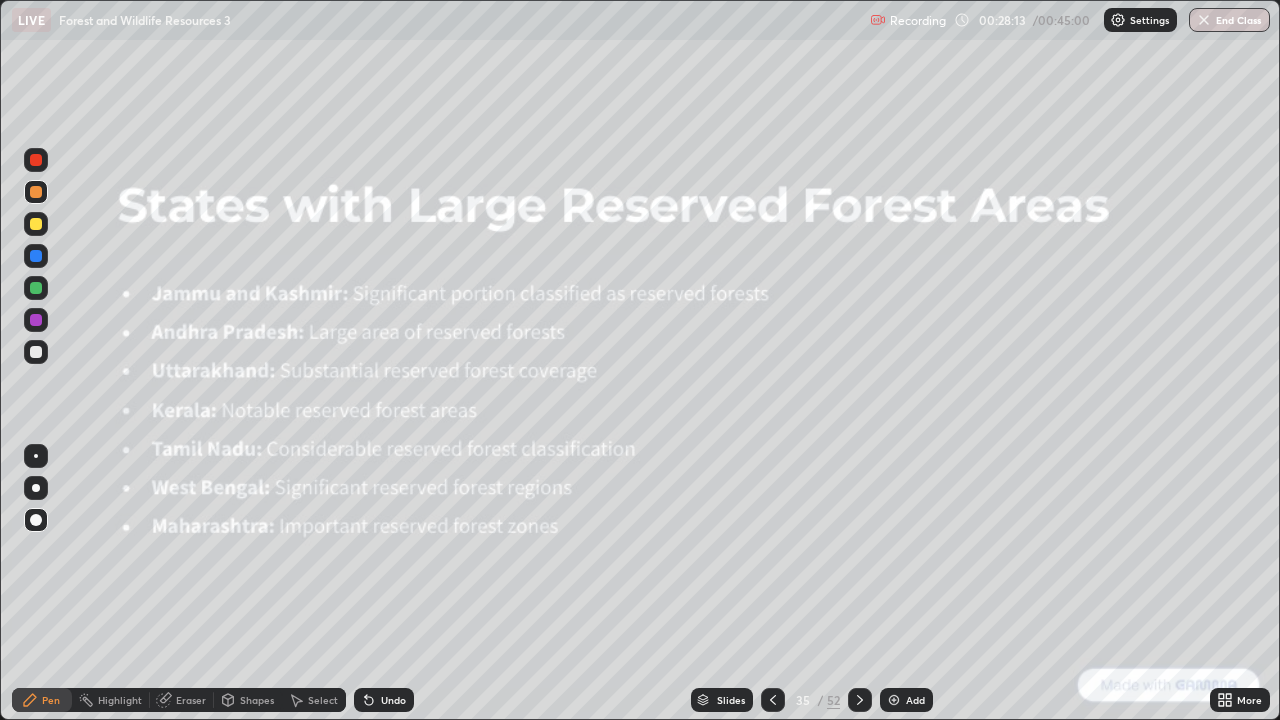 click at bounding box center (860, 700) 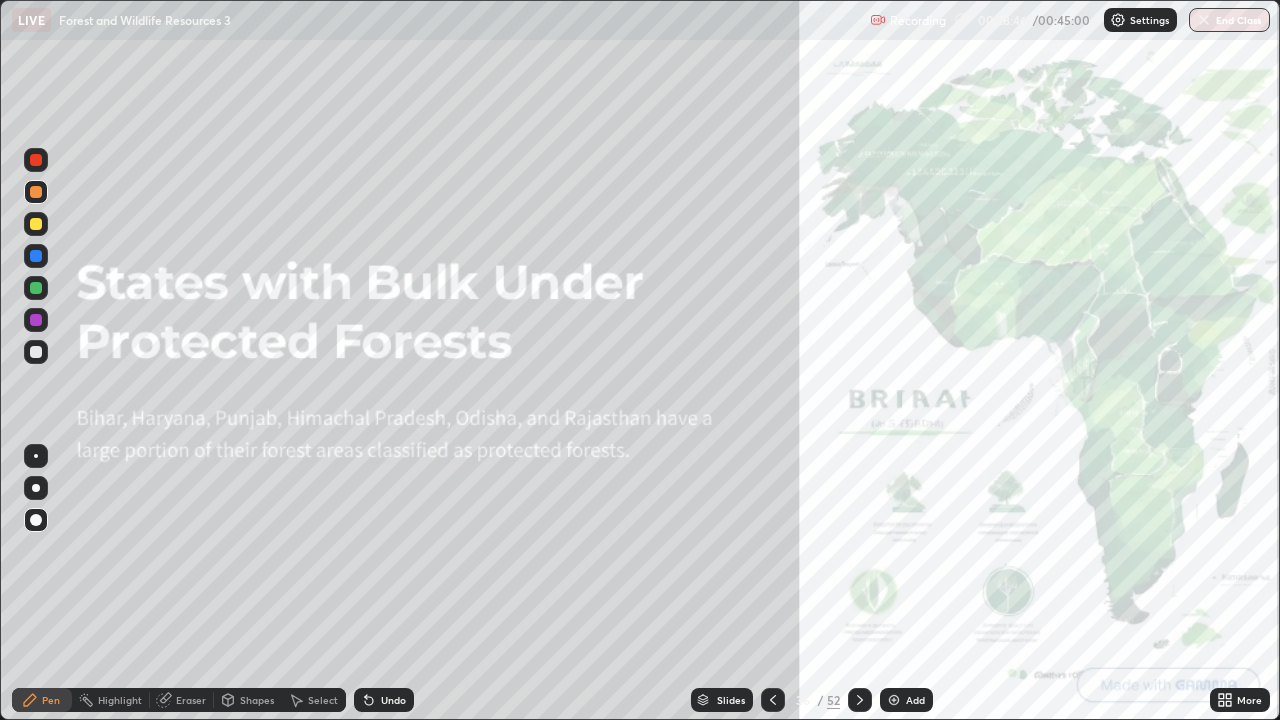 click 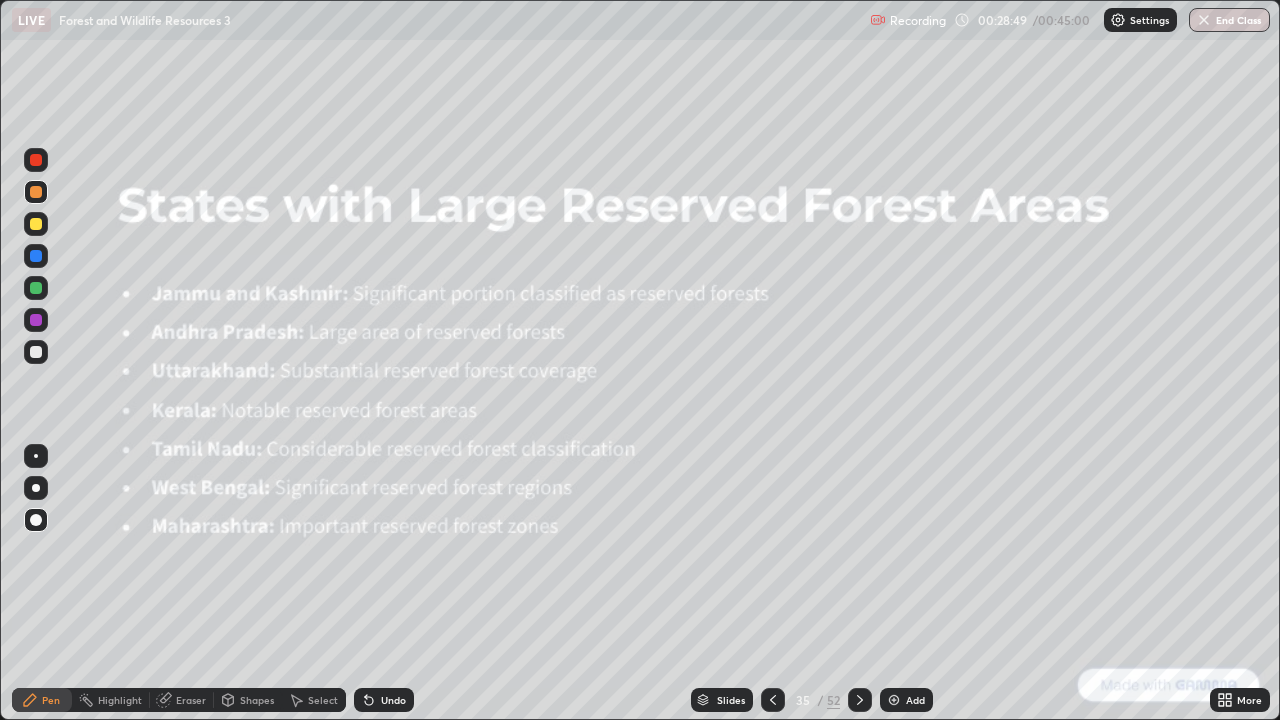 click 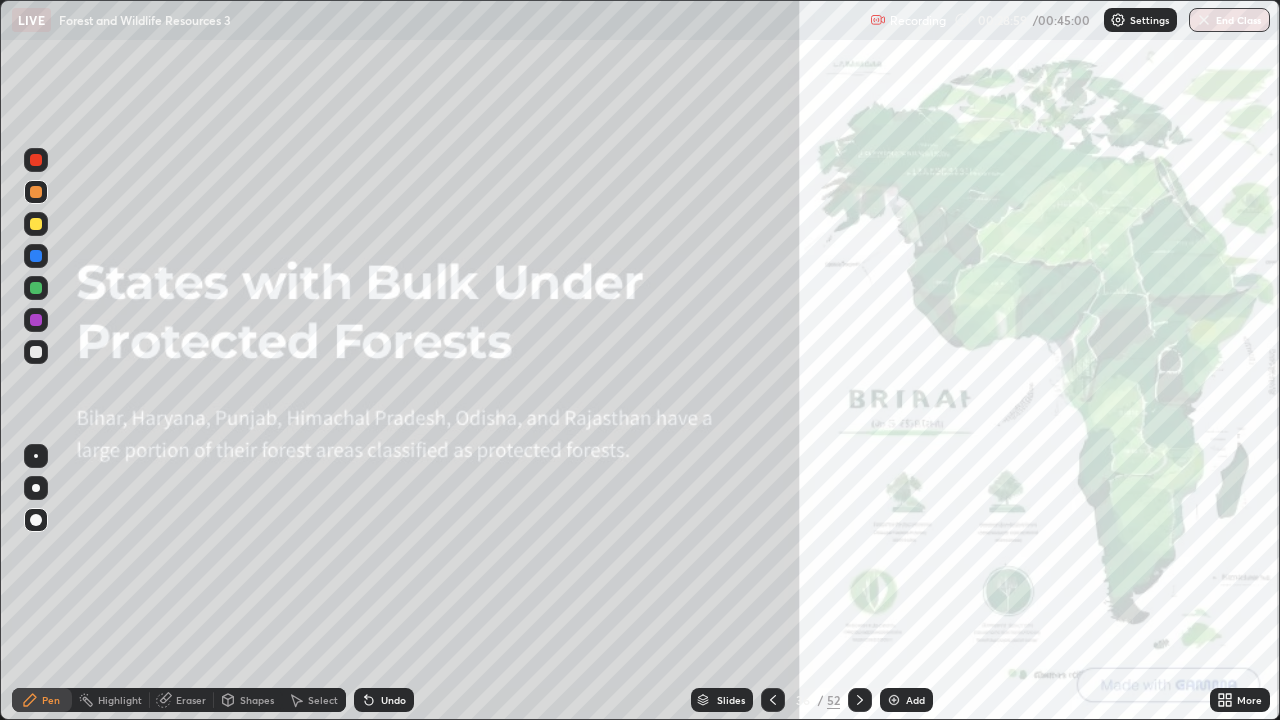 click 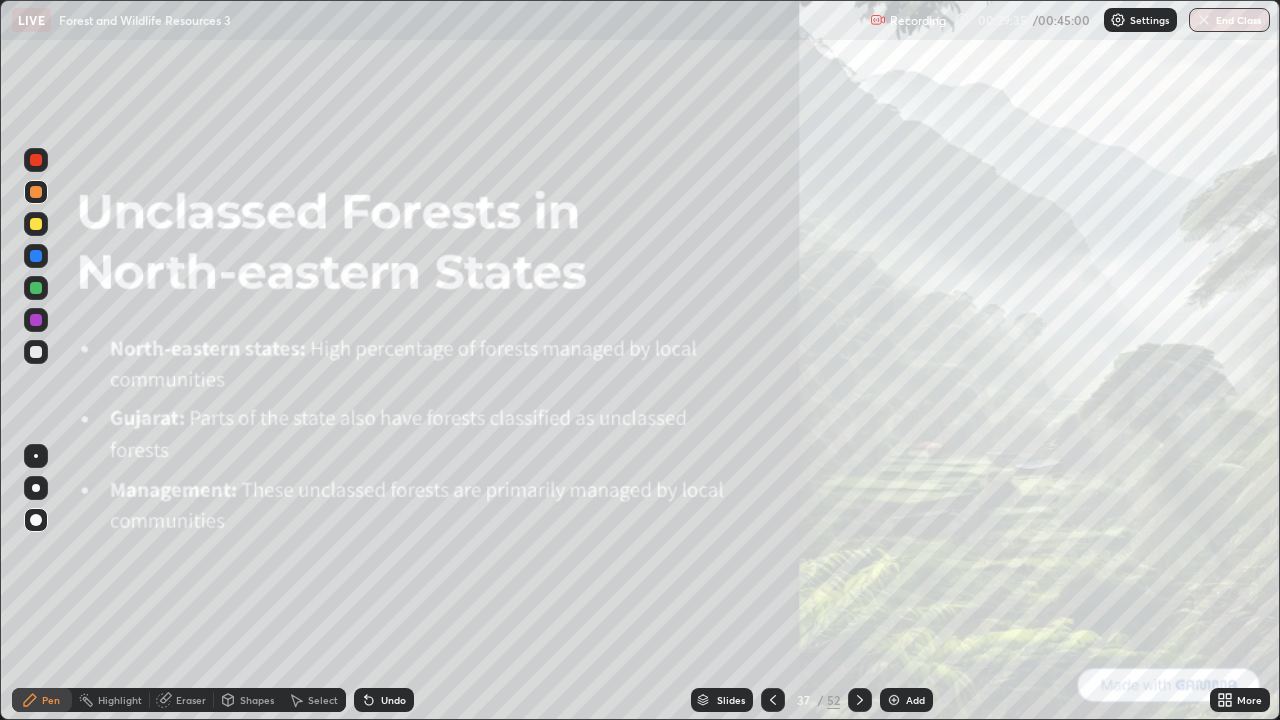click 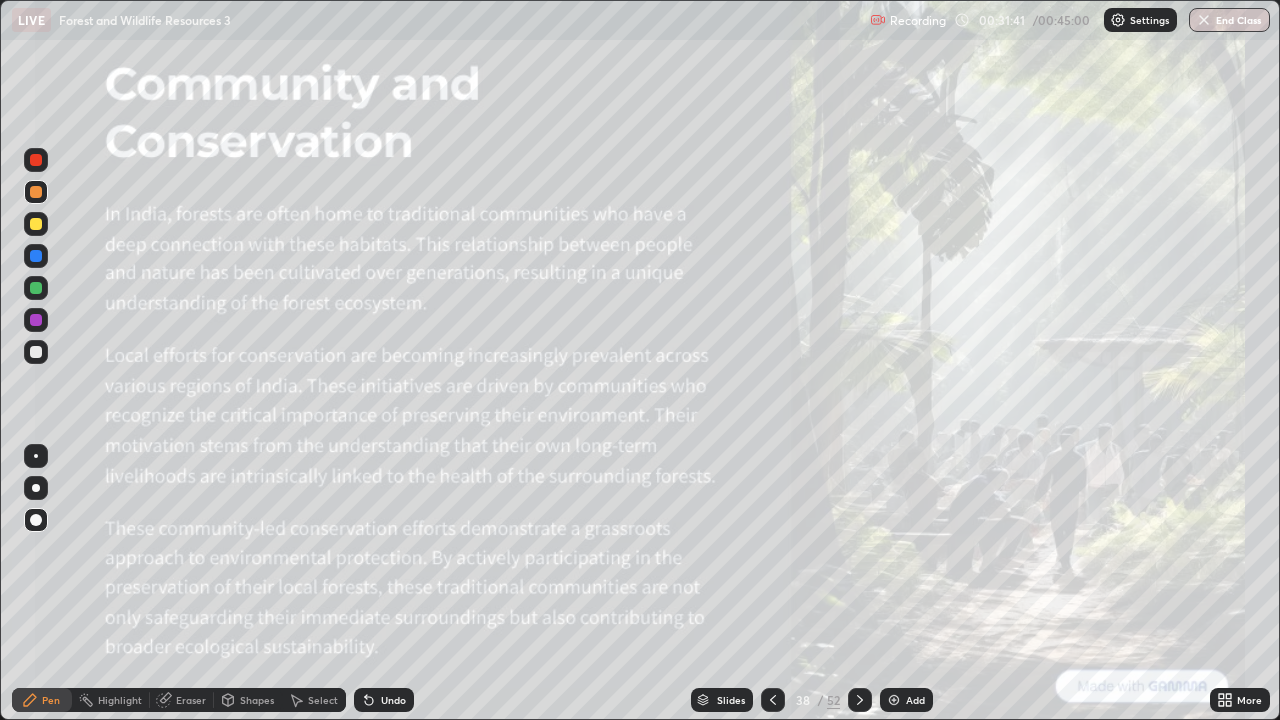 click at bounding box center [773, 700] 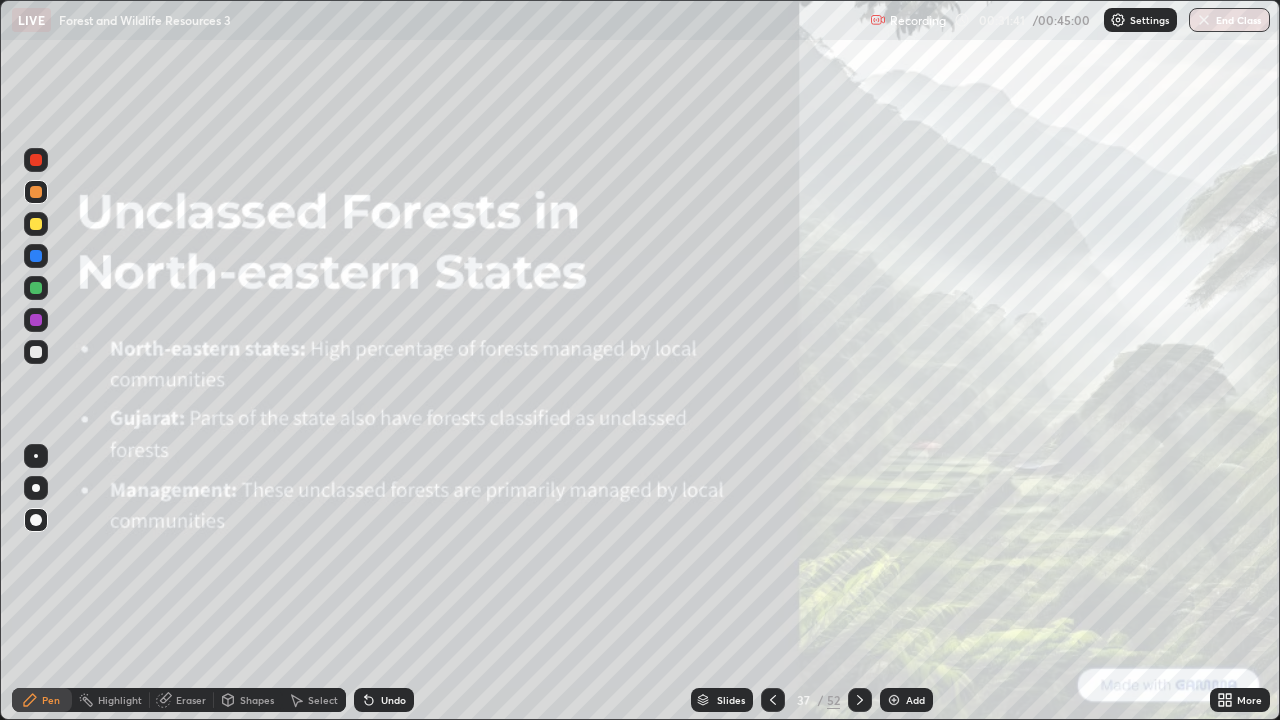 click 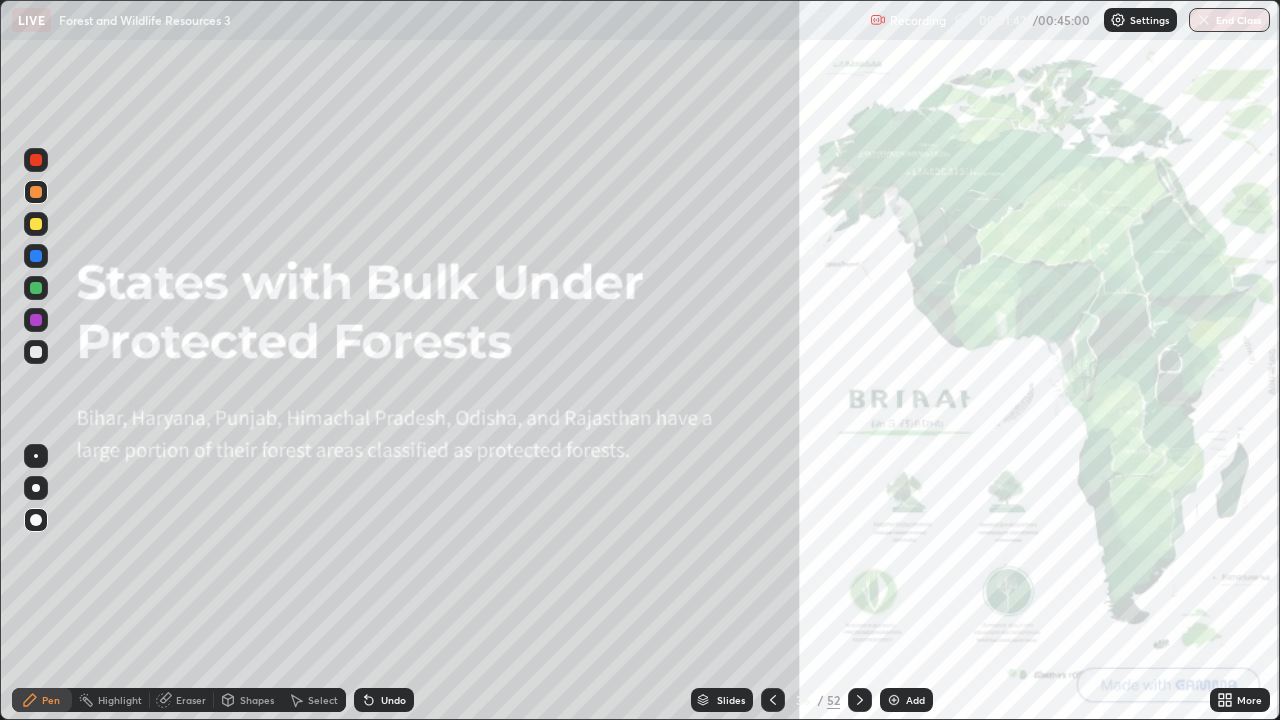 click 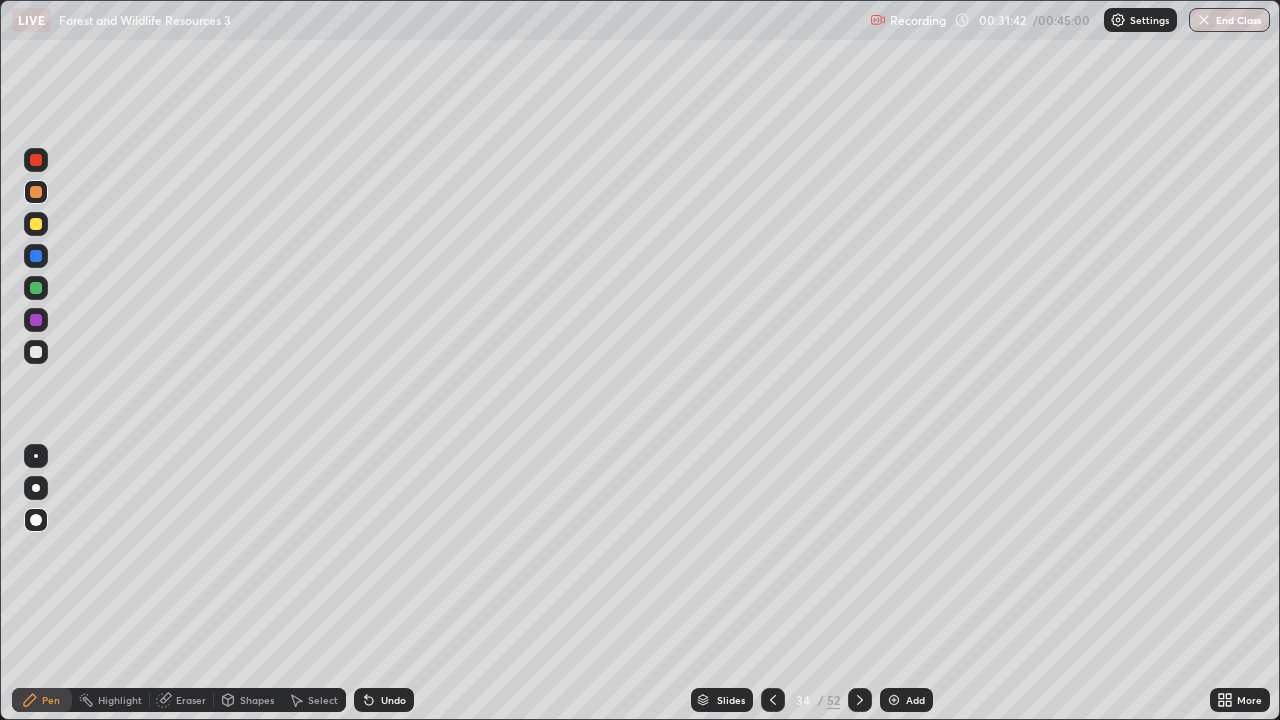 click 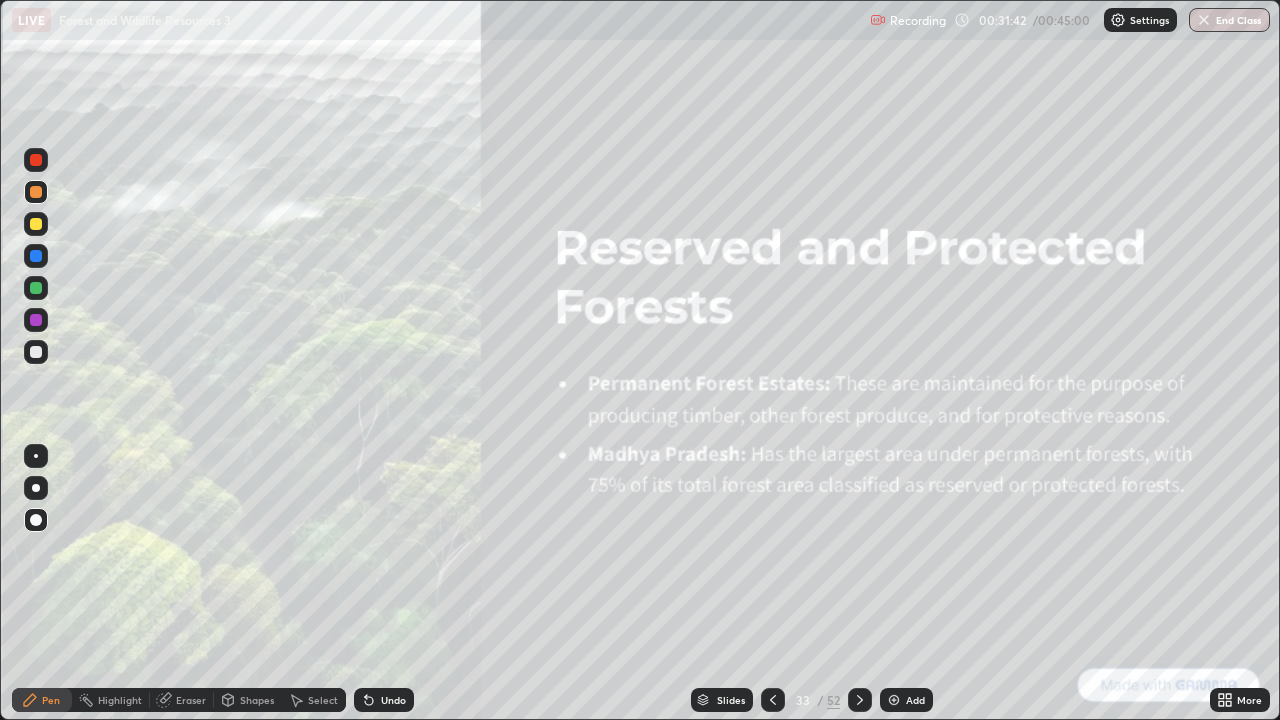 click 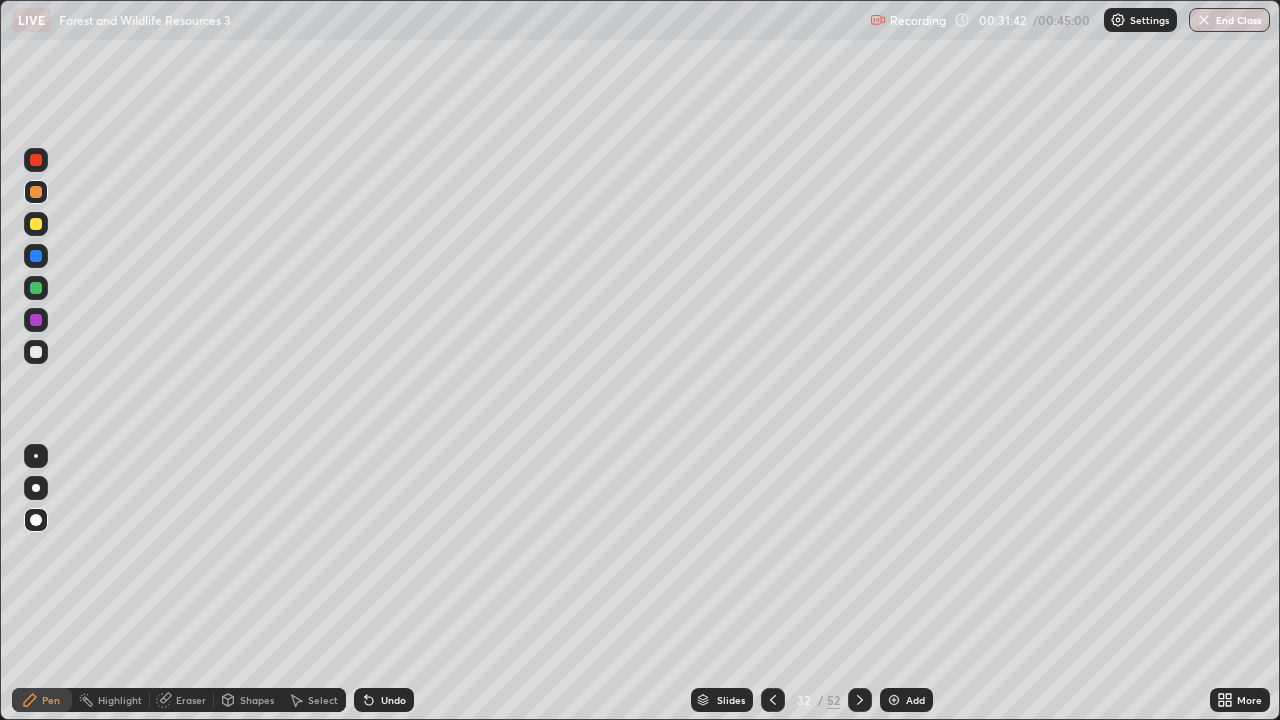 click at bounding box center (773, 700) 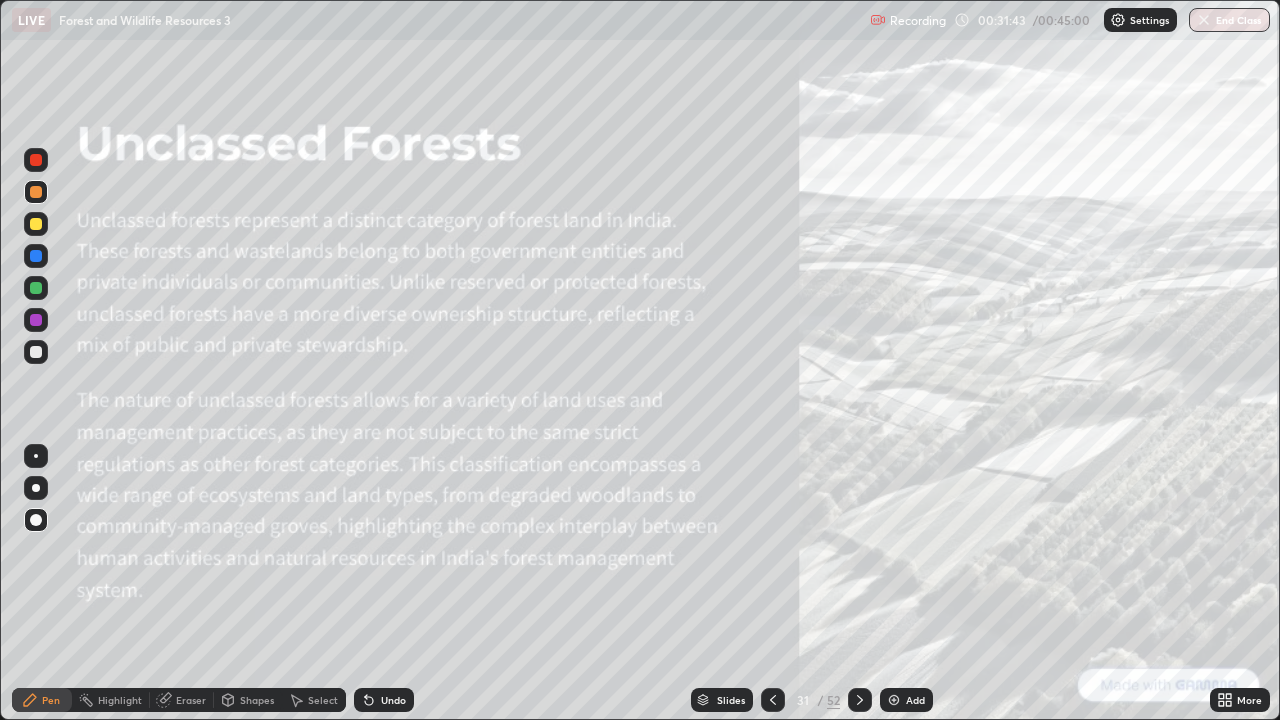 click at bounding box center (773, 700) 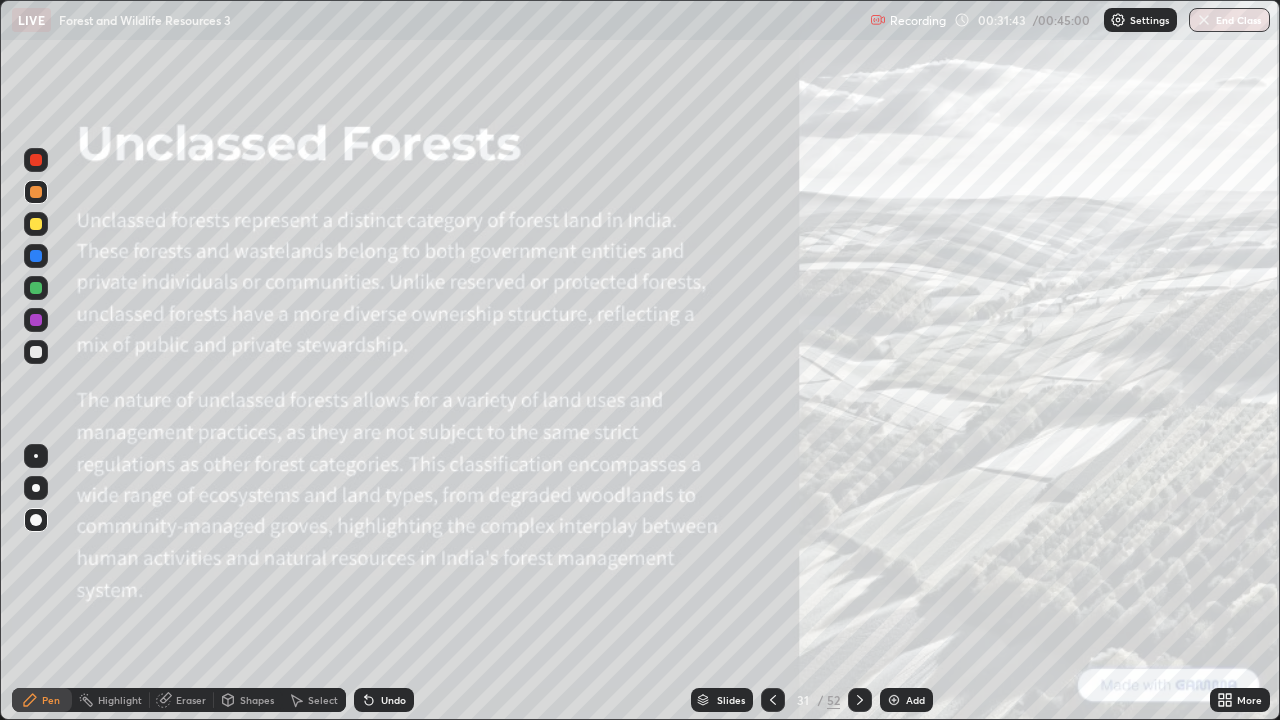 click 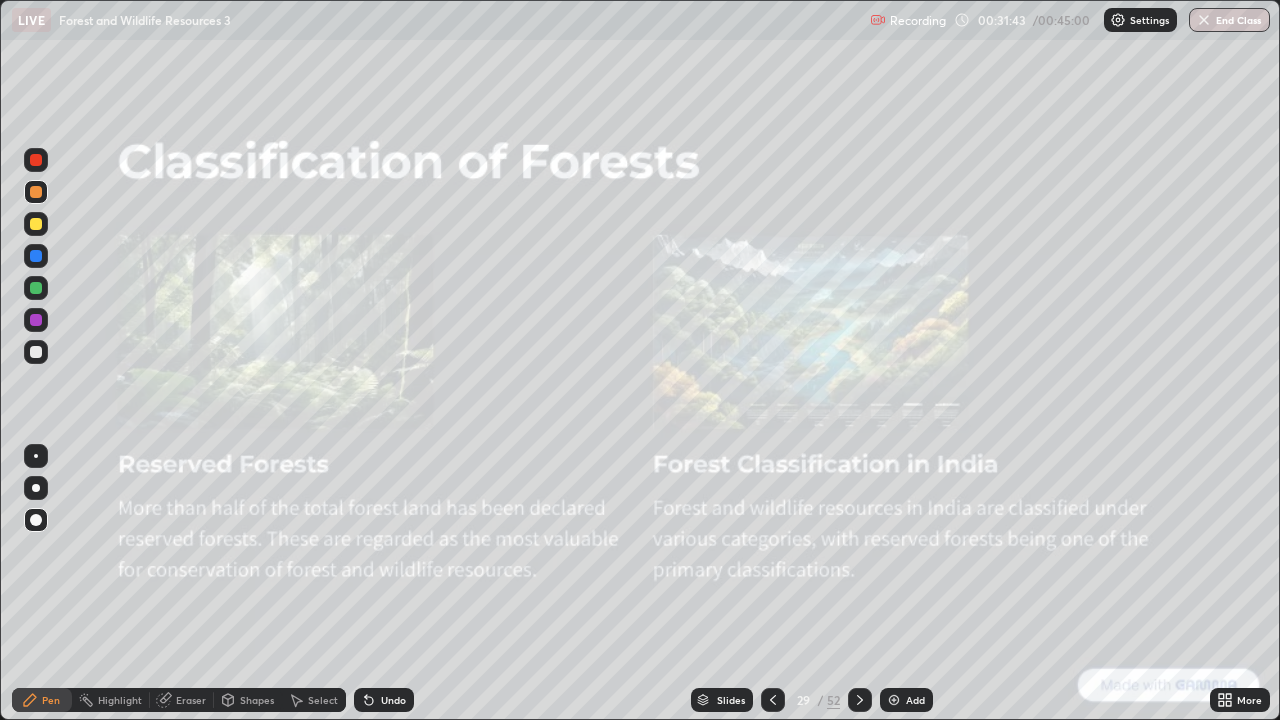 click 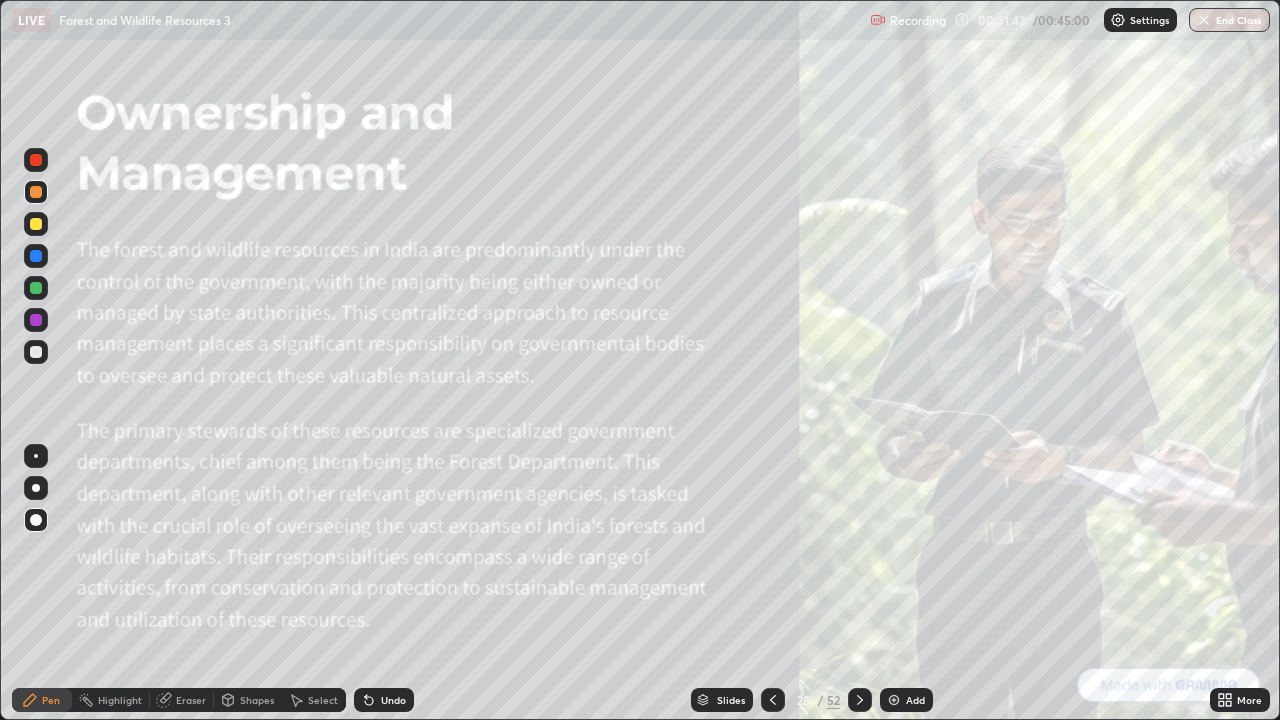 click 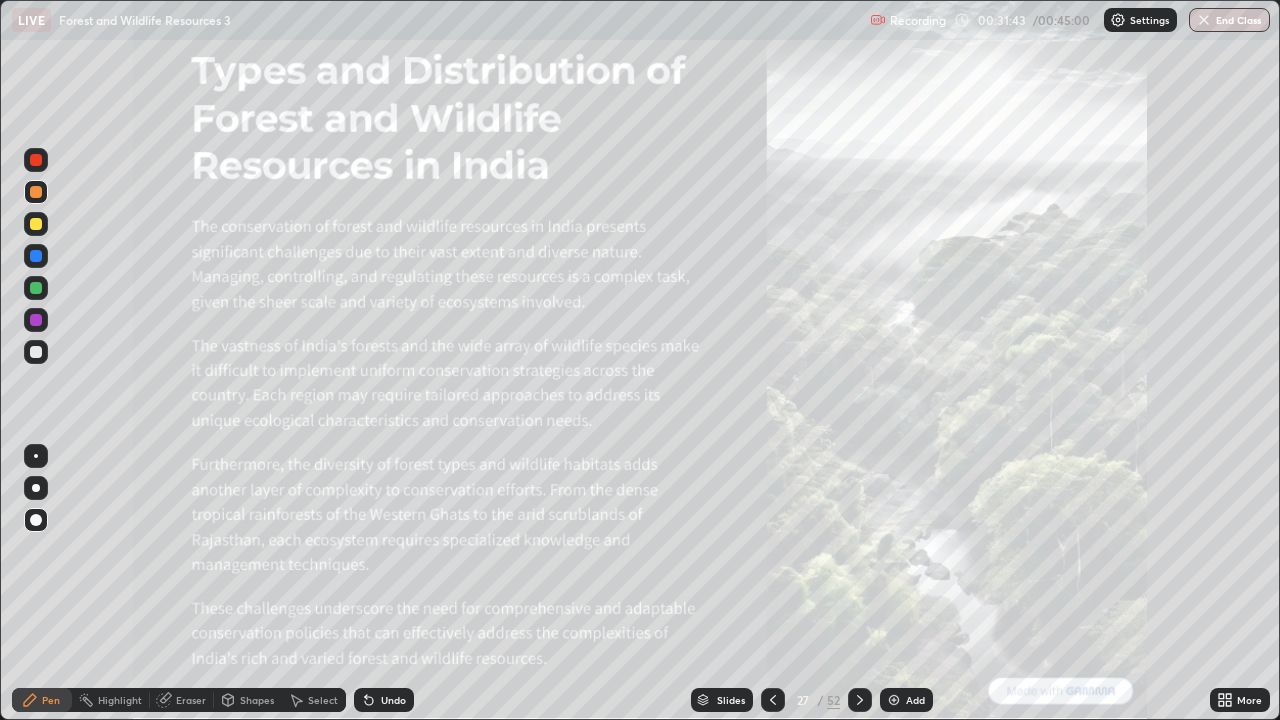 click 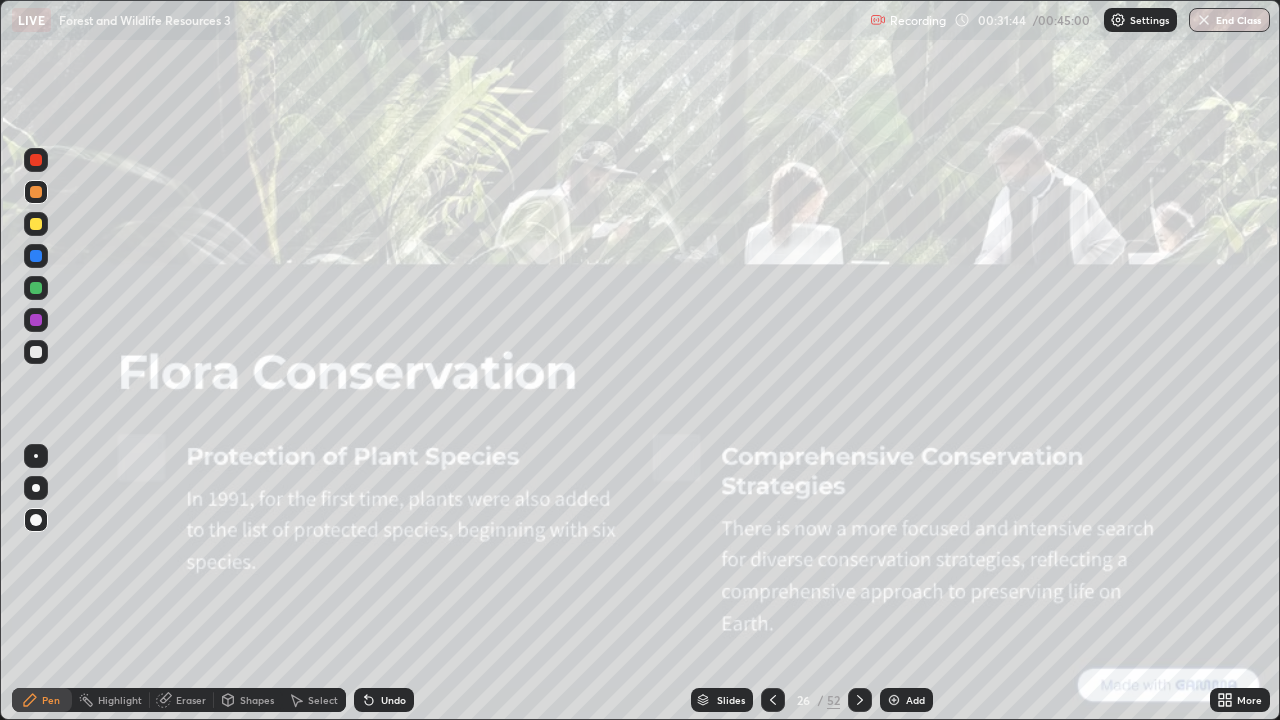 click 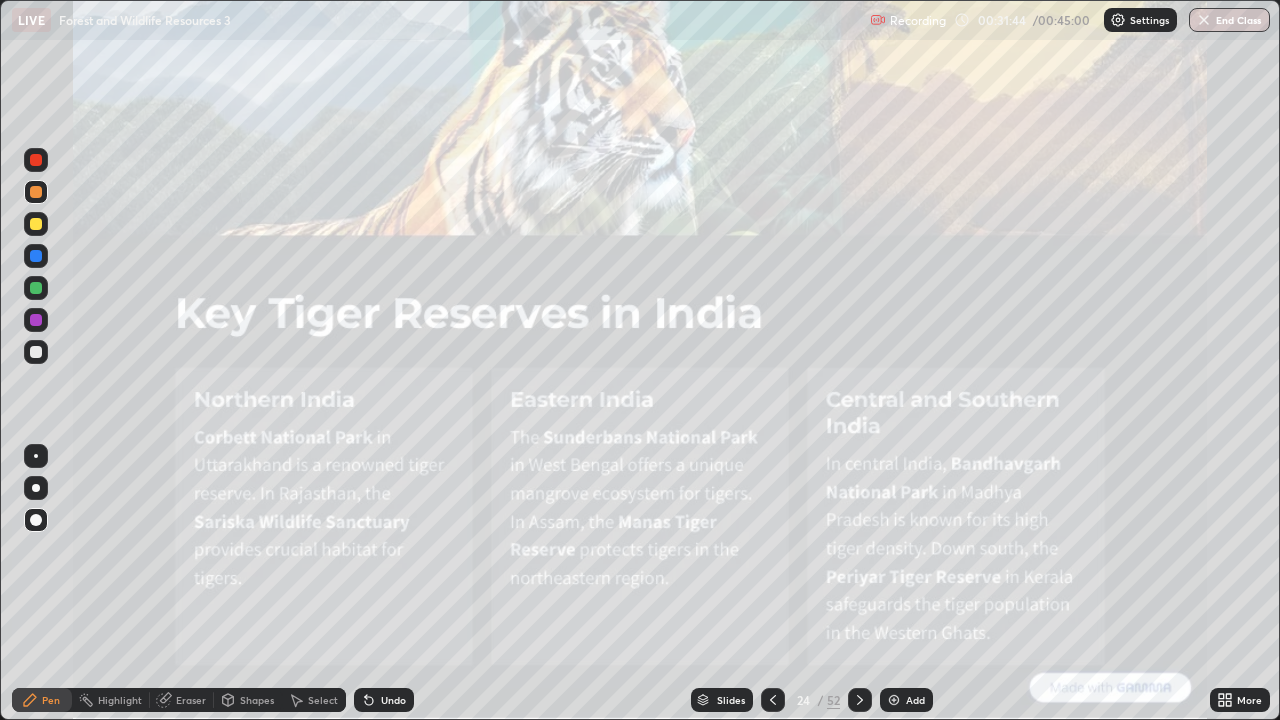 click 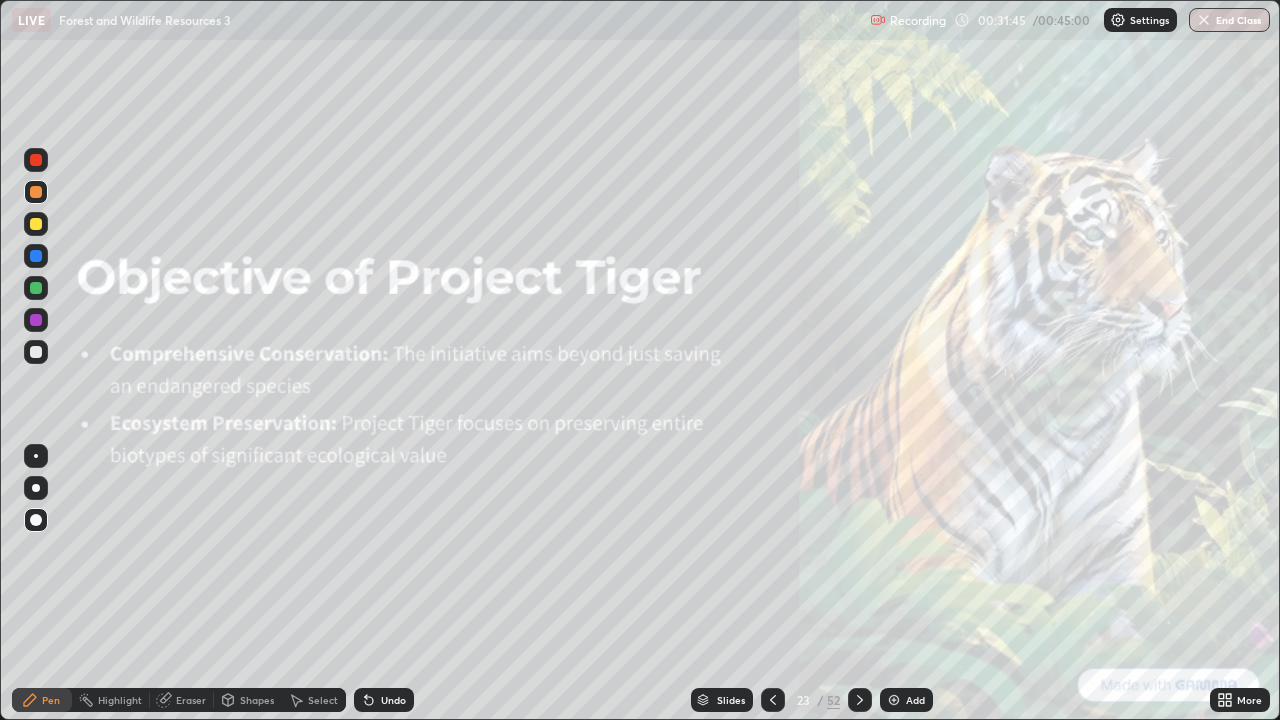 click at bounding box center [773, 700] 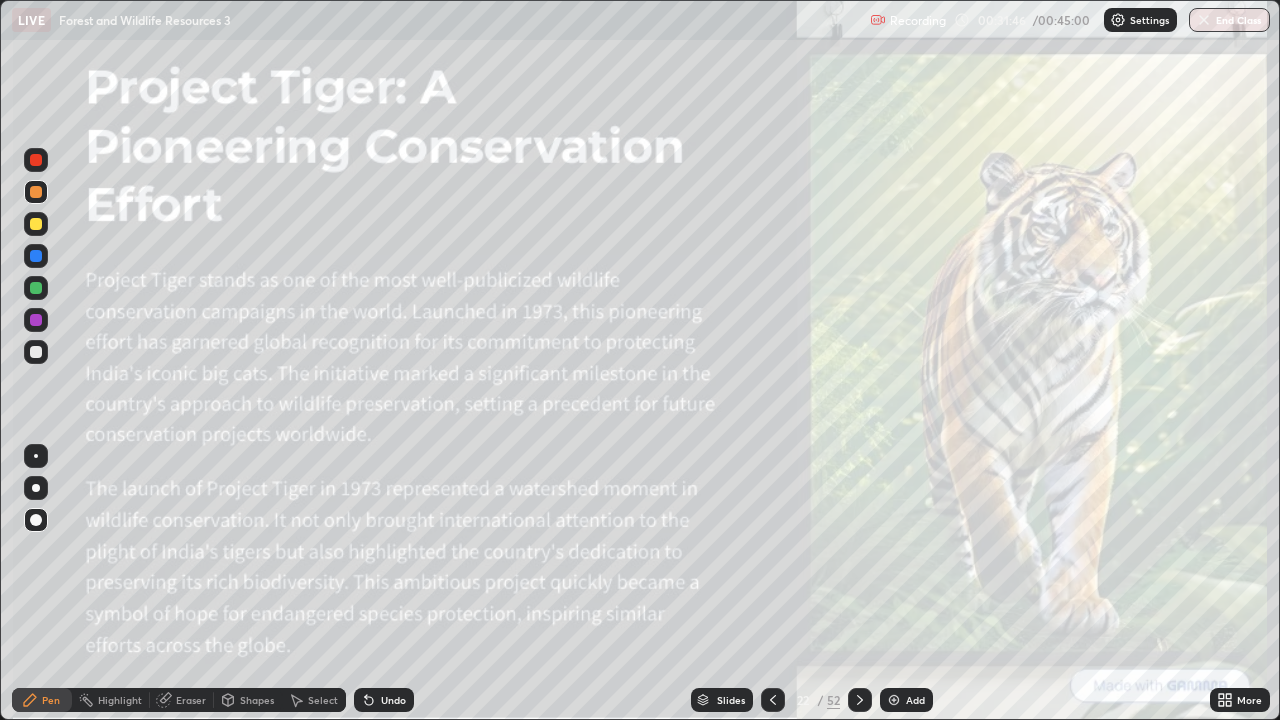 click 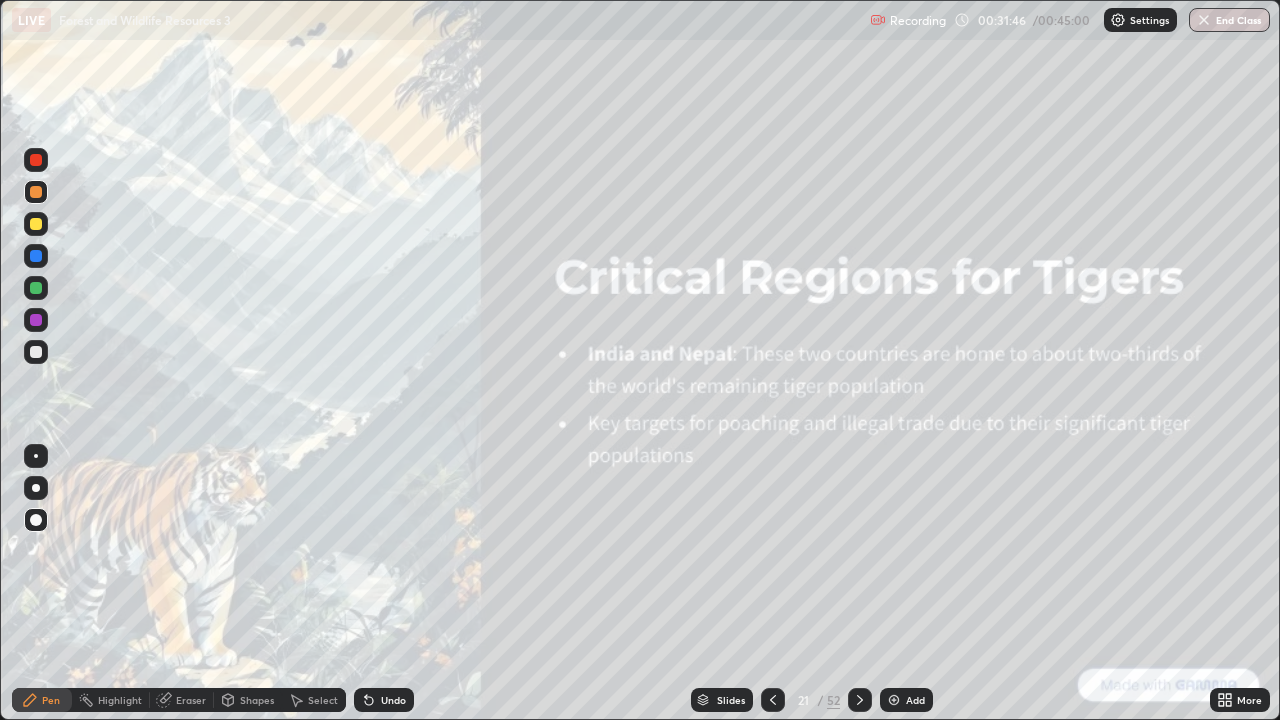 click 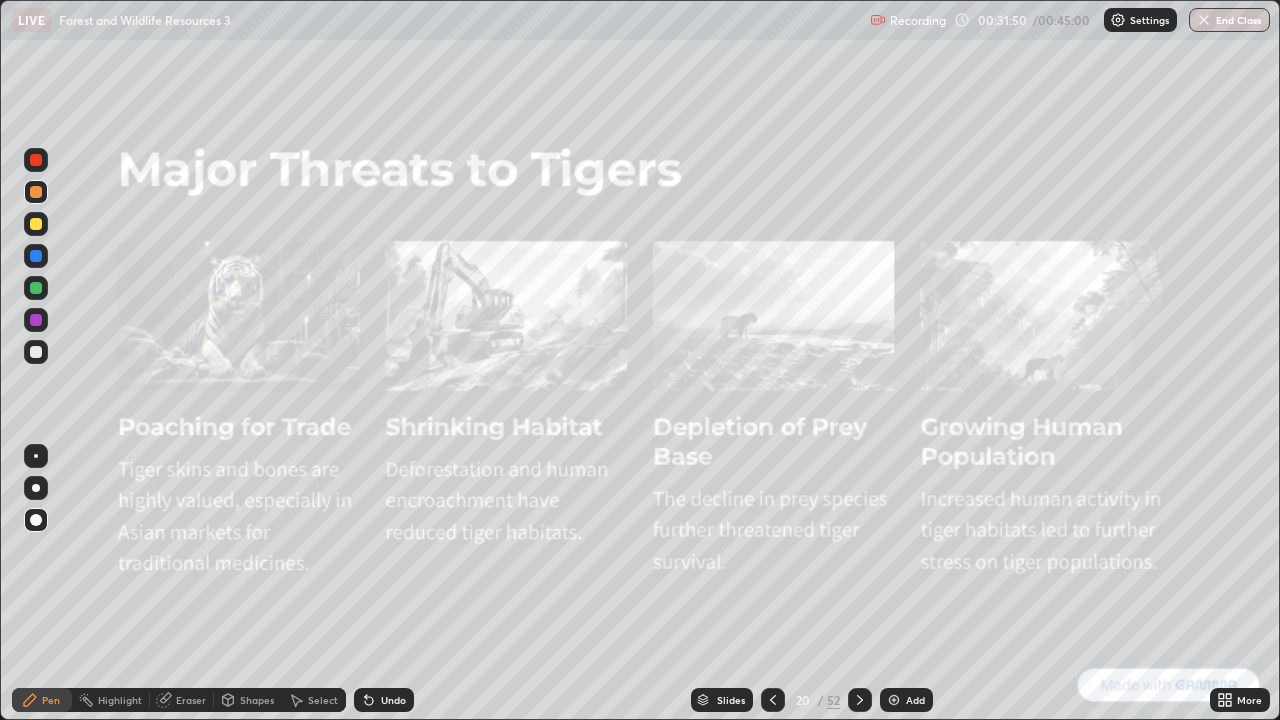 click 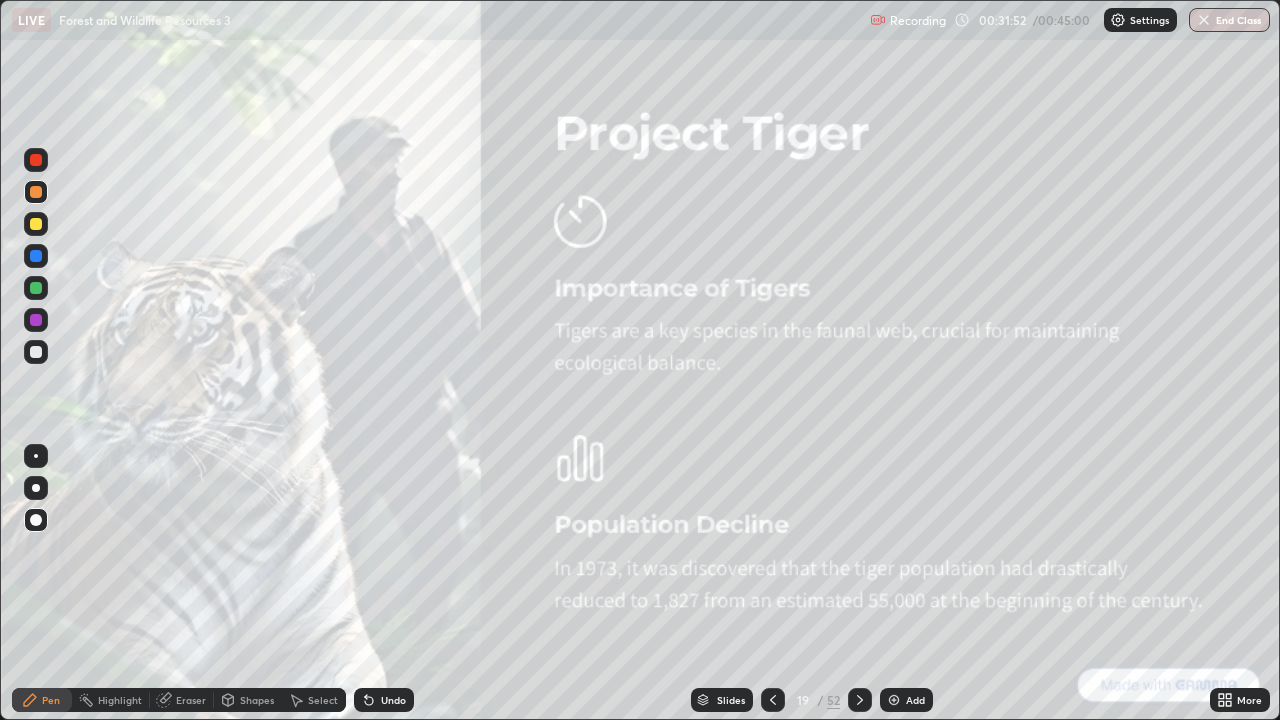 click 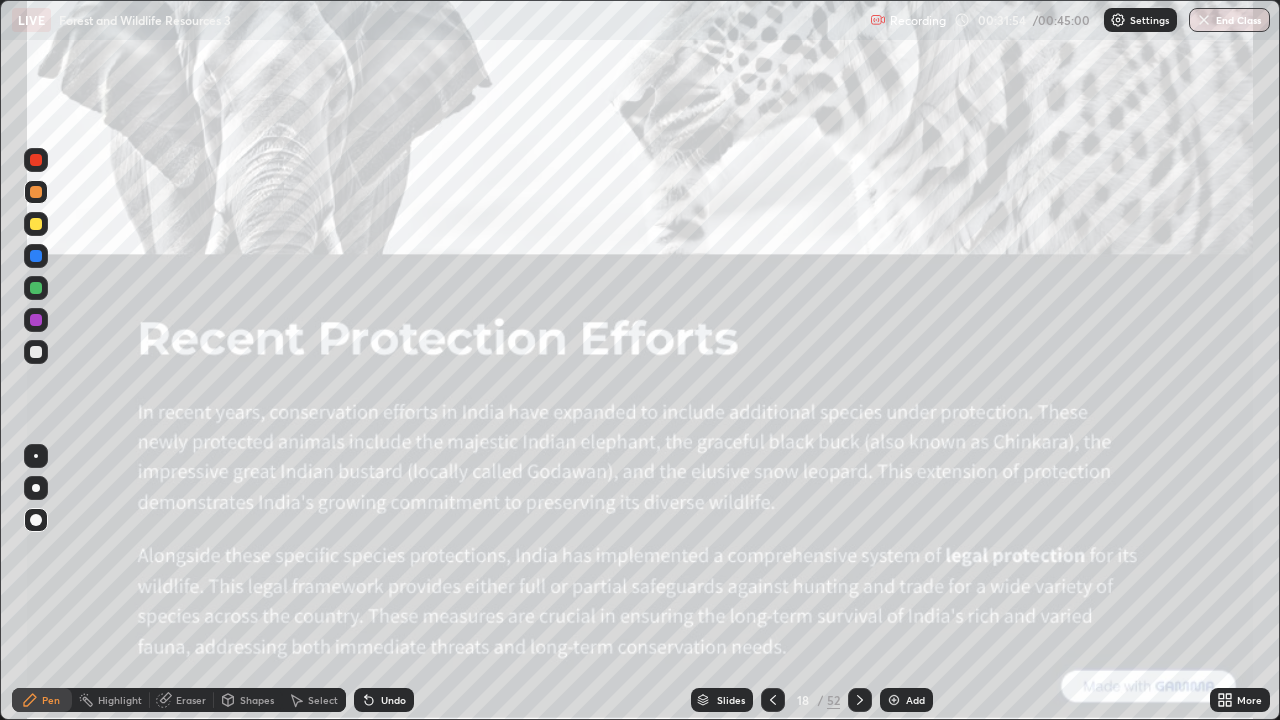 click 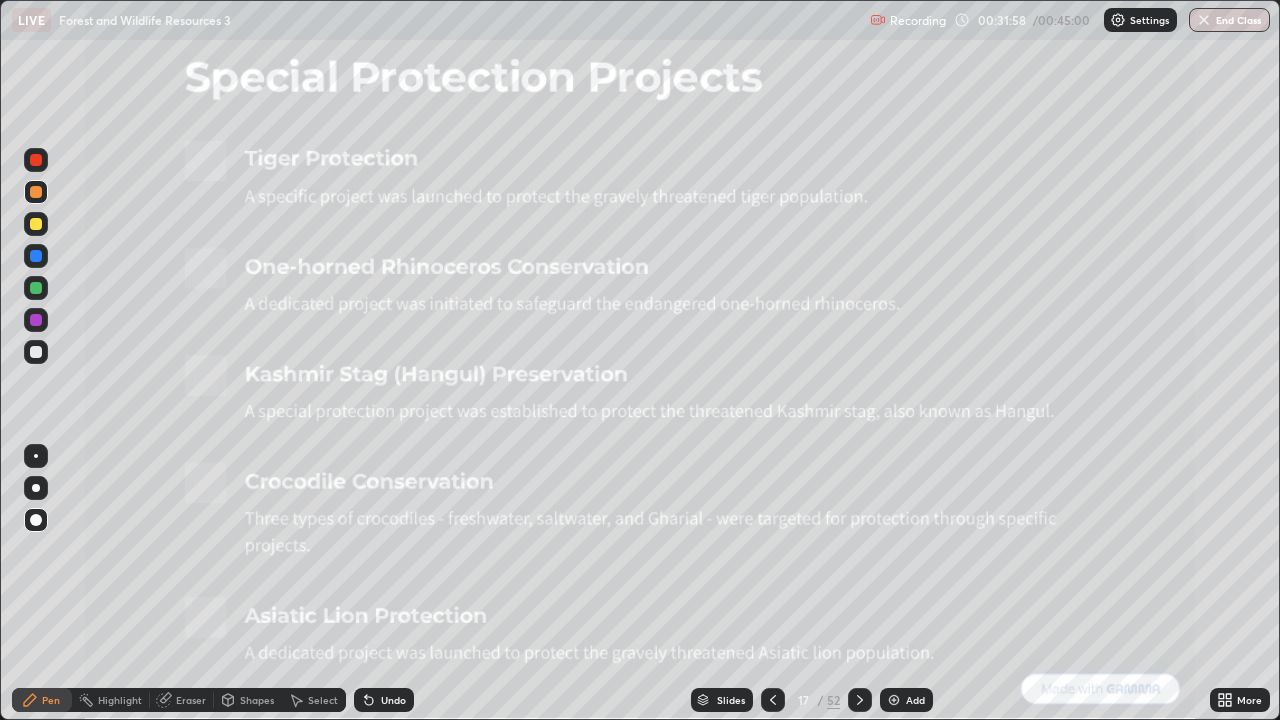 click at bounding box center (773, 700) 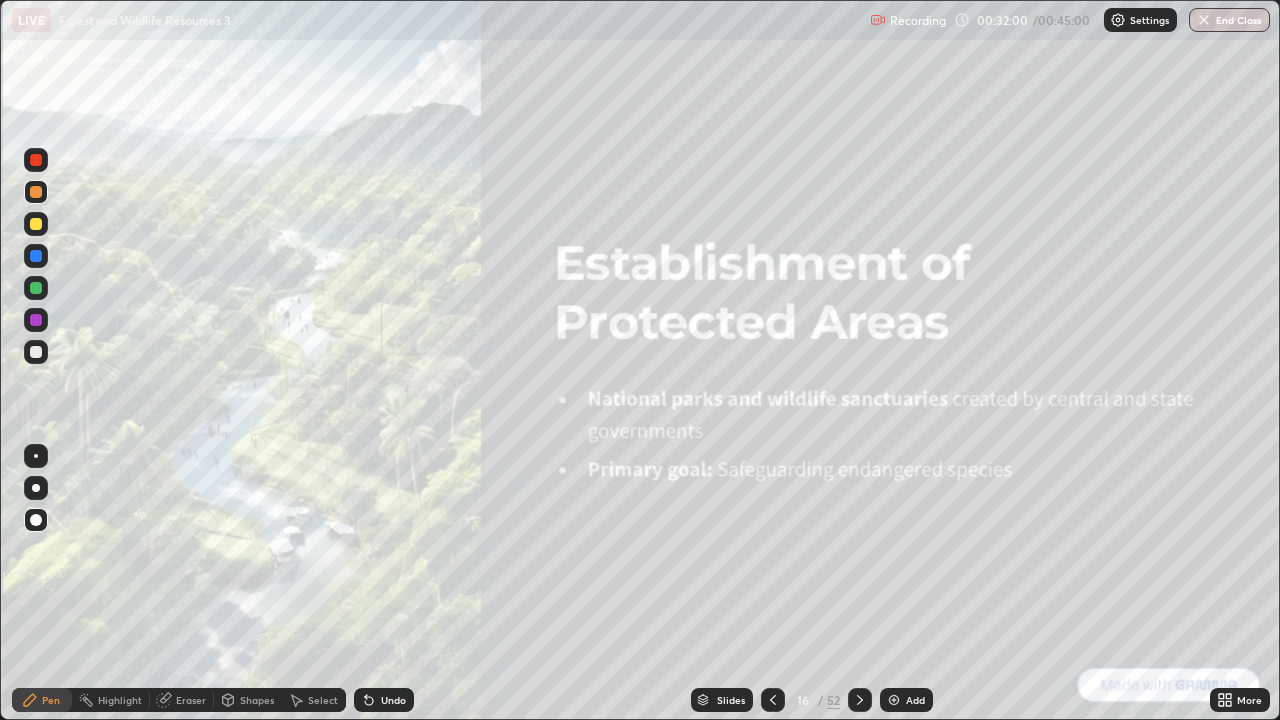 click 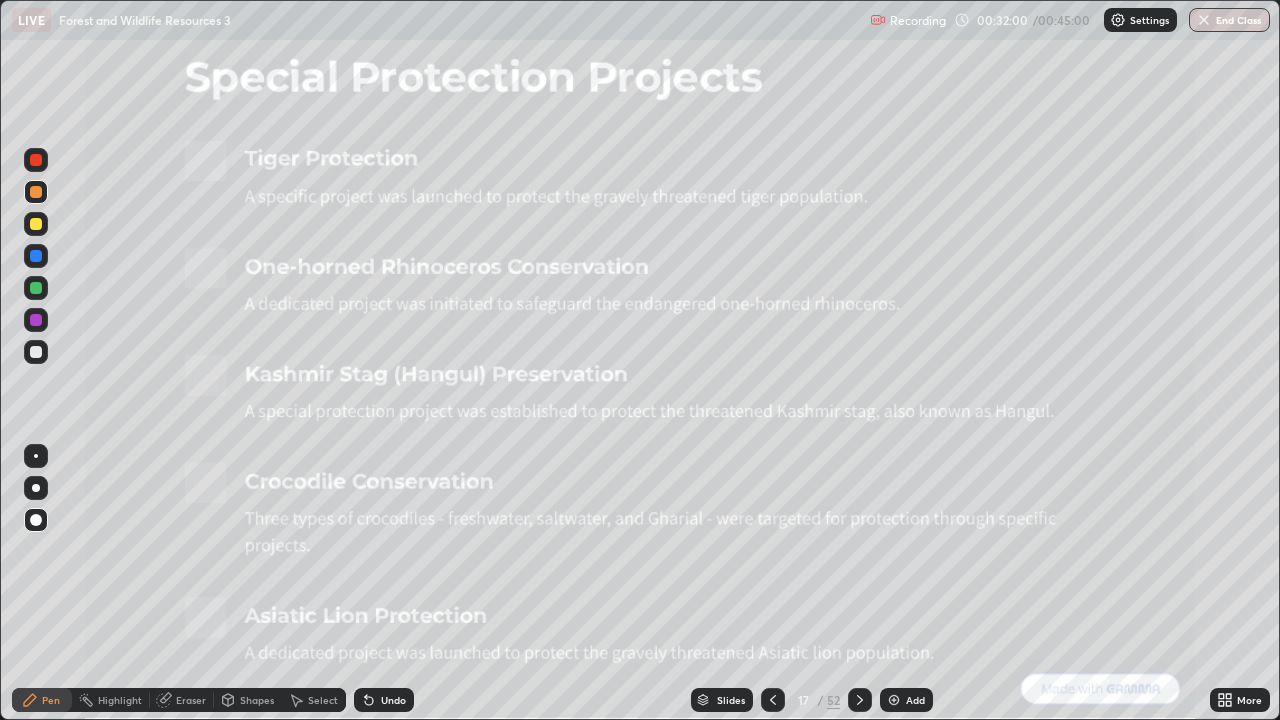 click 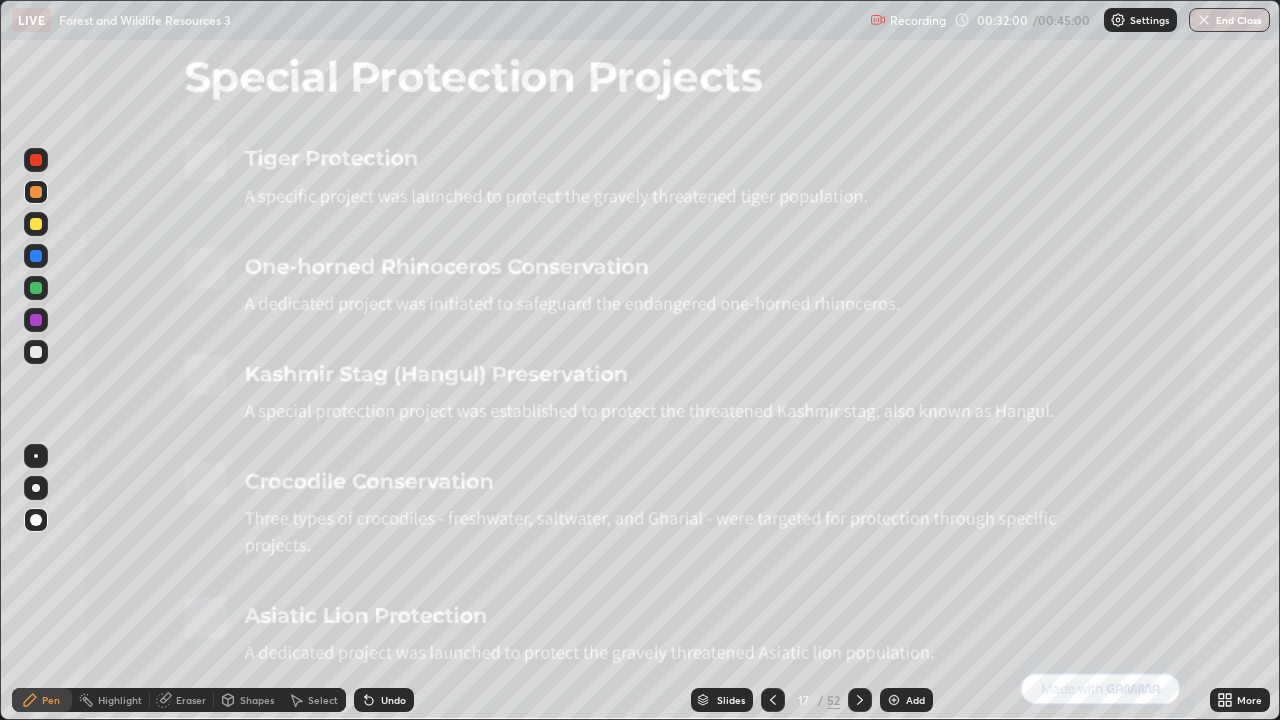 click 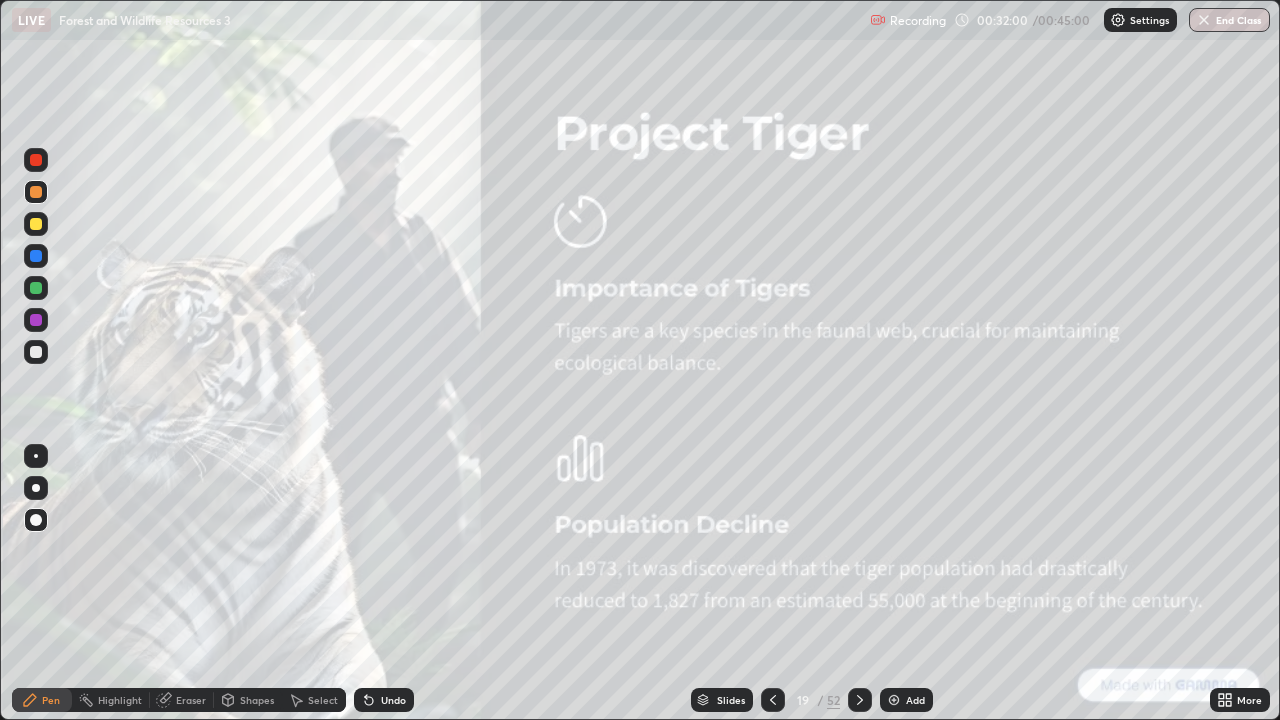 click 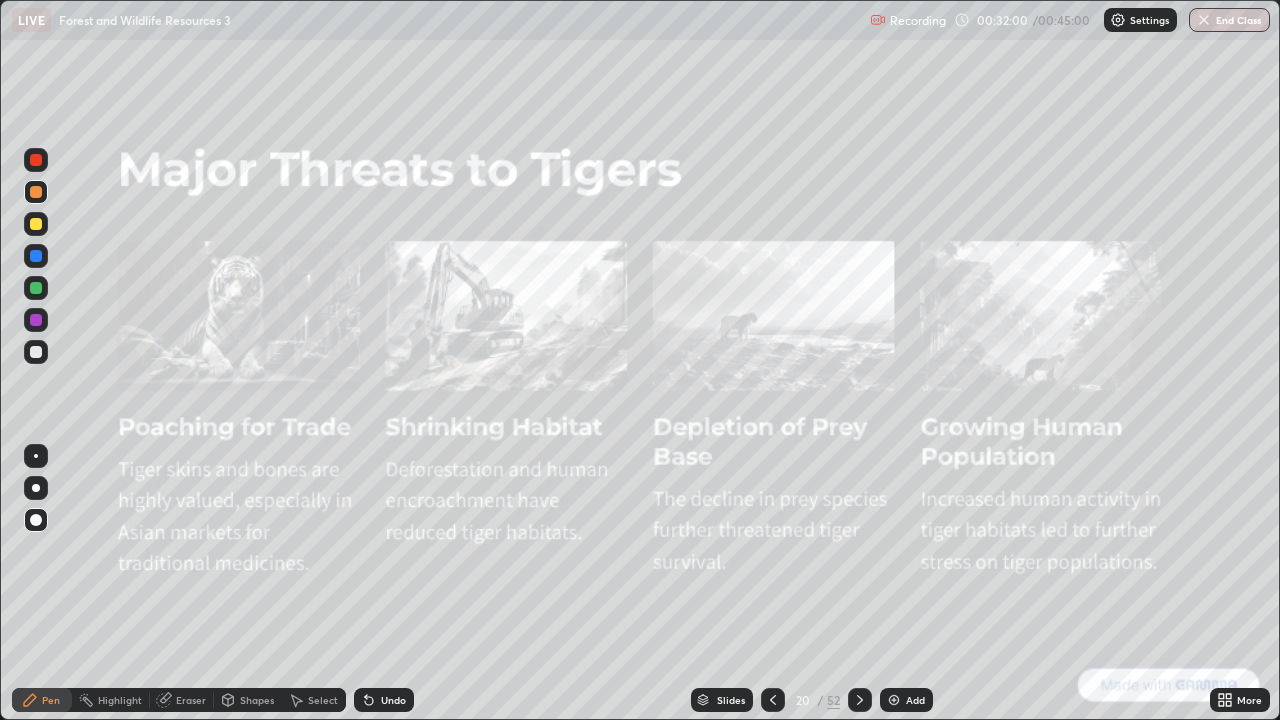 click 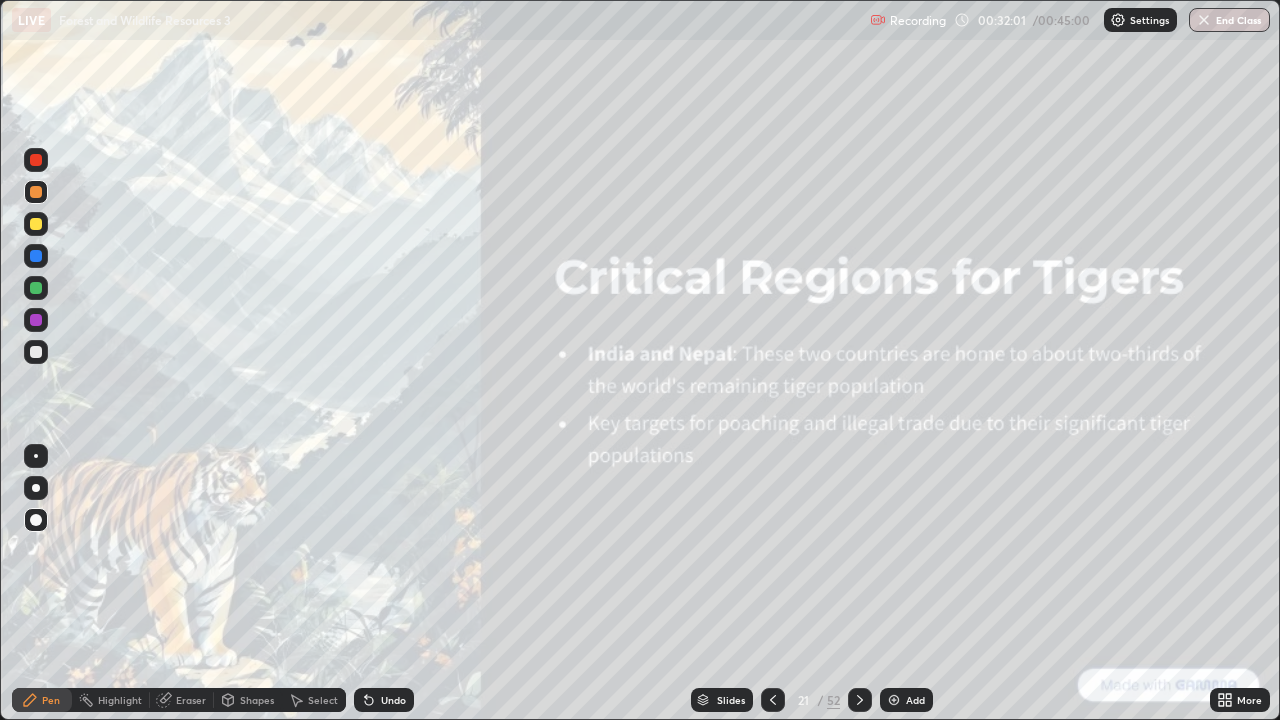 click 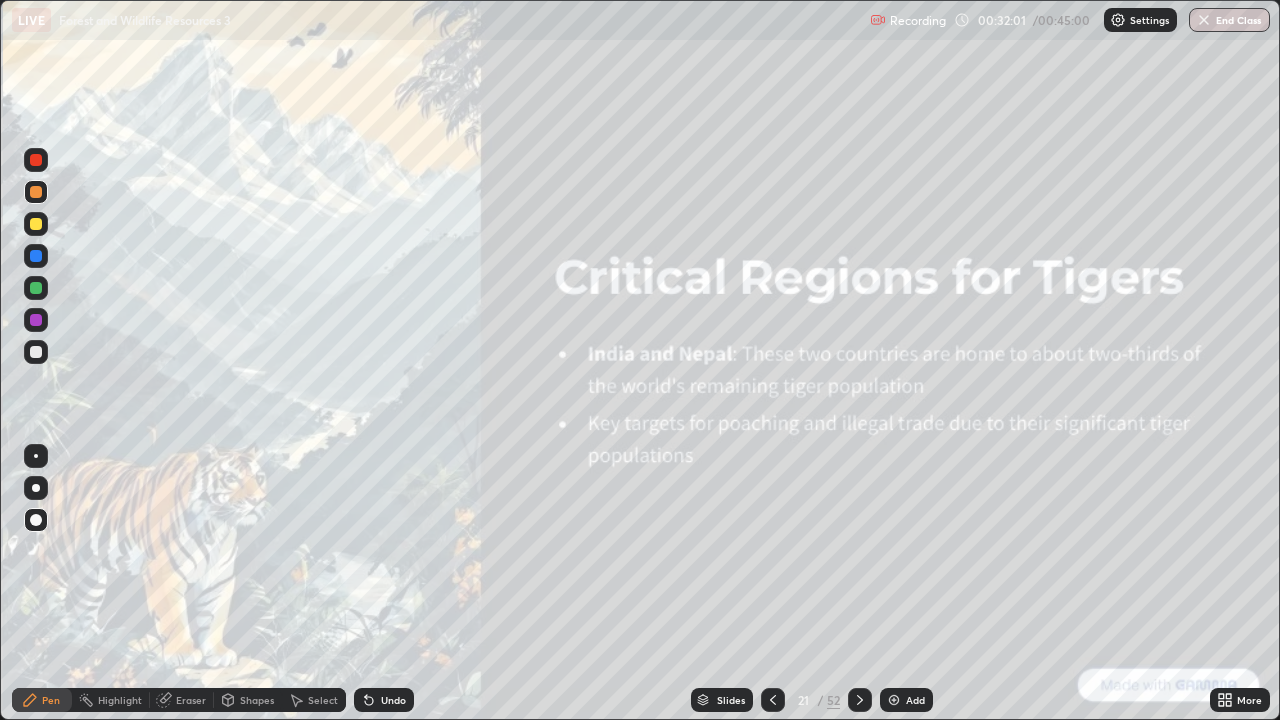 click at bounding box center (860, 700) 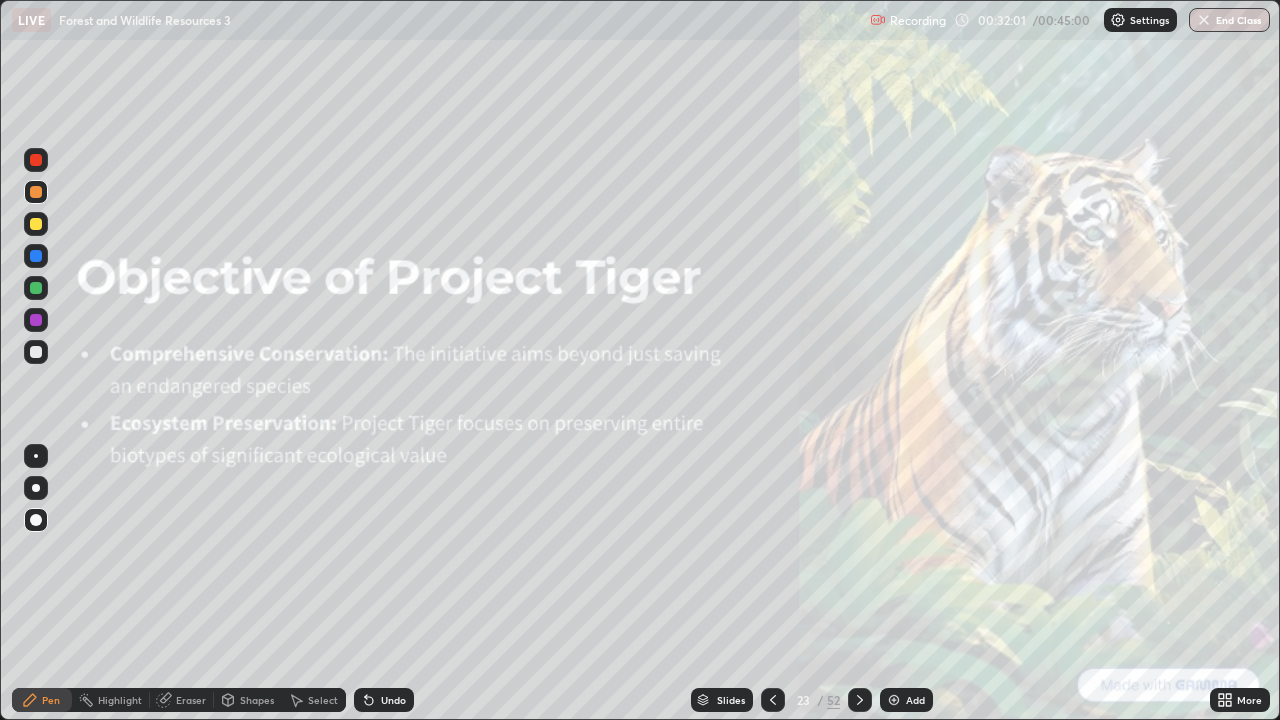 click at bounding box center (860, 700) 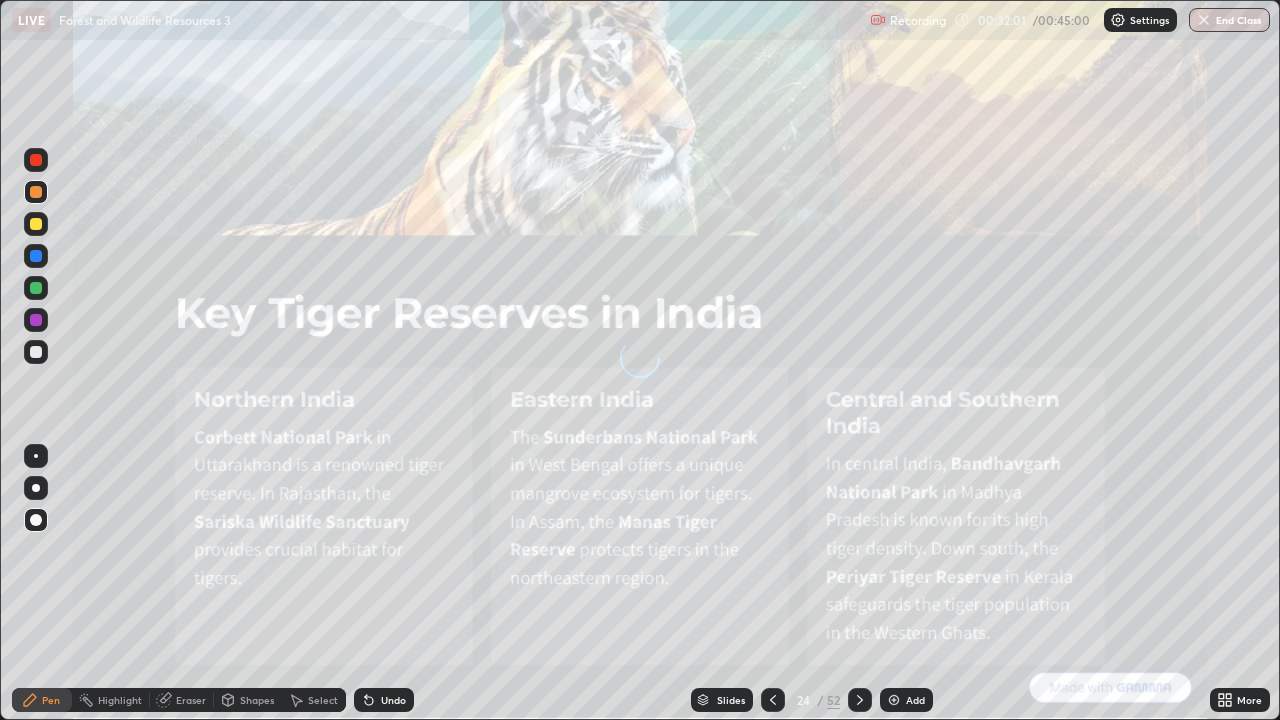 click at bounding box center [860, 700] 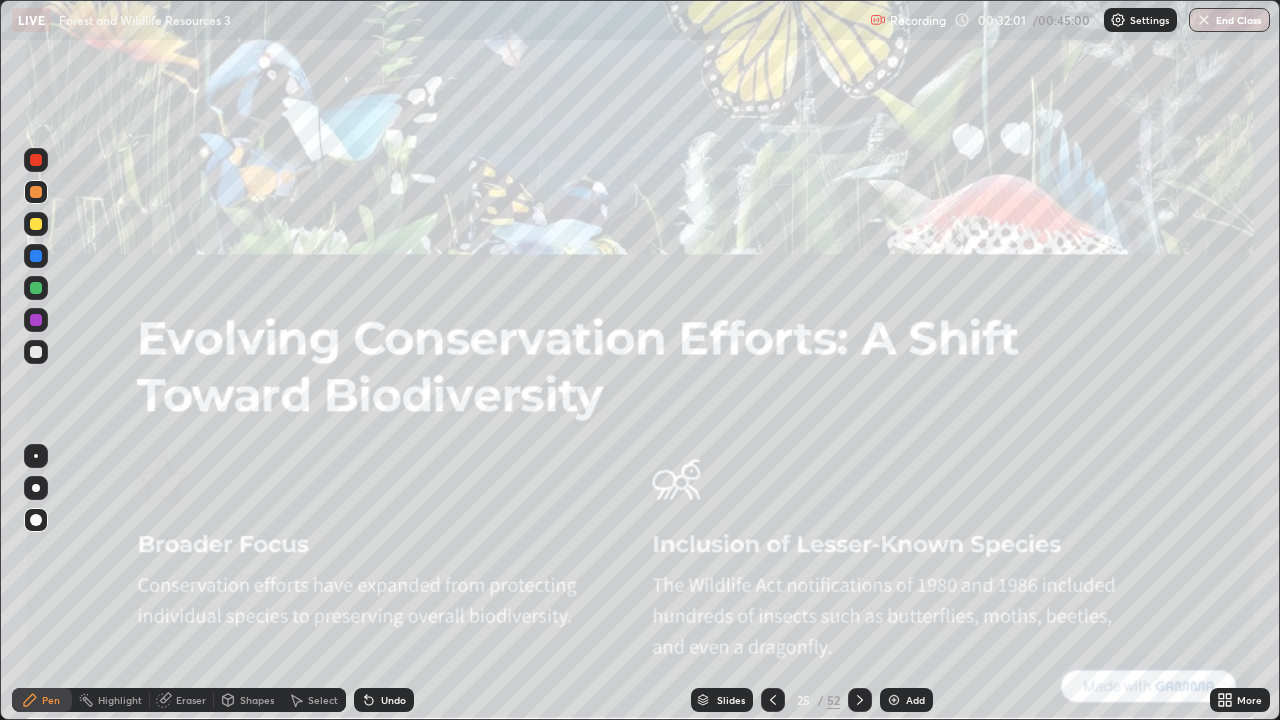 click at bounding box center (860, 700) 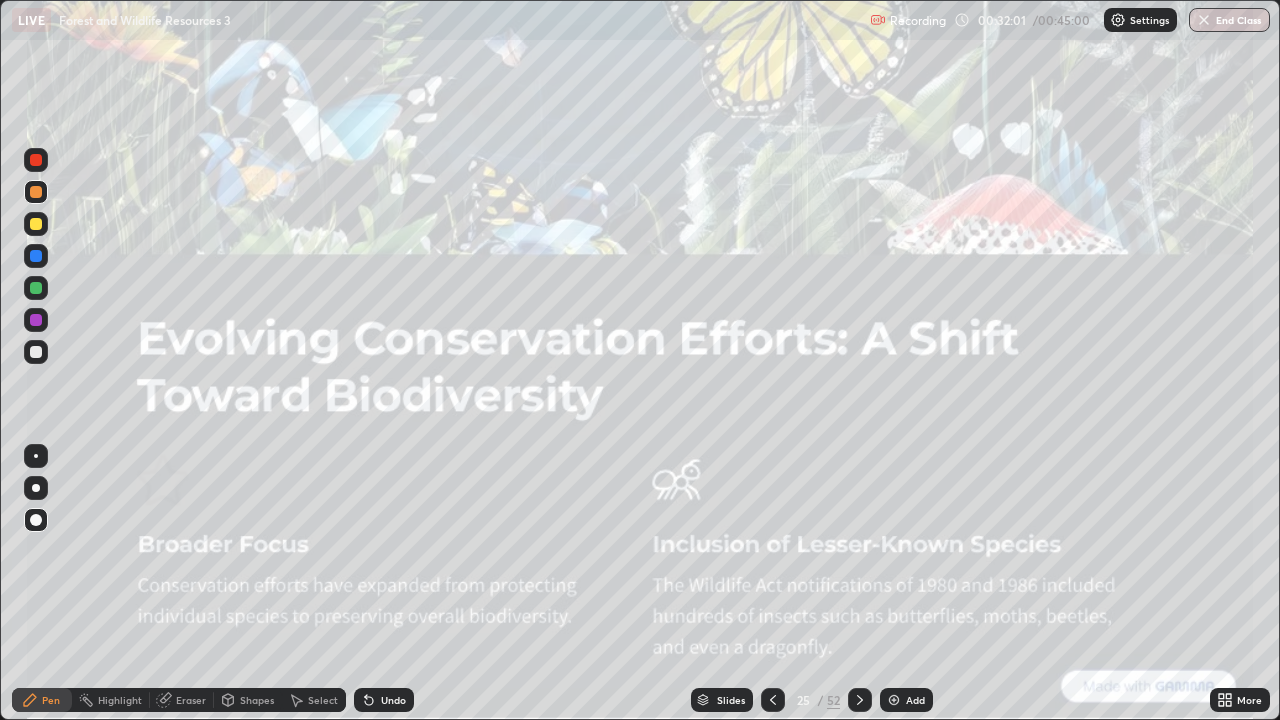 click at bounding box center [860, 700] 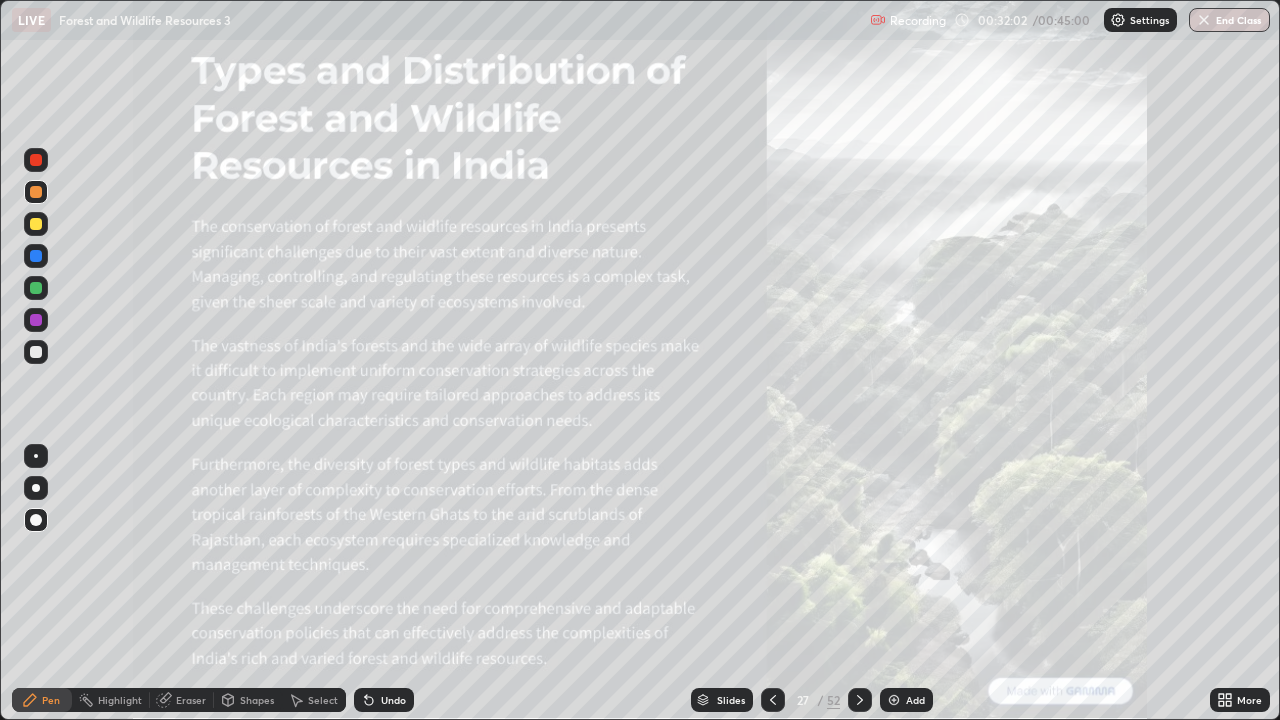 click at bounding box center [860, 700] 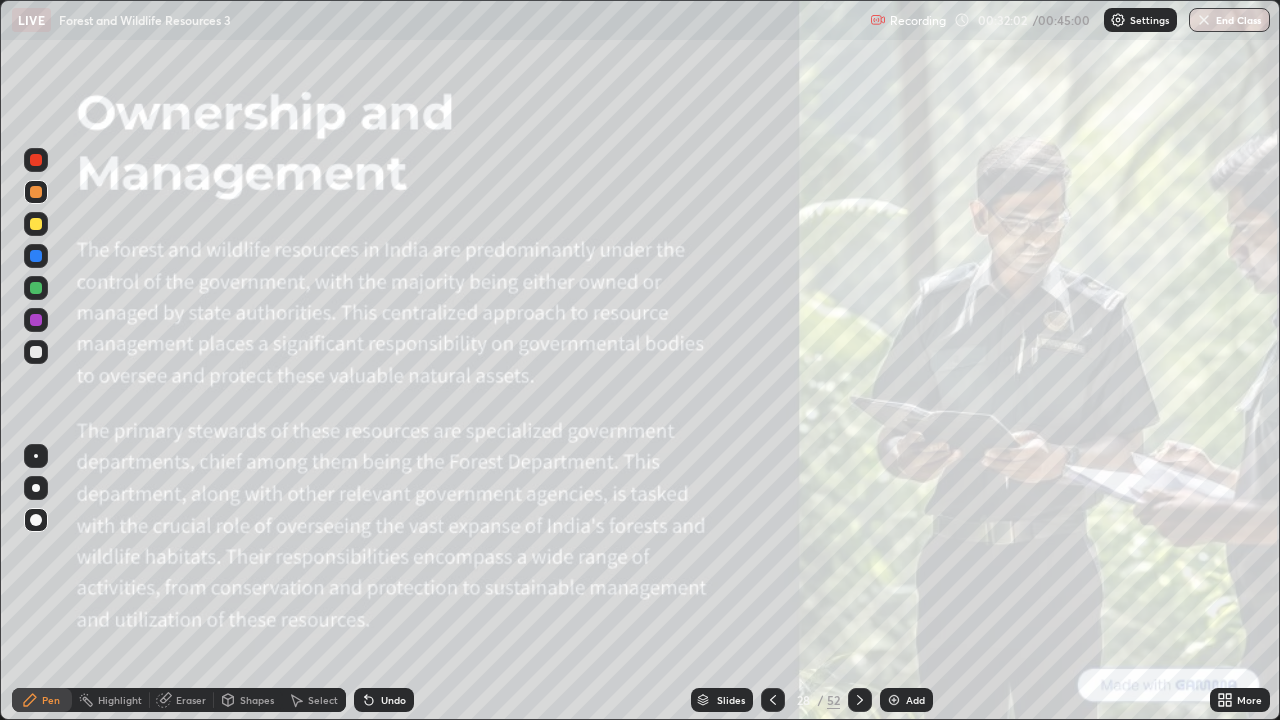 click at bounding box center (860, 700) 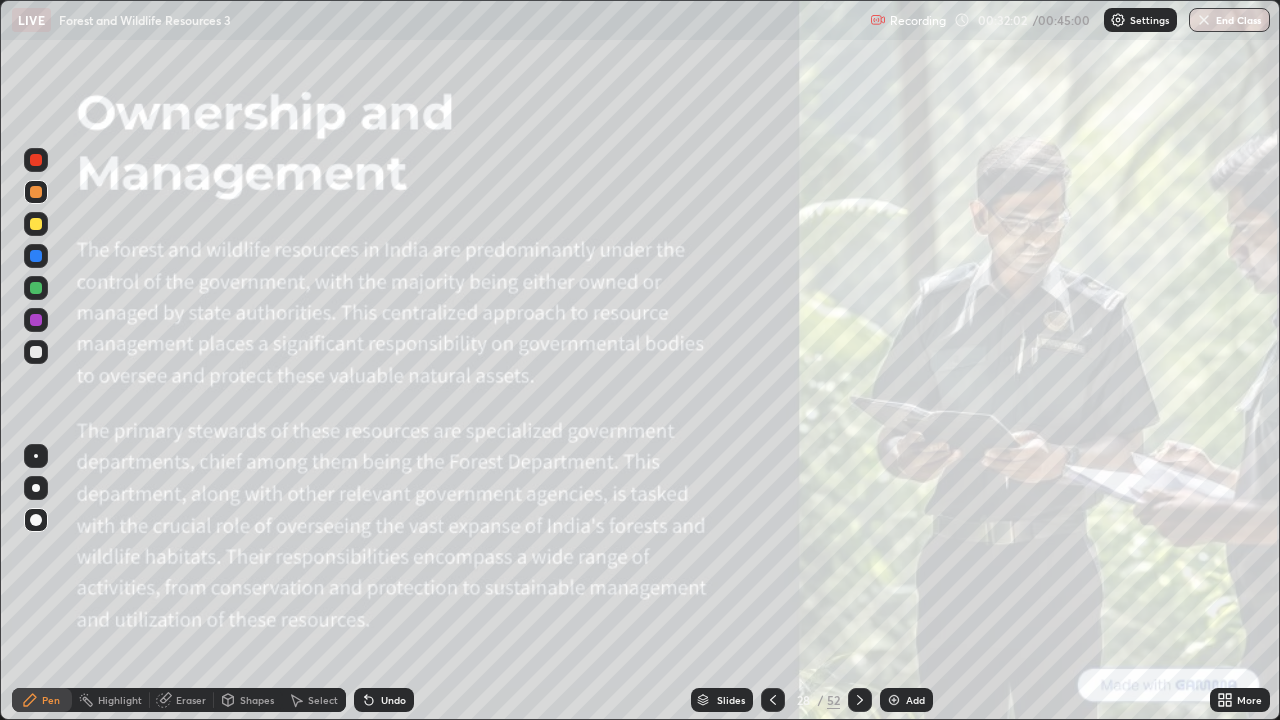 click at bounding box center (860, 700) 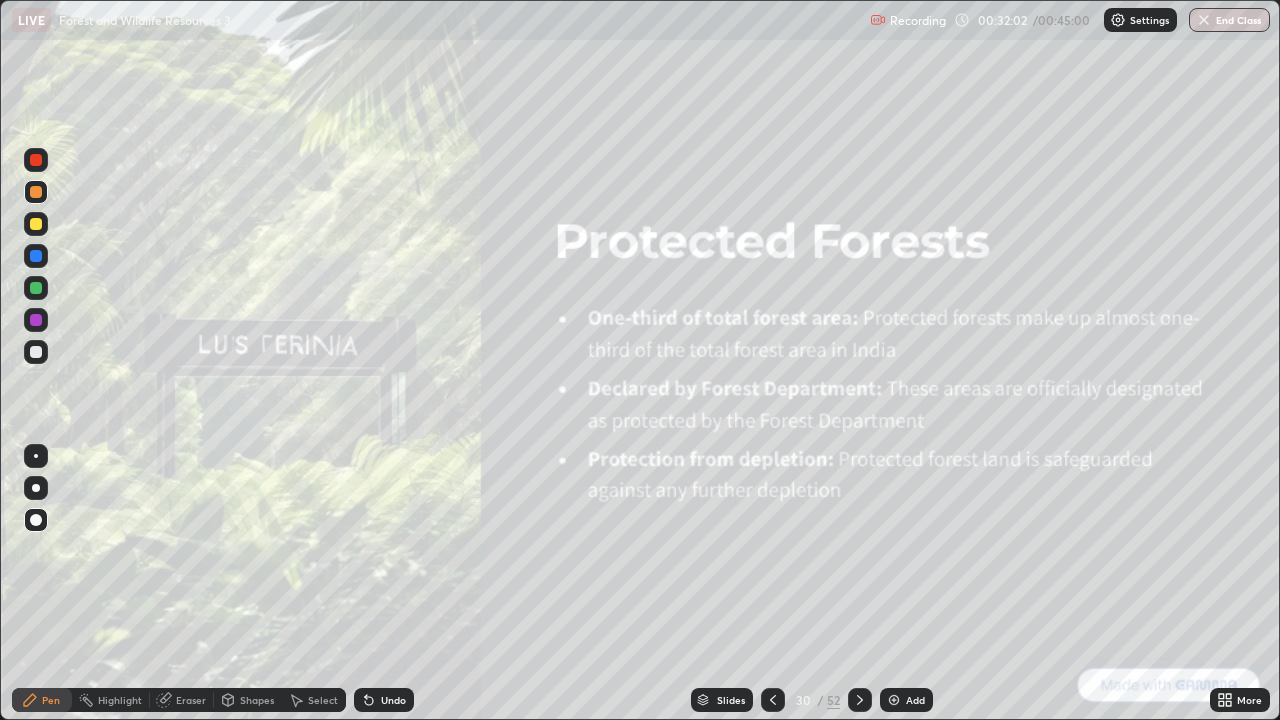 click at bounding box center [860, 700] 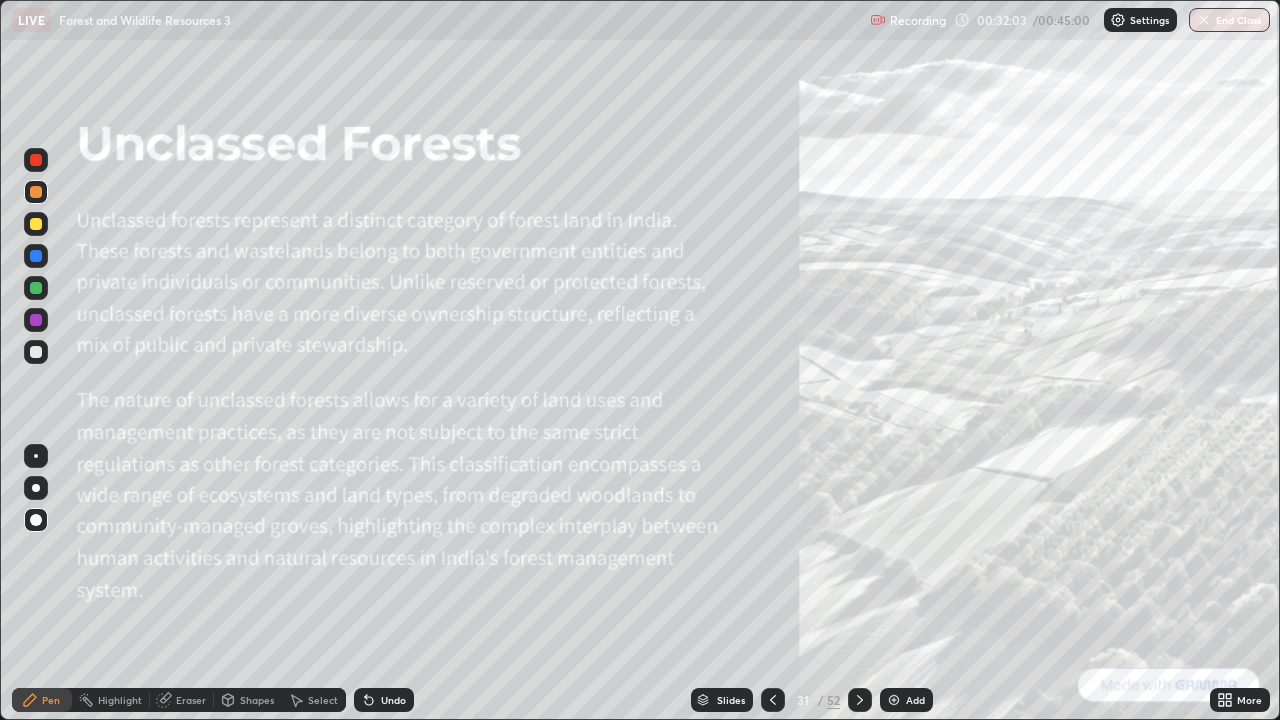 click at bounding box center (860, 700) 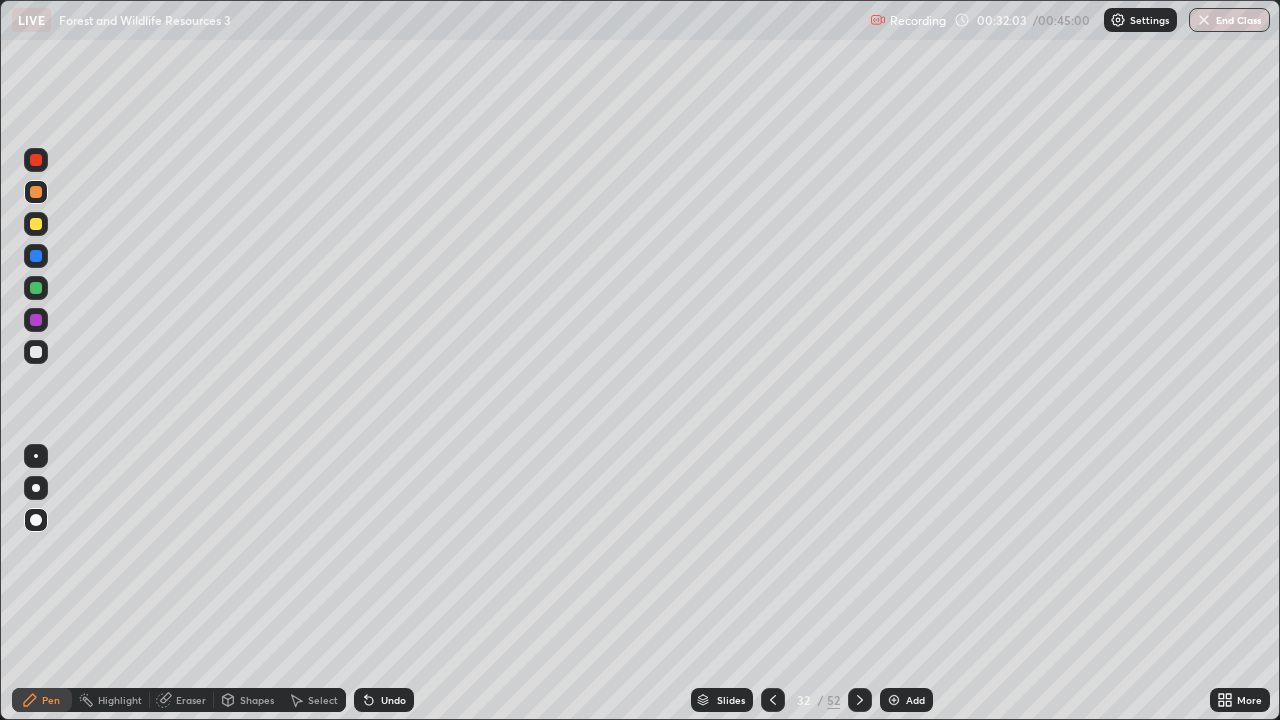 click at bounding box center (860, 700) 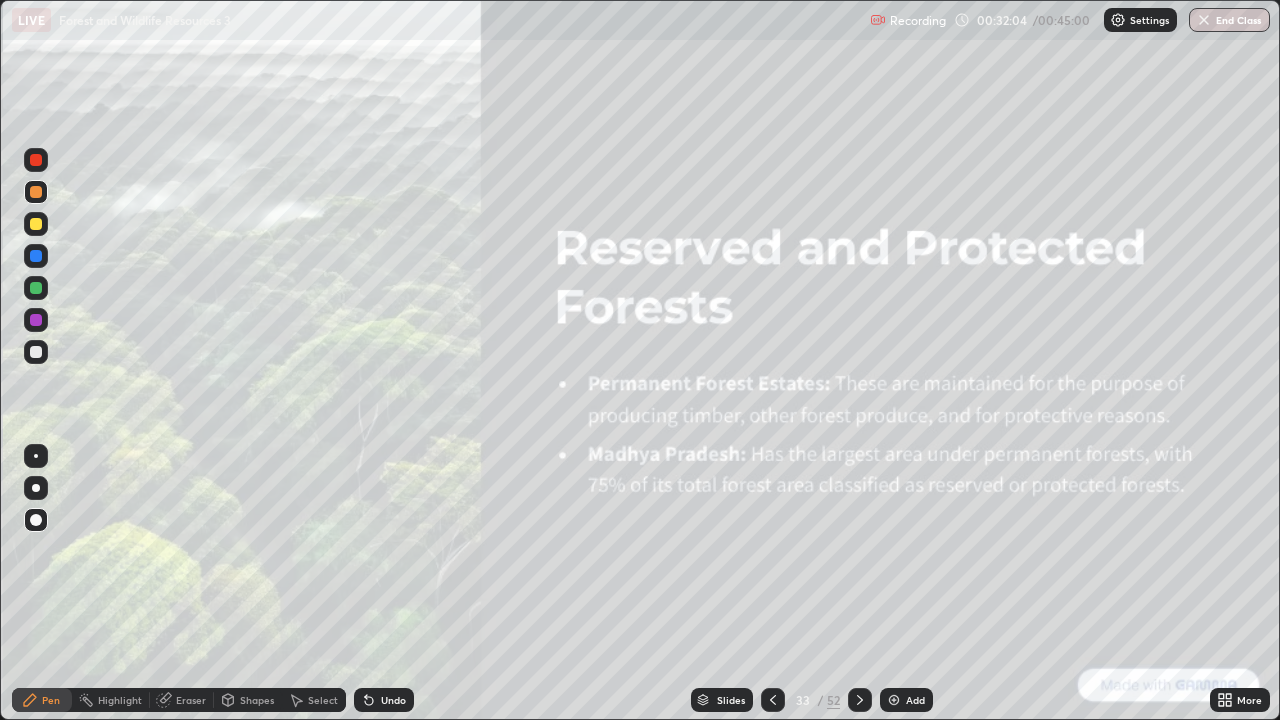 click 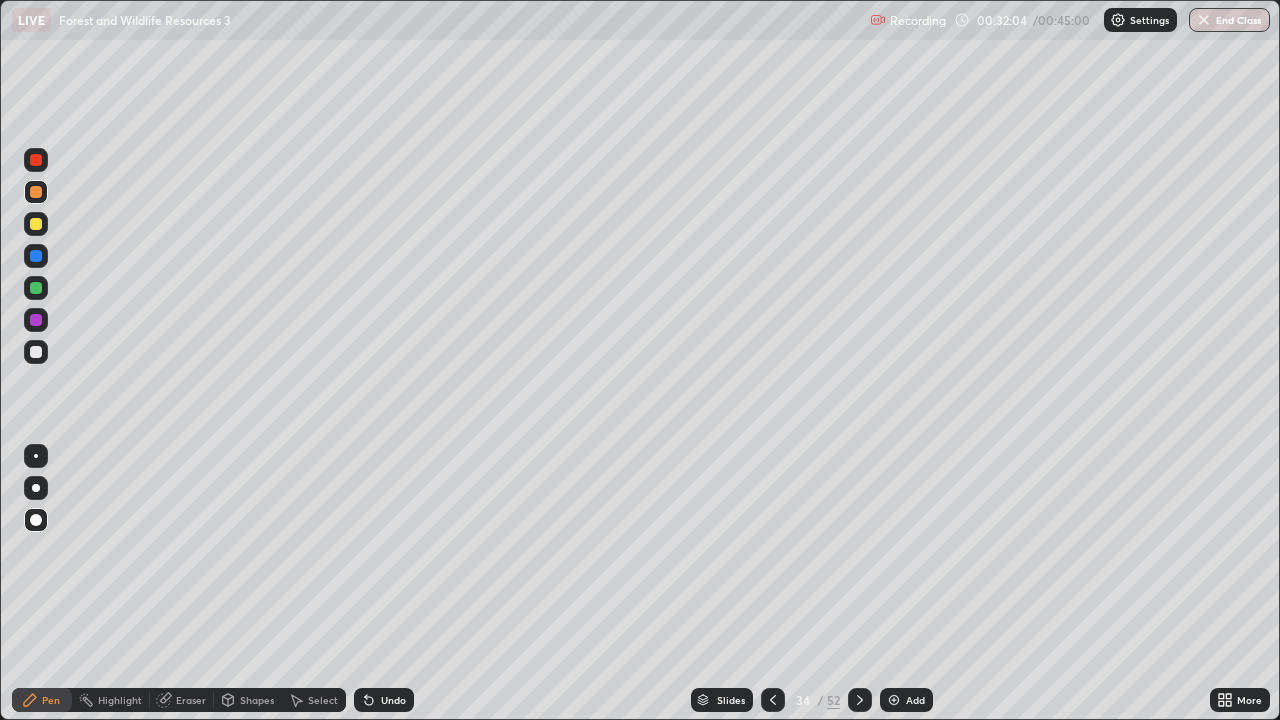click 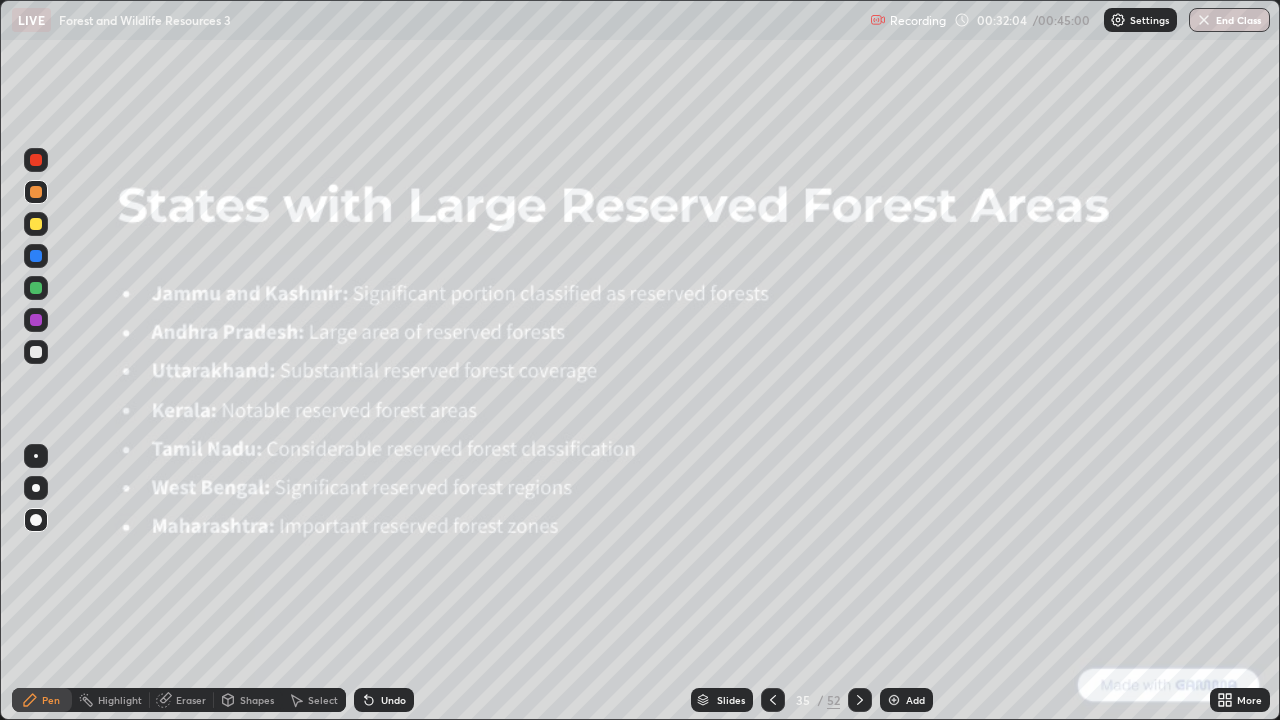 click 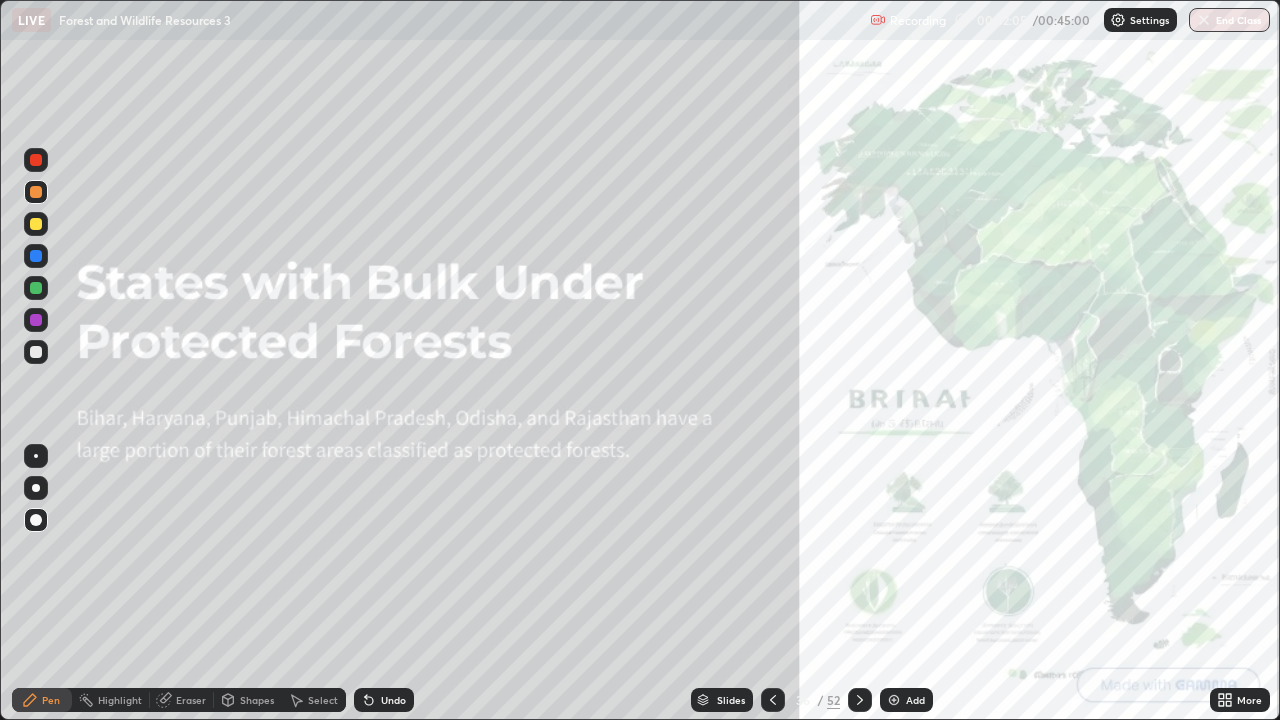 click 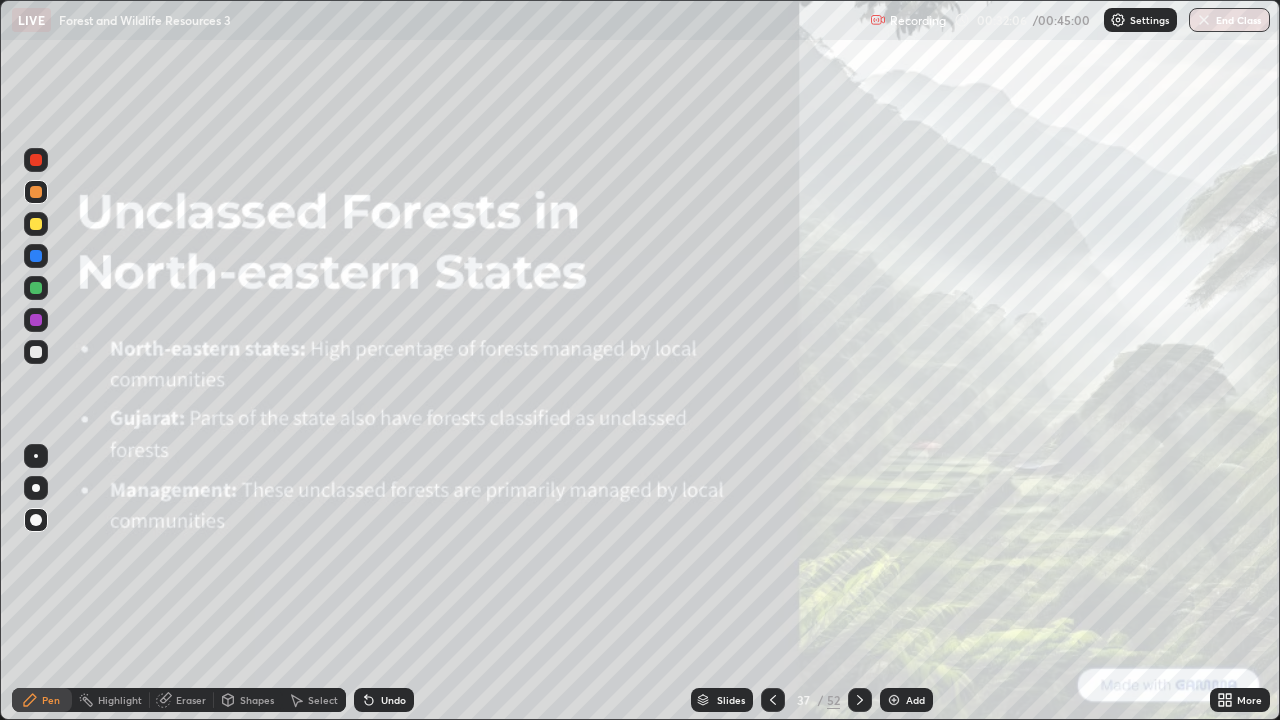 click 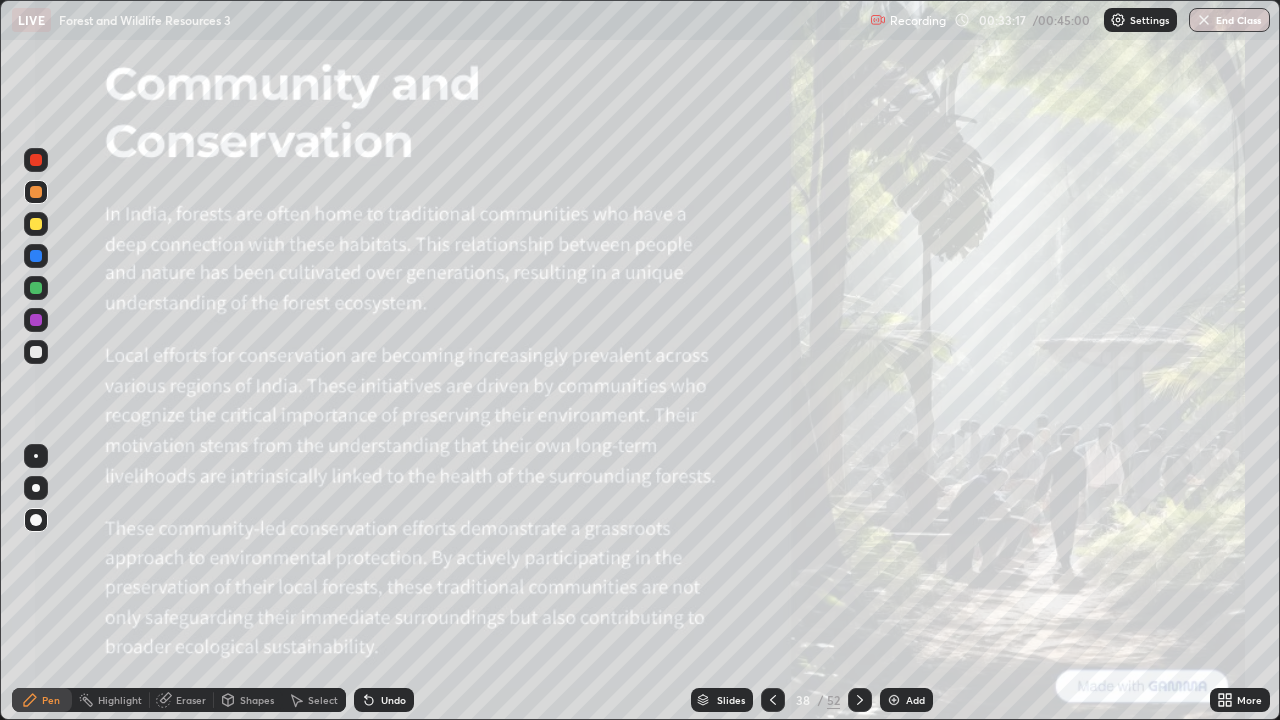 click 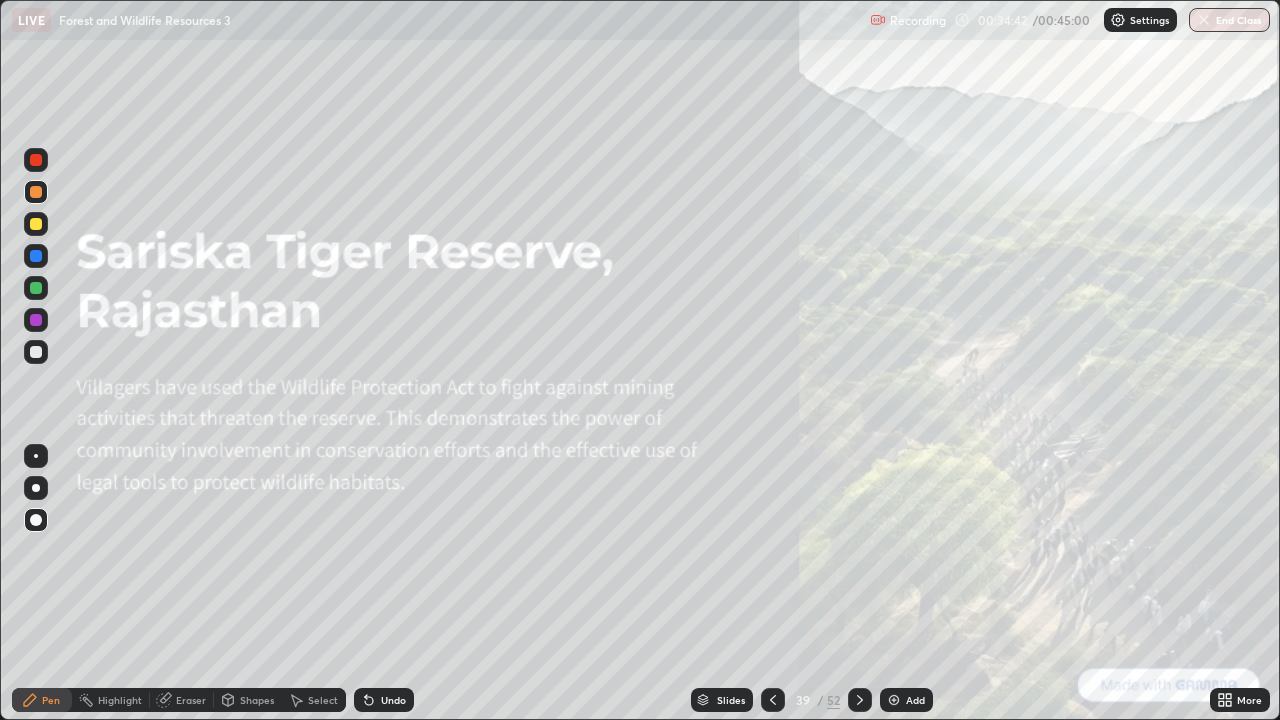 click on "Add" at bounding box center [906, 700] 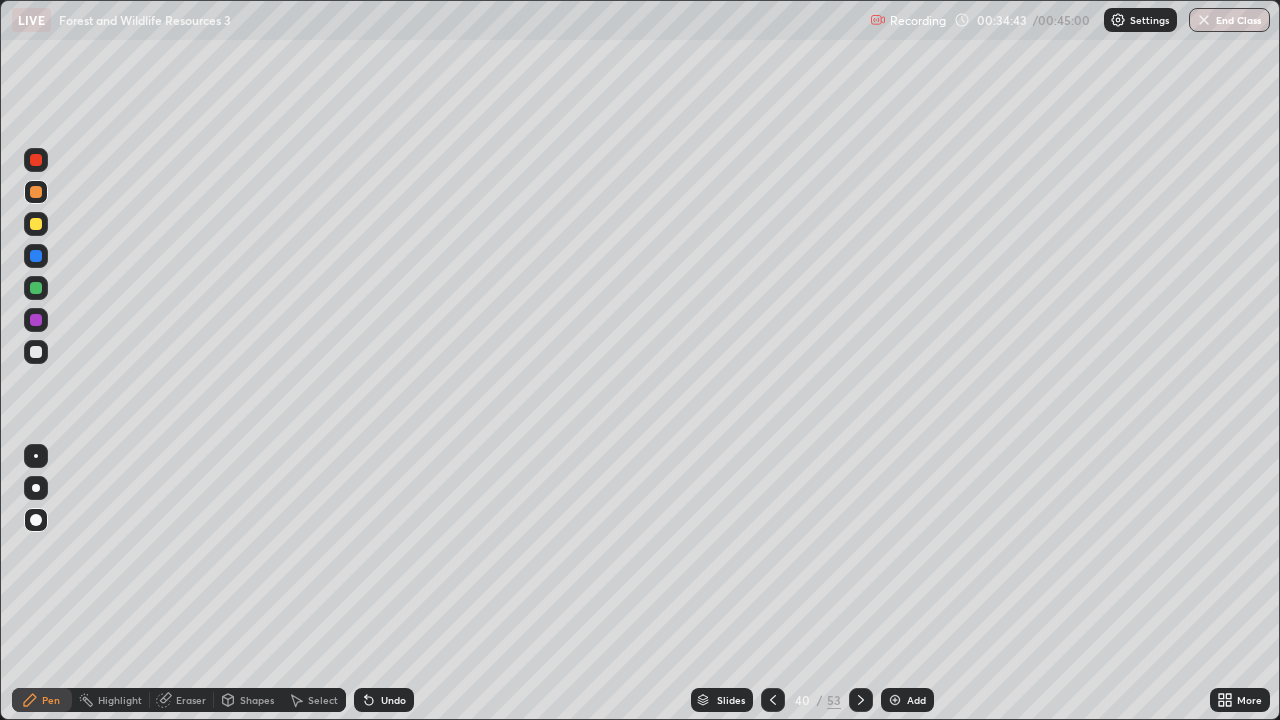 click at bounding box center (773, 700) 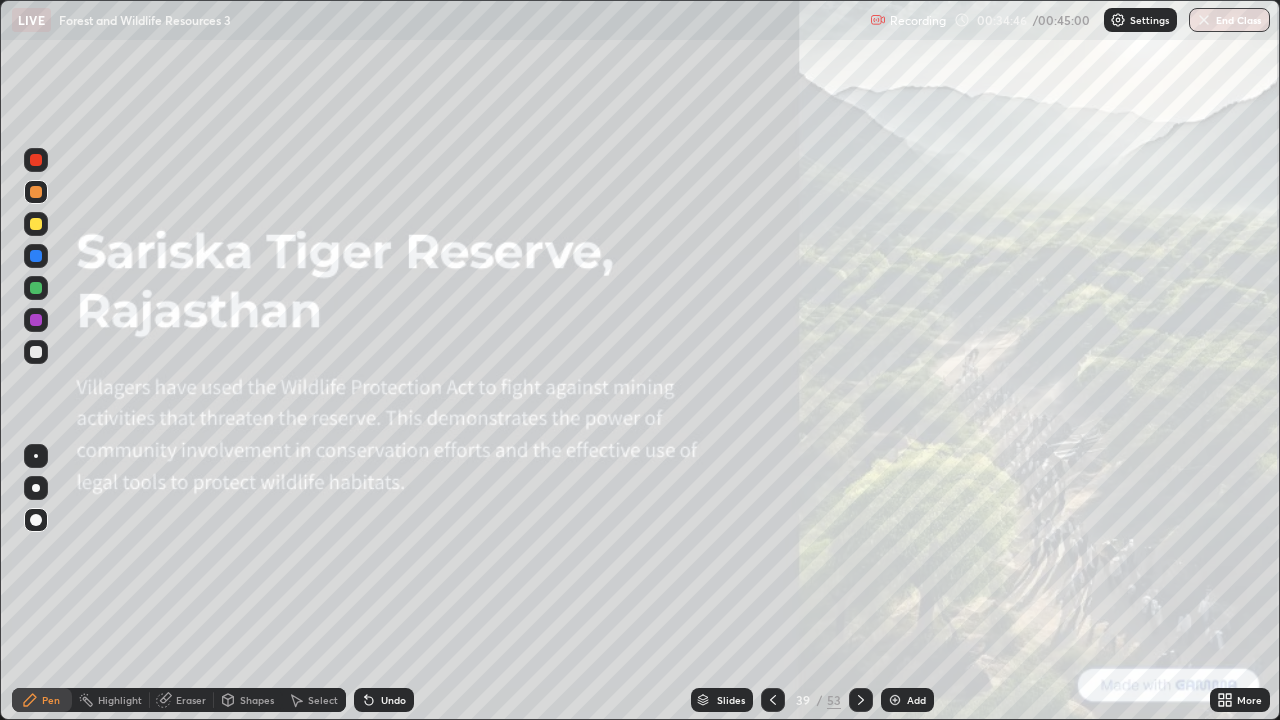click 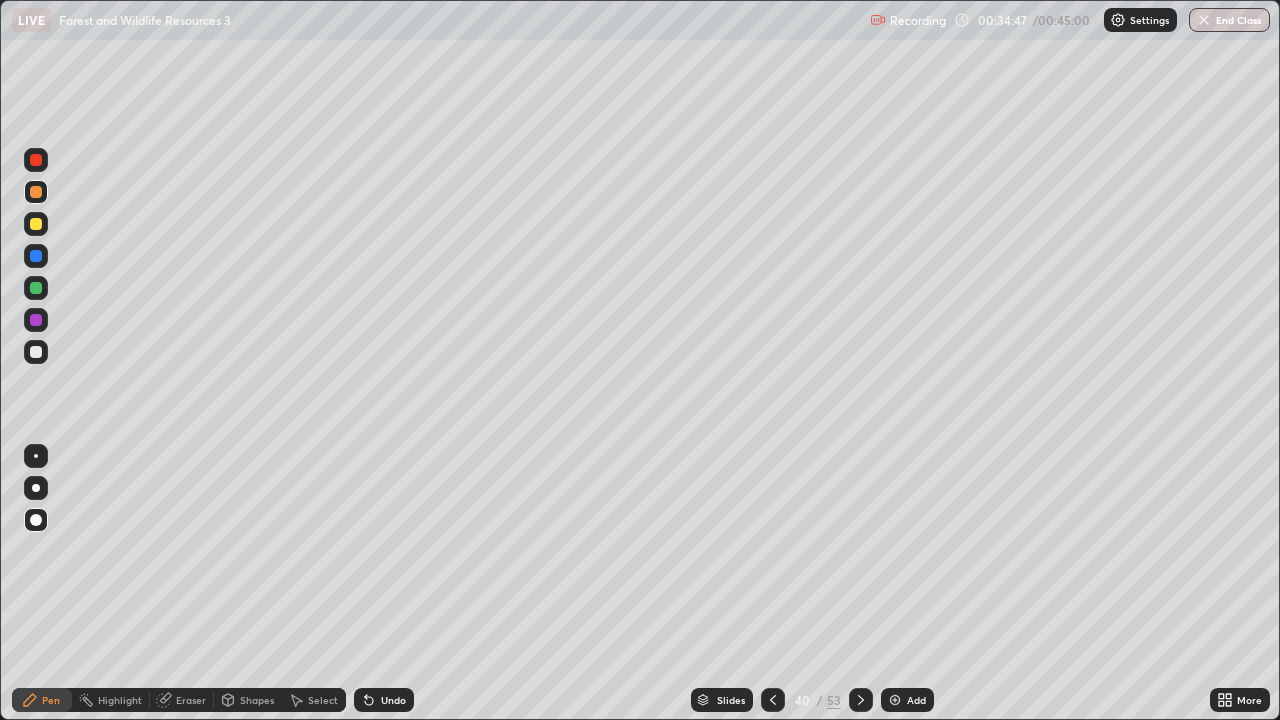 click 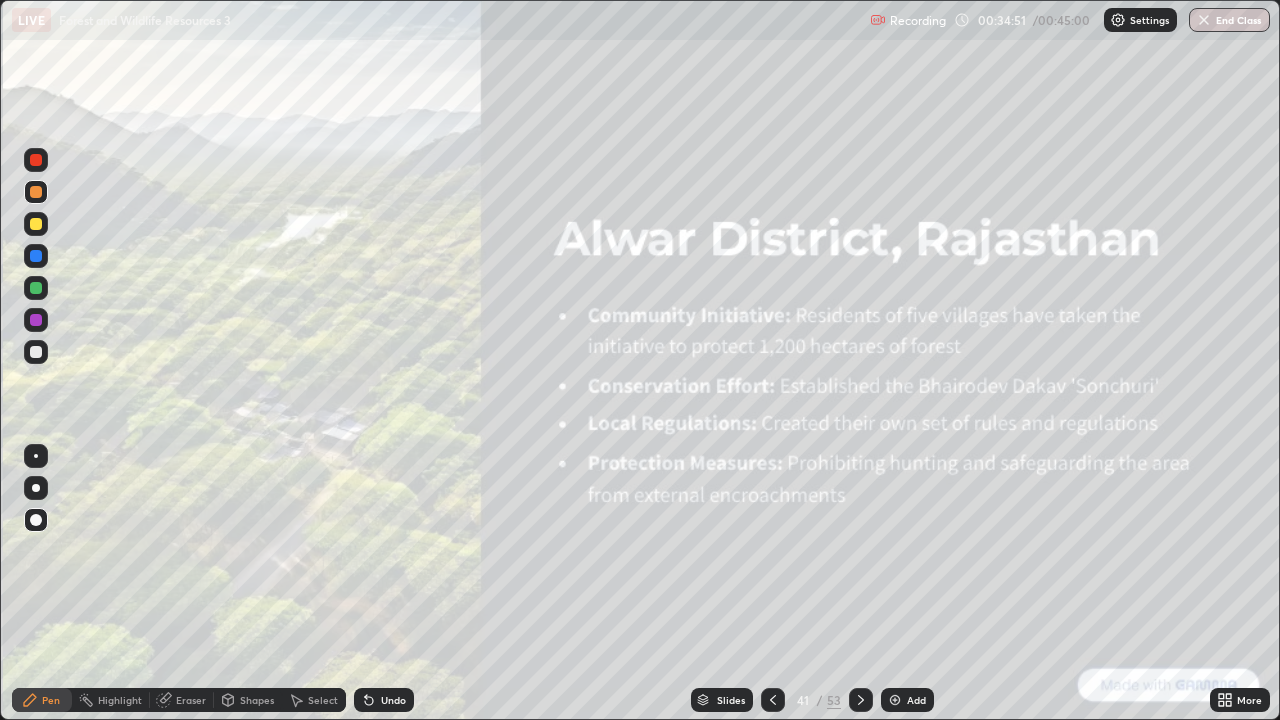 click 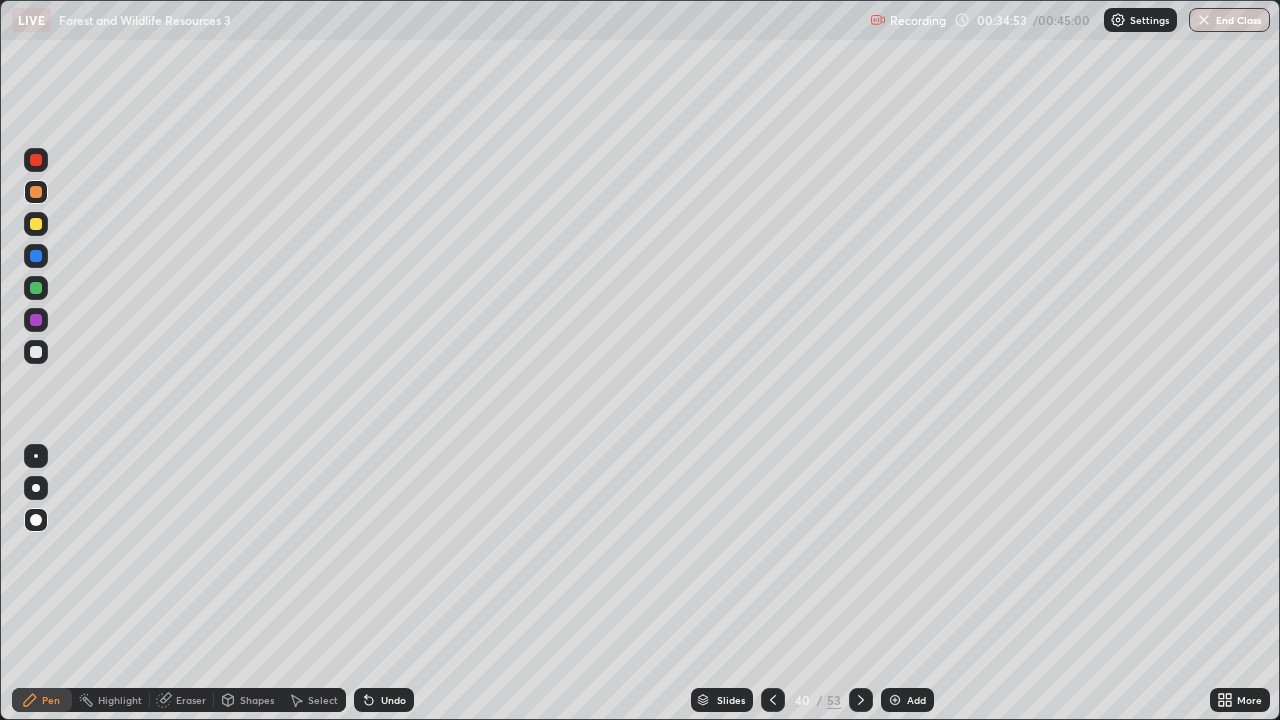 click 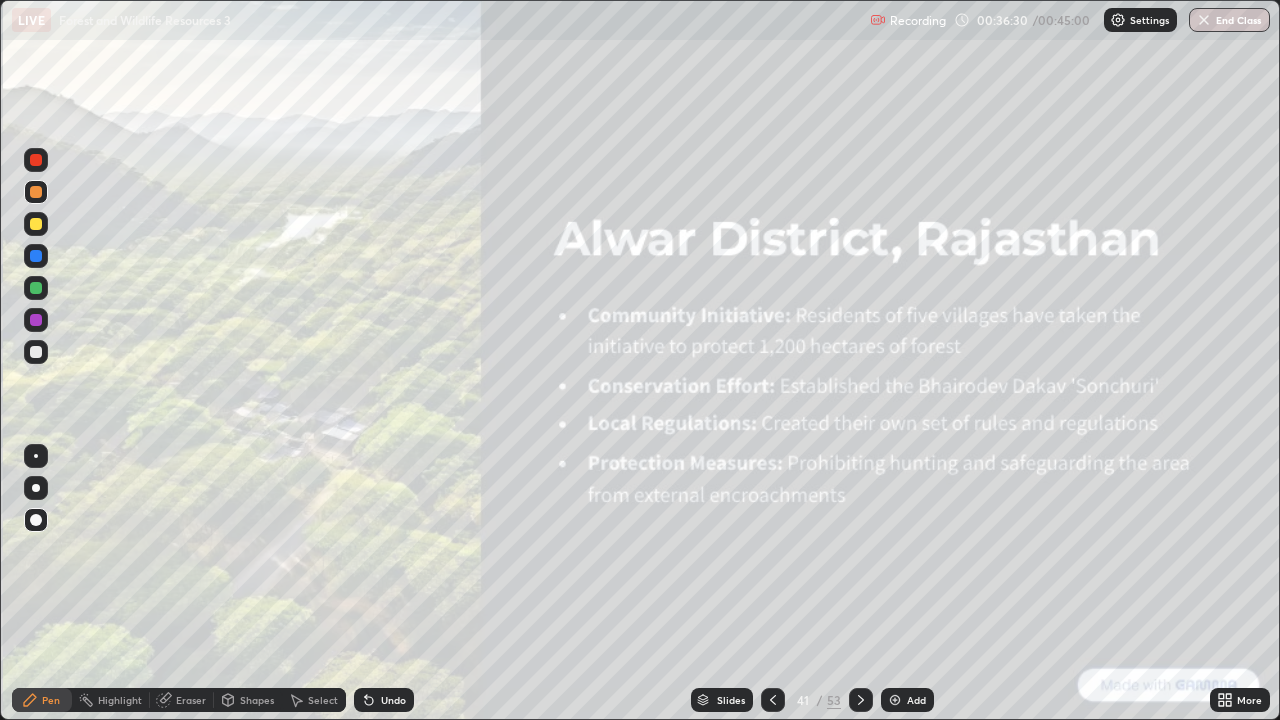 click 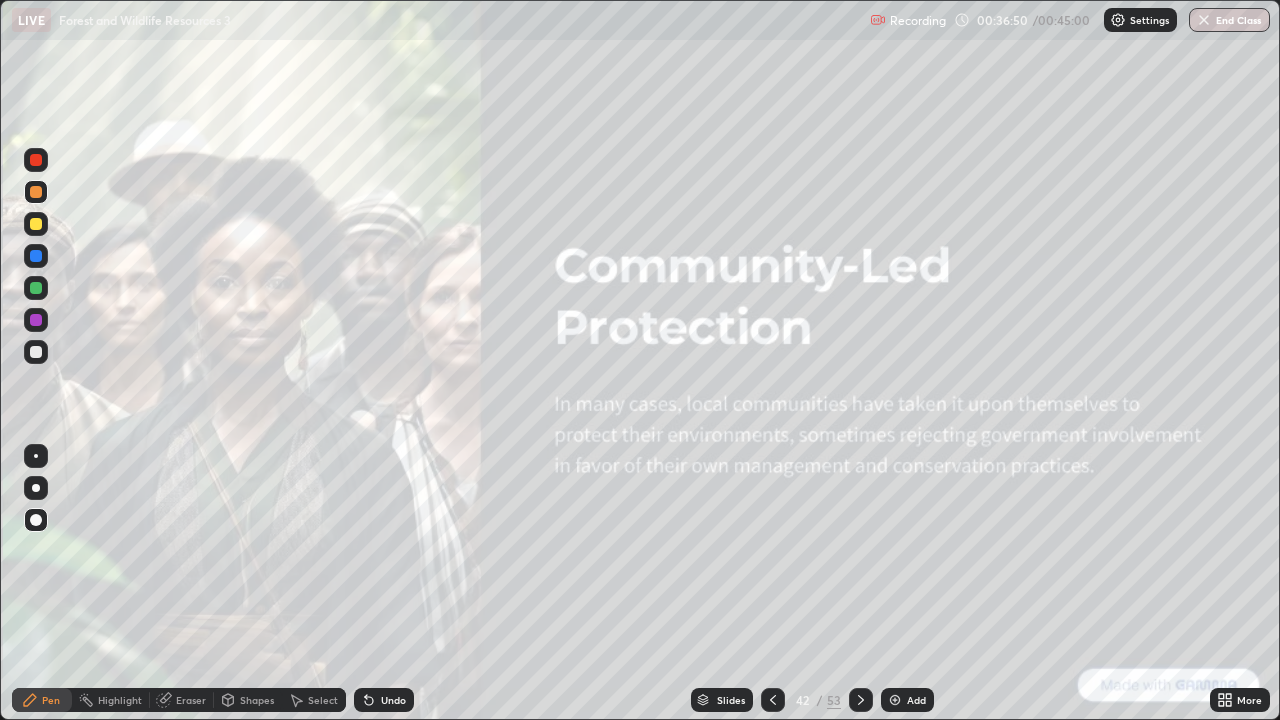 click 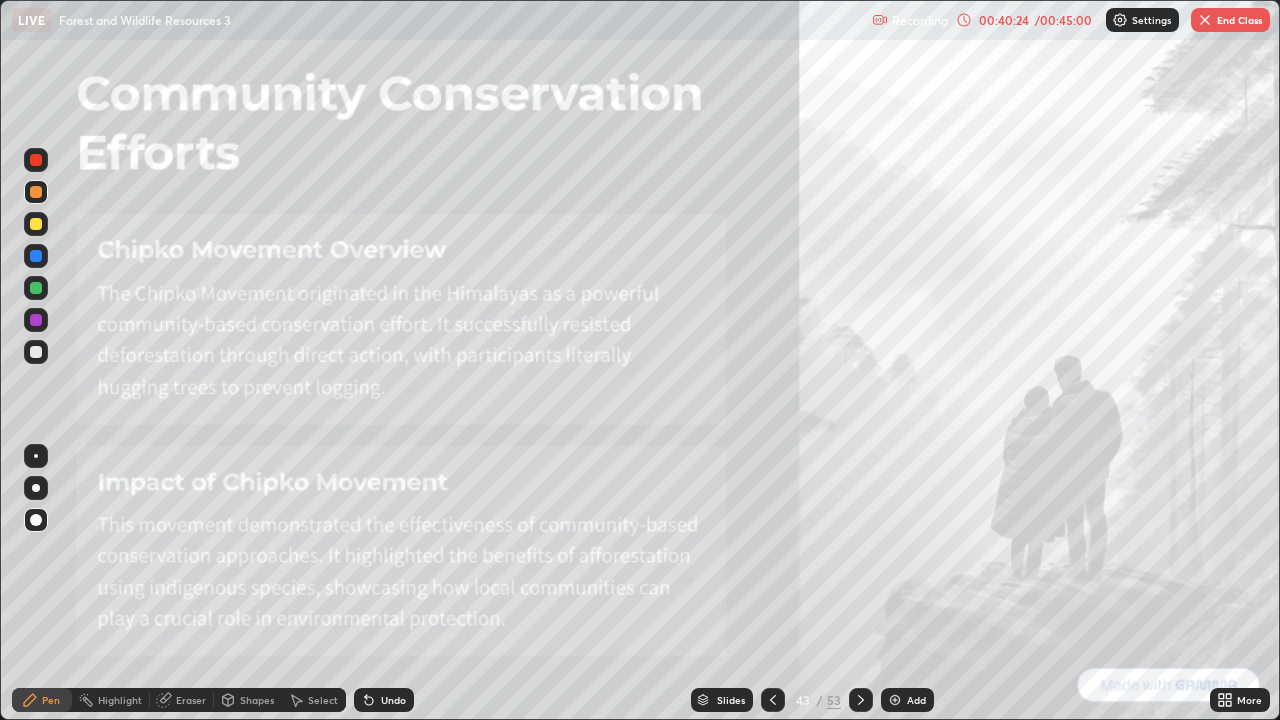 click 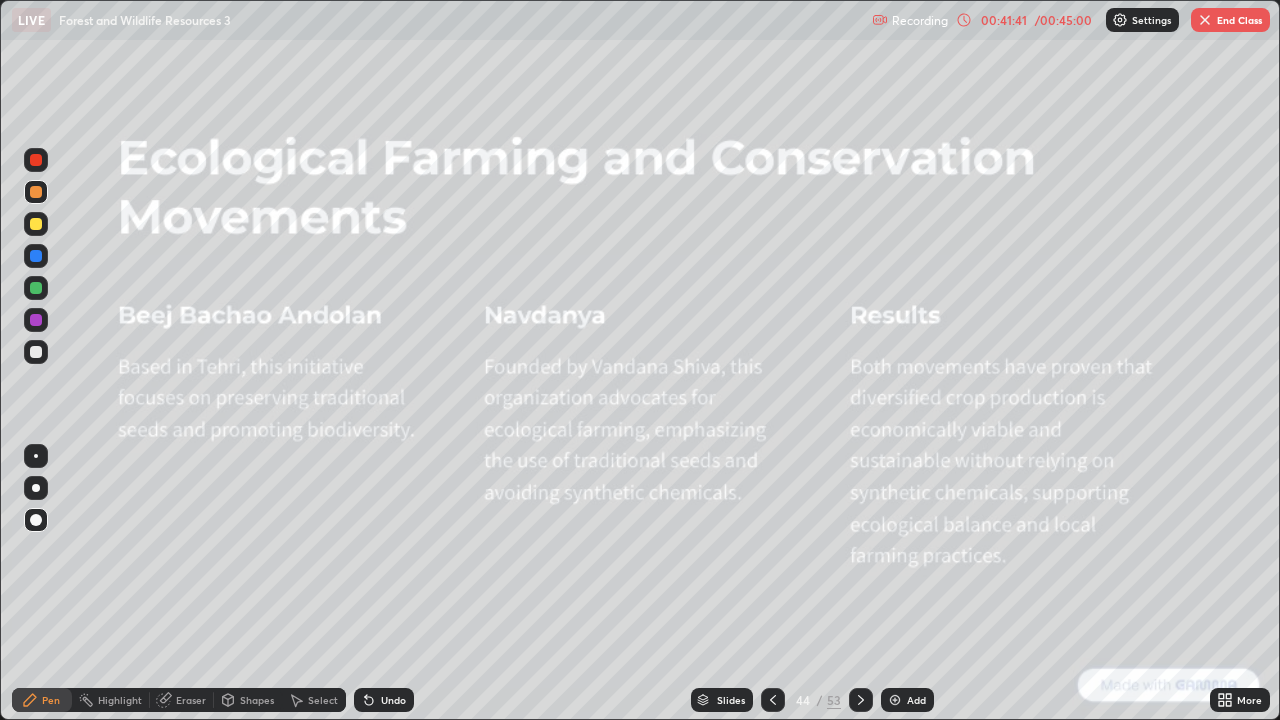 click on "End Class" at bounding box center [1230, 20] 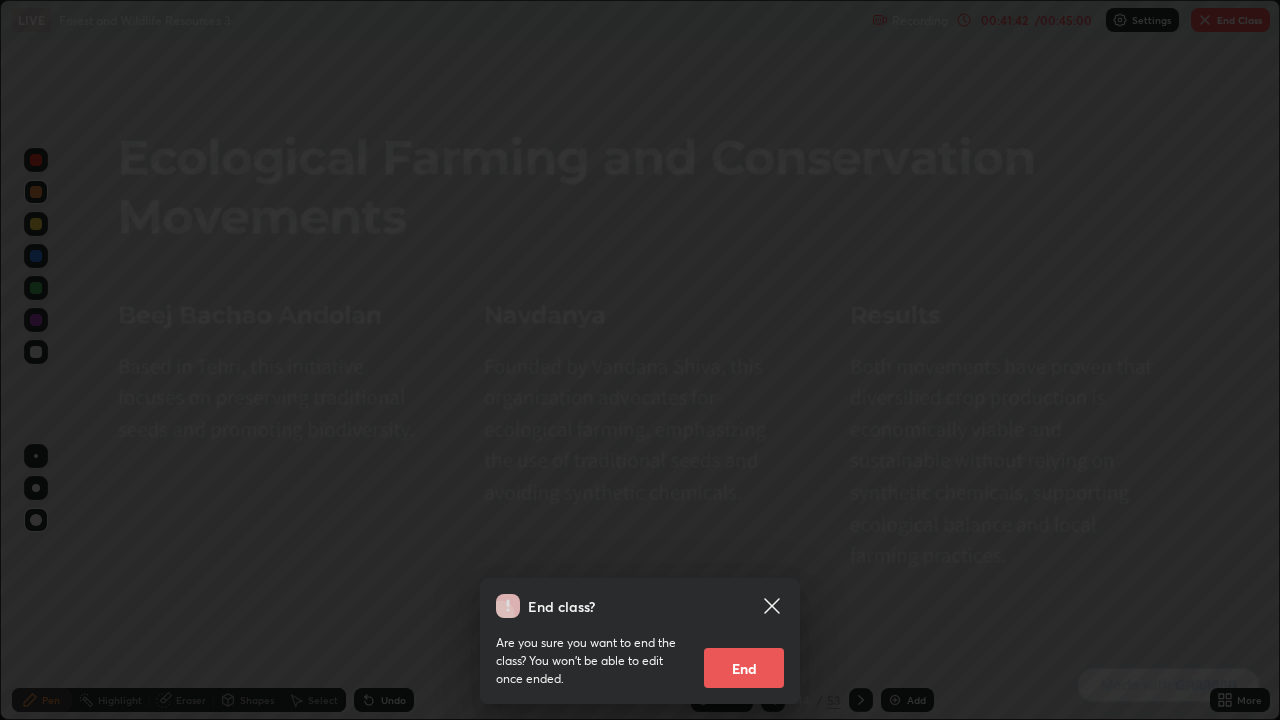 click on "End" at bounding box center [744, 668] 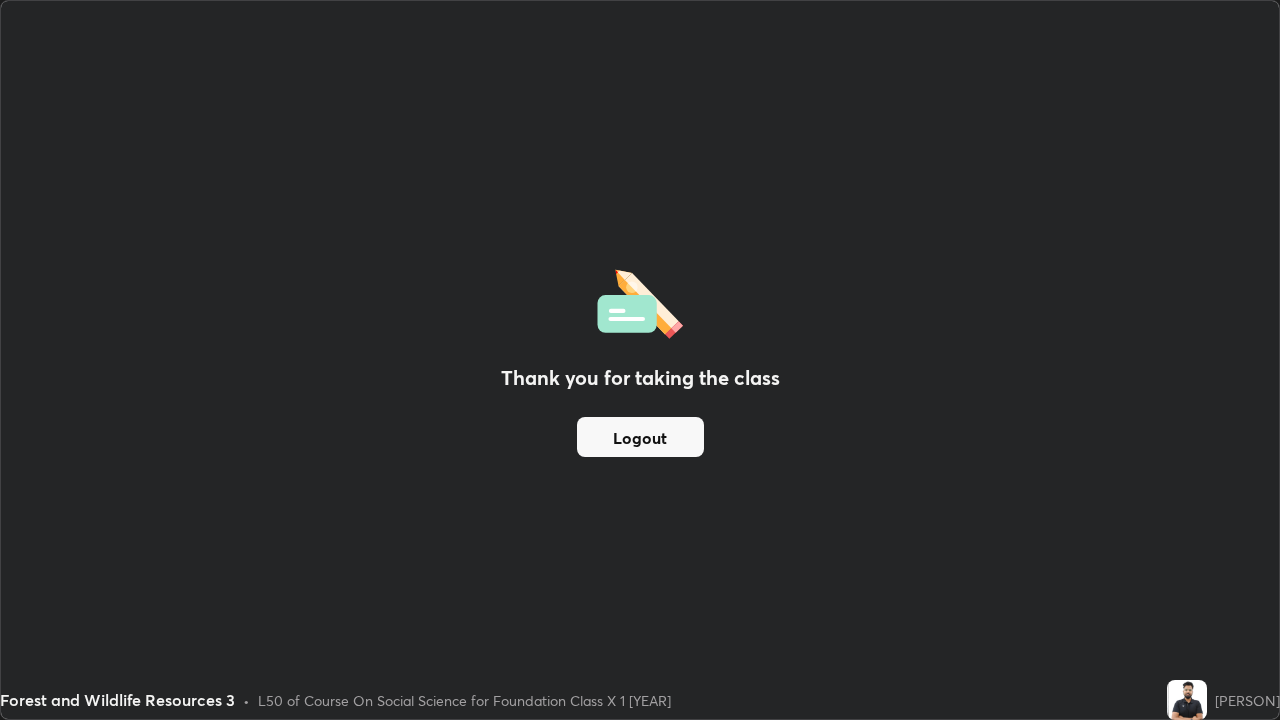click on "Logout" at bounding box center (640, 437) 